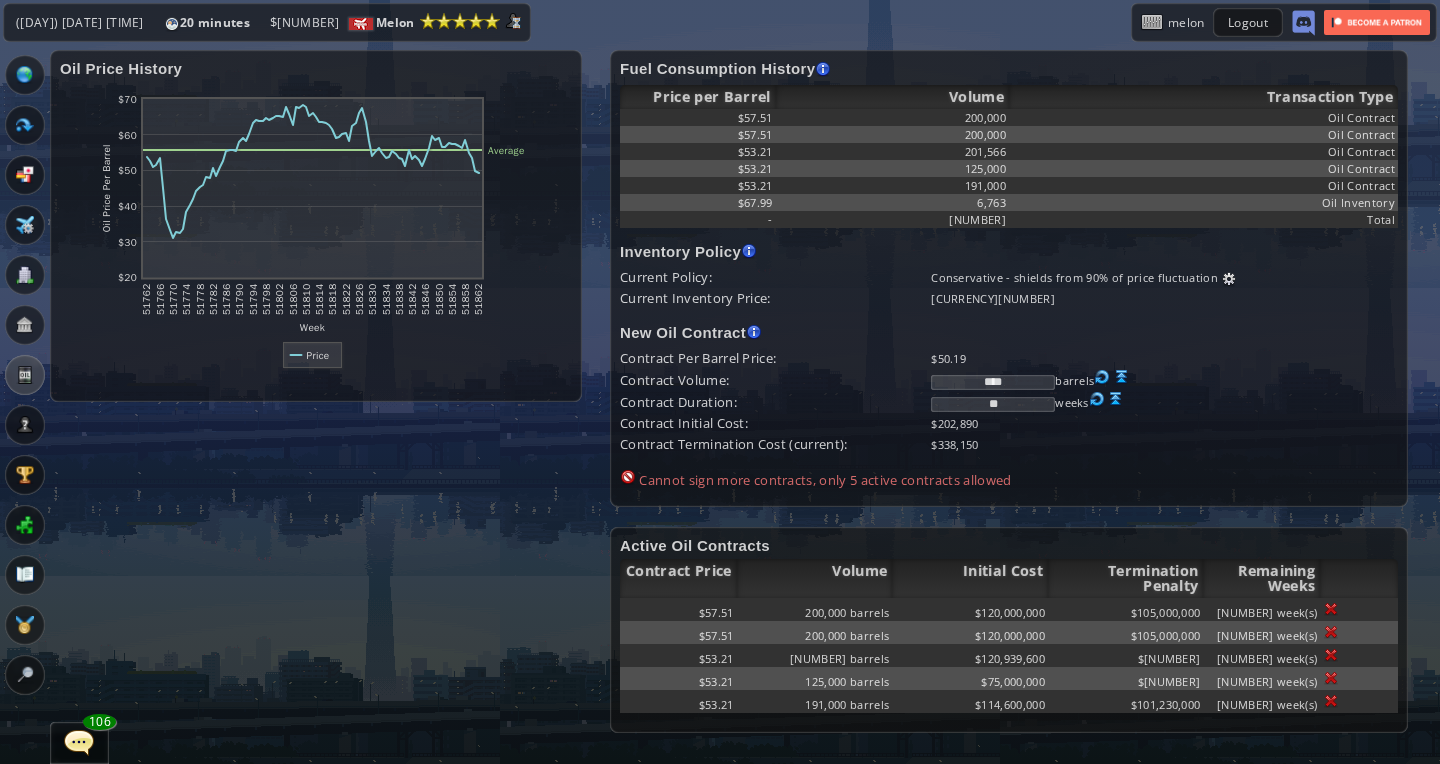 scroll, scrollTop: 0, scrollLeft: 0, axis: both 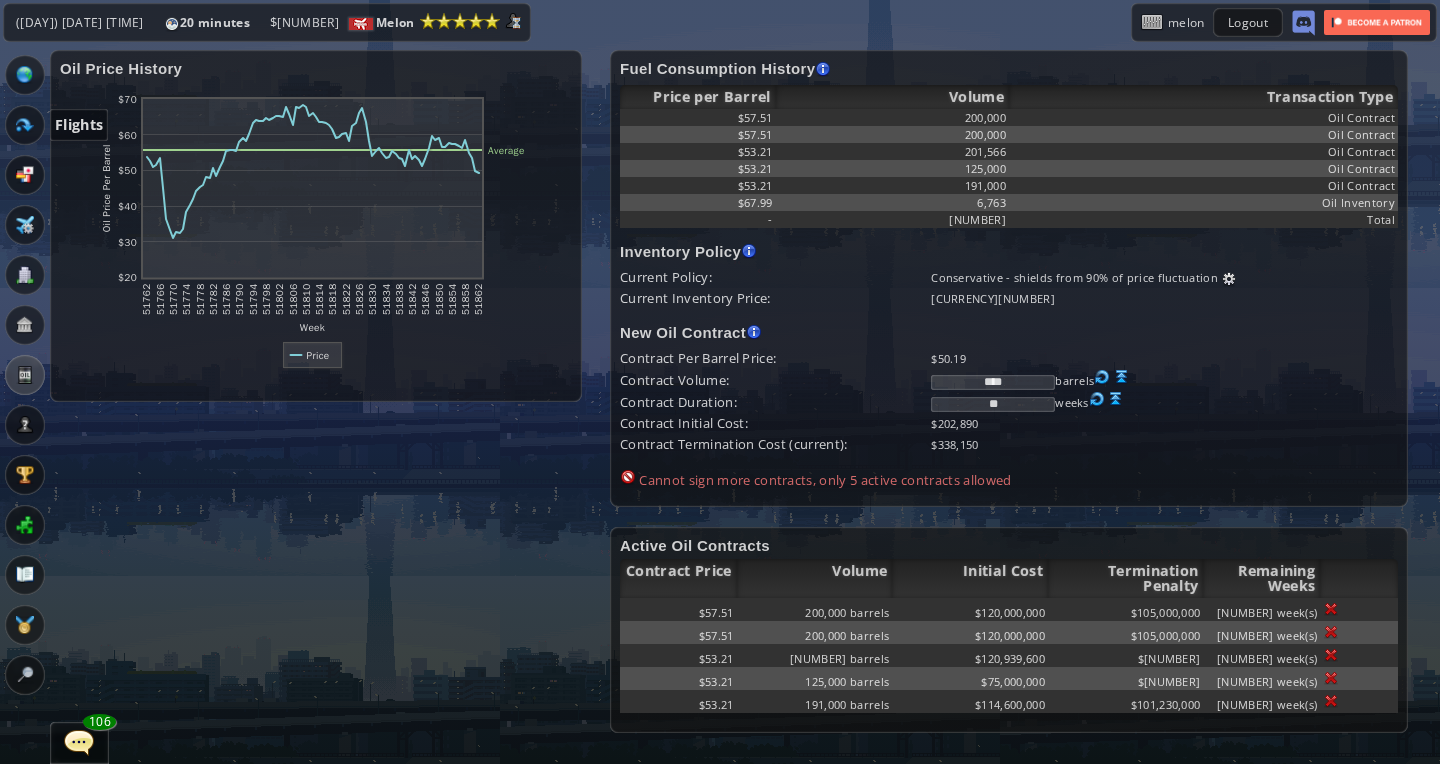 click at bounding box center [25, 125] 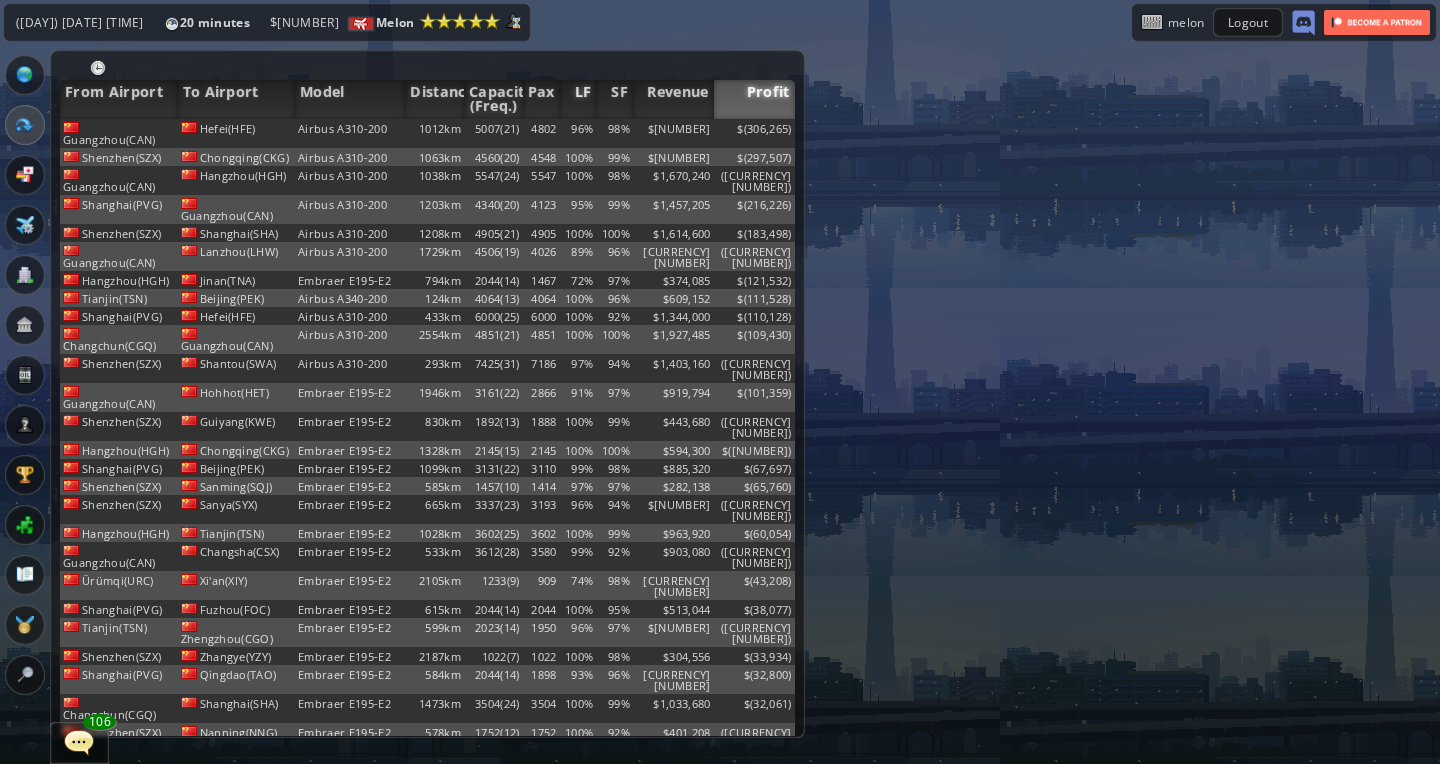 click on "LF" at bounding box center (578, 99) 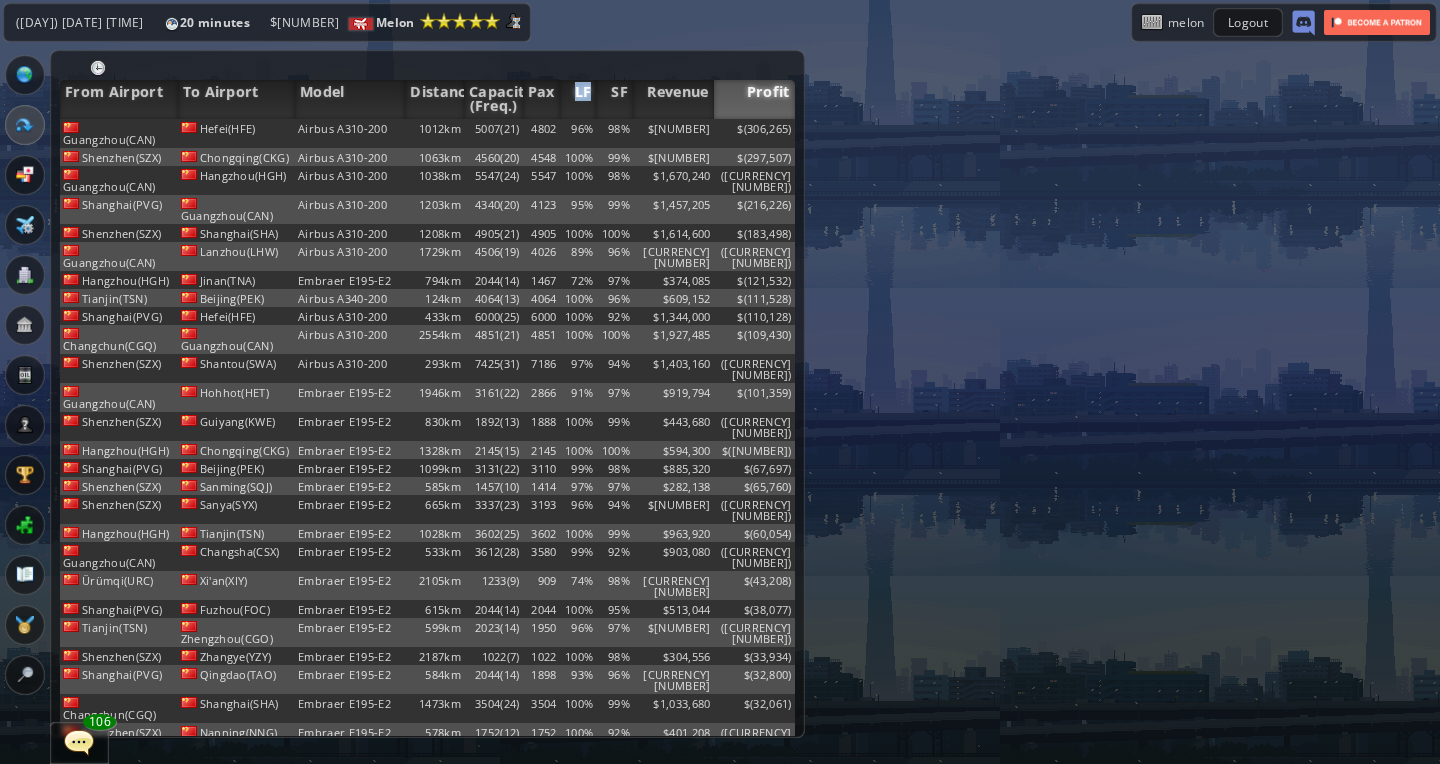 click on "LF" at bounding box center [578, 99] 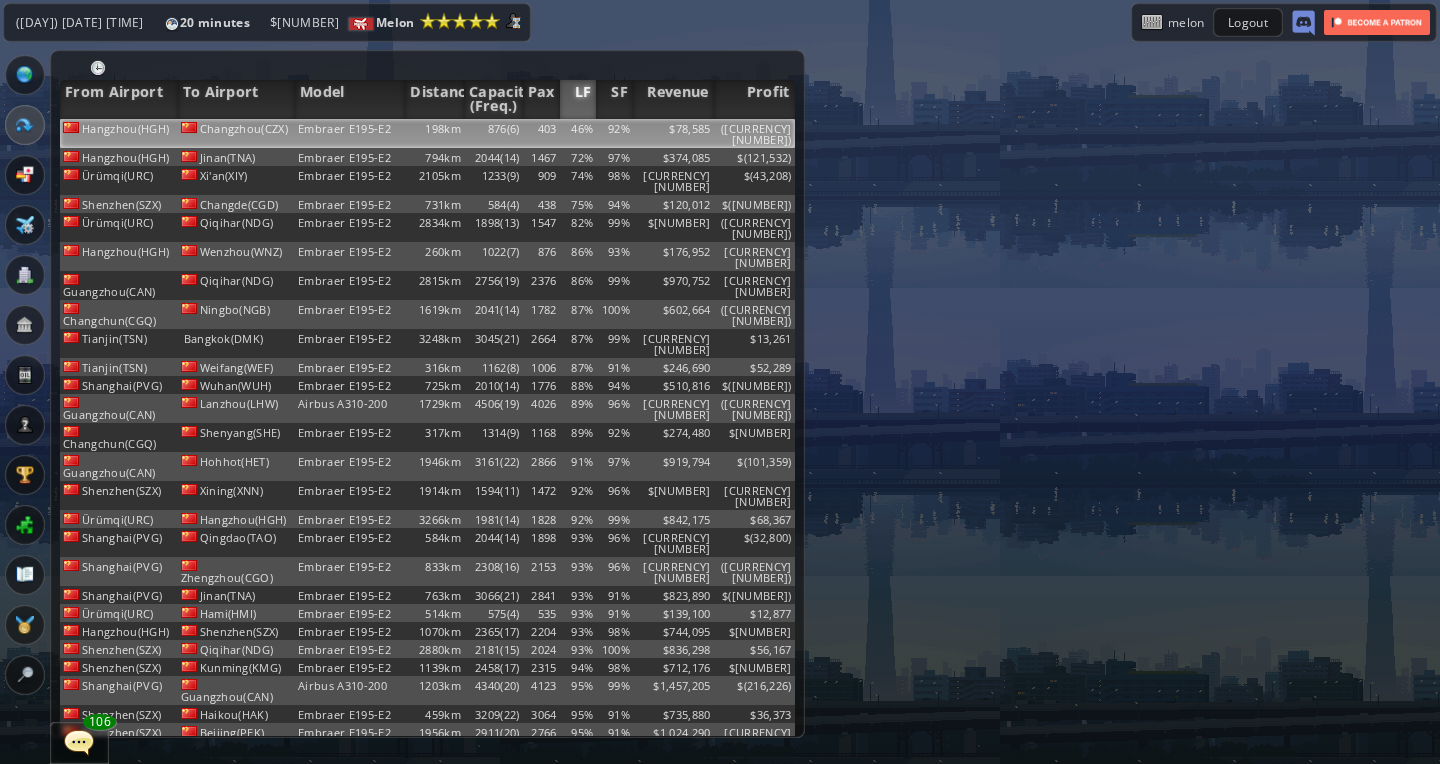 click on "46%" at bounding box center [578, 133] 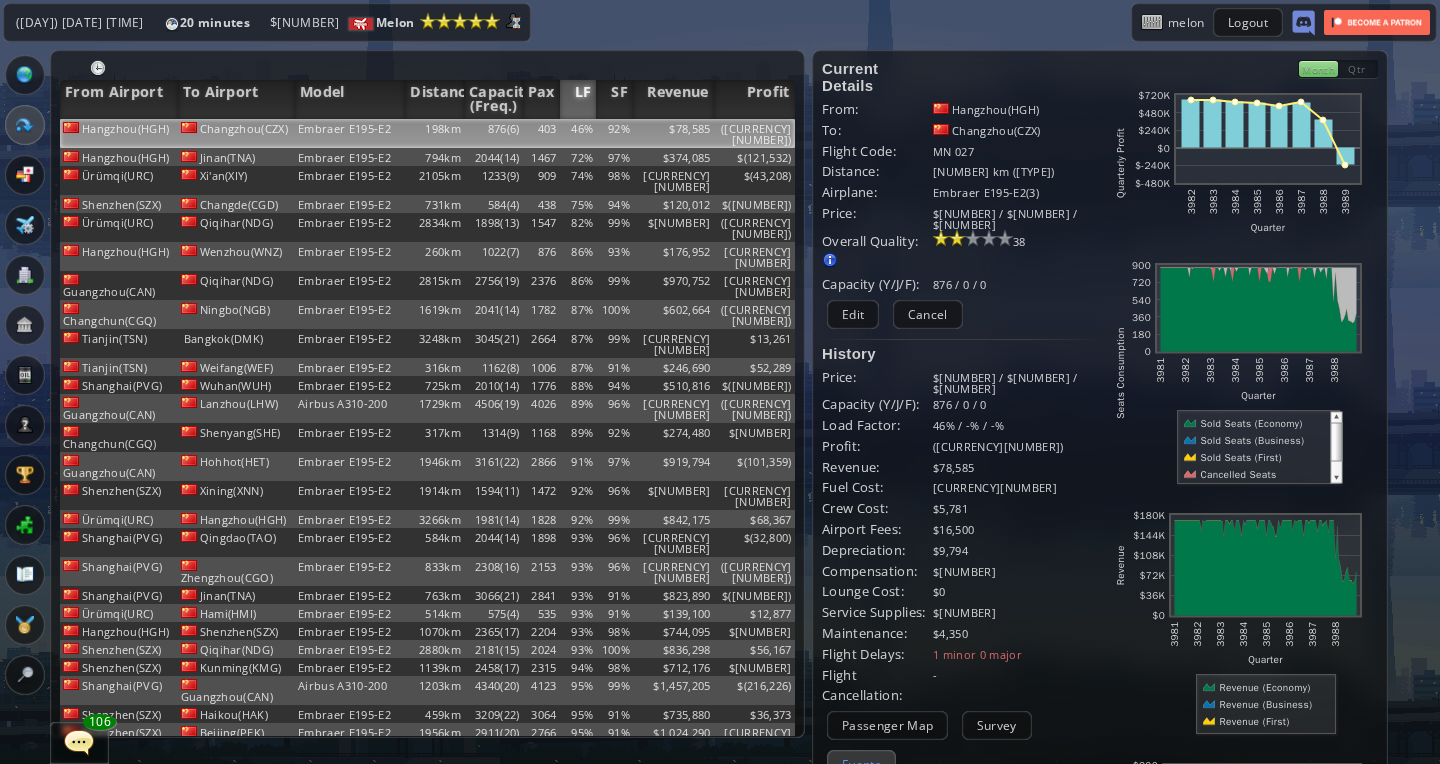 click on "Events" at bounding box center (861, 764) 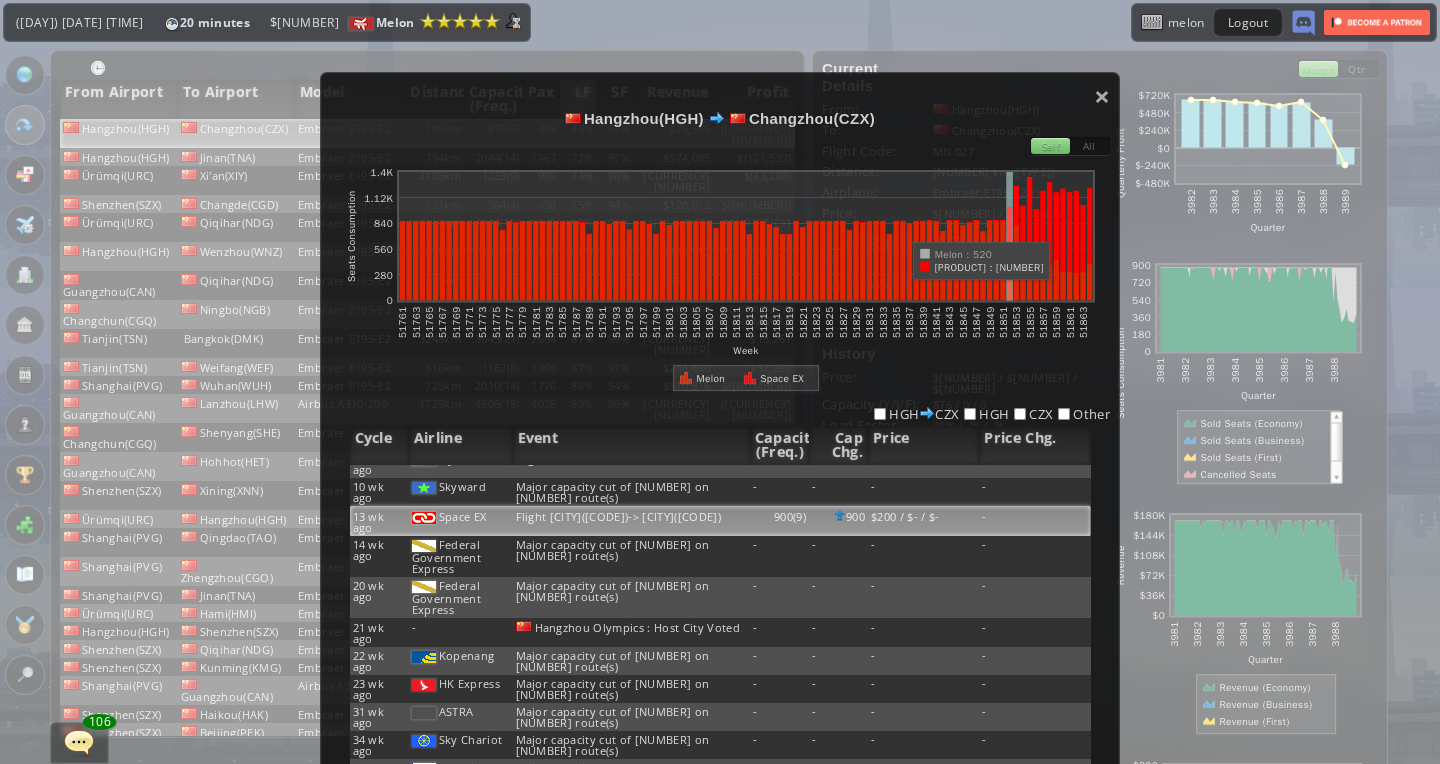 scroll, scrollTop: 141, scrollLeft: 0, axis: vertical 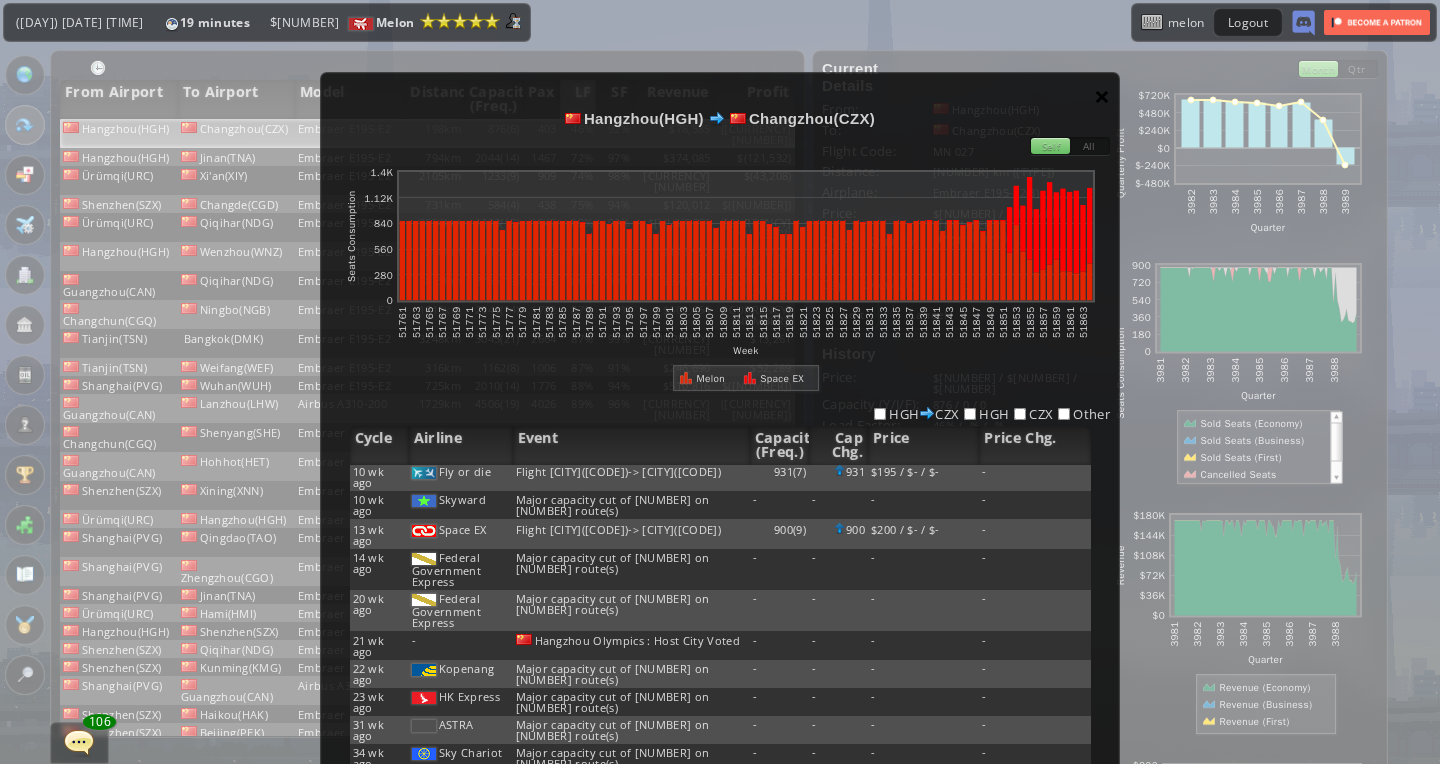 click on "×" at bounding box center [1102, 96] 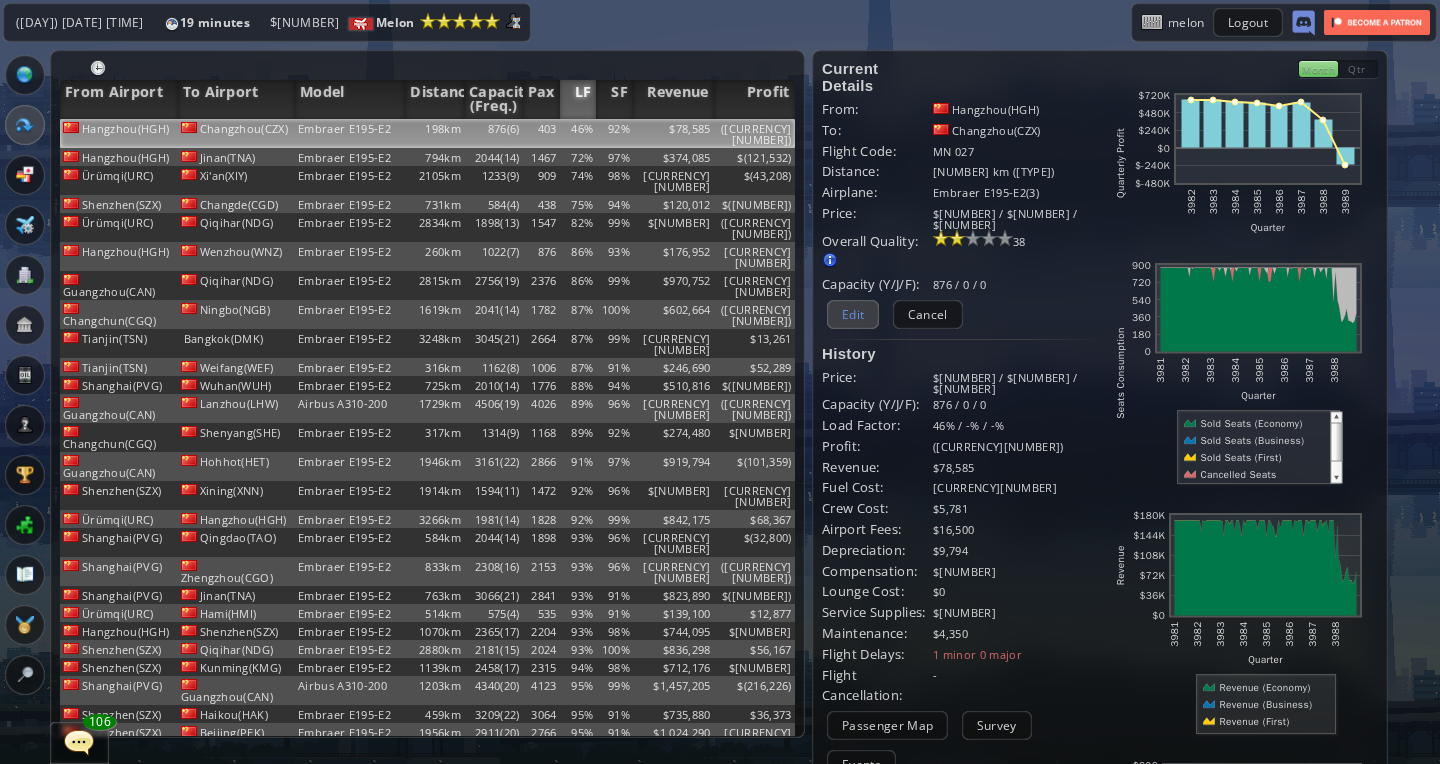 click on "Edit" at bounding box center [853, 314] 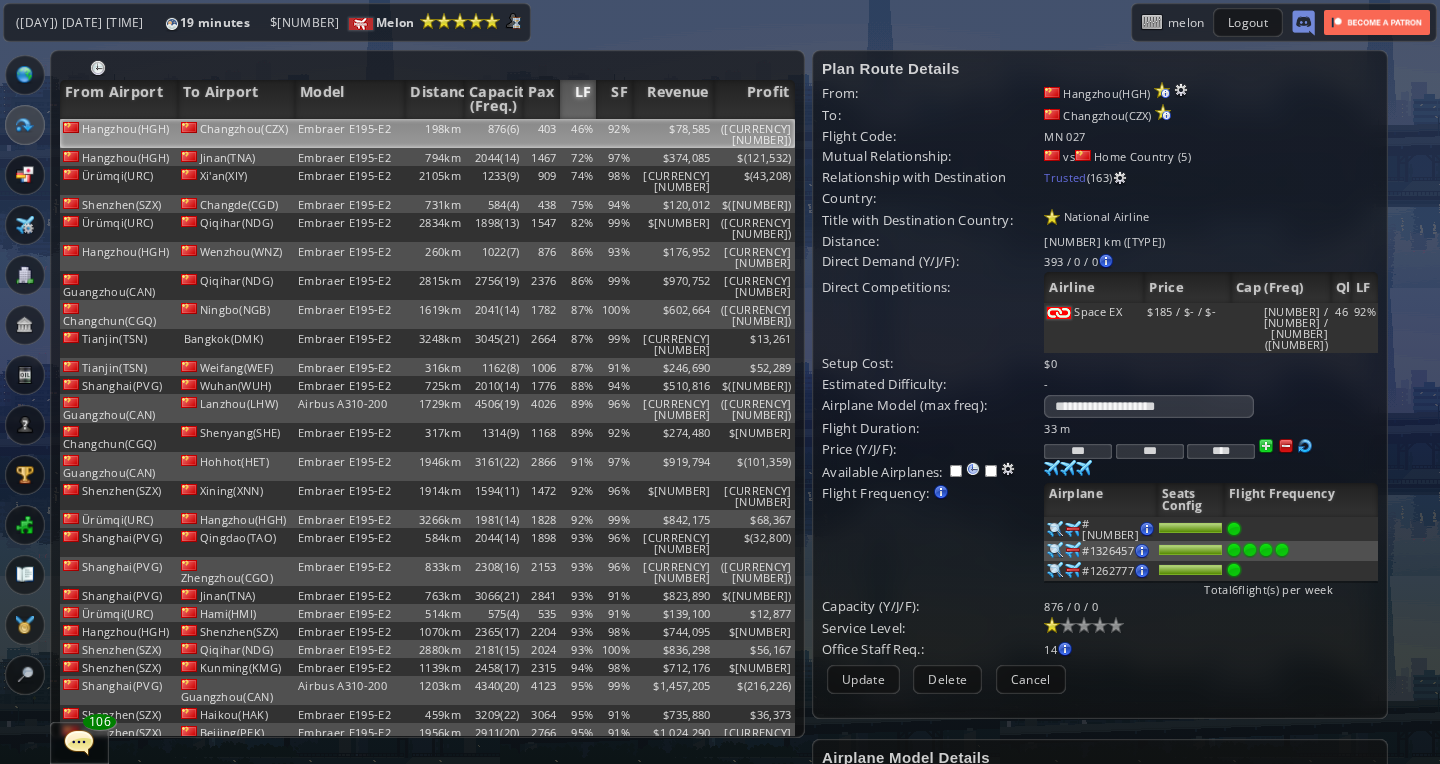drag, startPoint x: 1072, startPoint y: 402, endPoint x: 1201, endPoint y: 415, distance: 129.65338 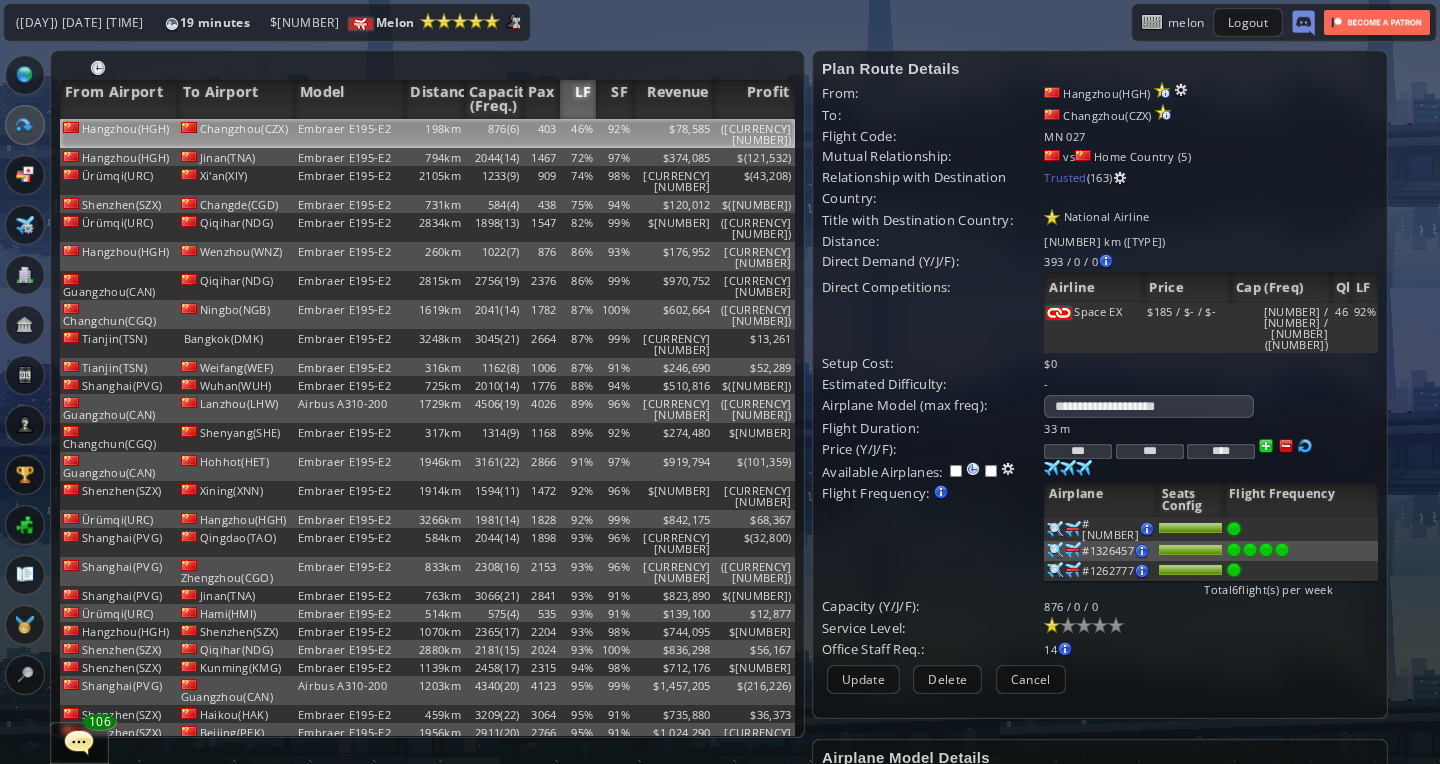 click on "***
***
****" at bounding box center [1210, 428] 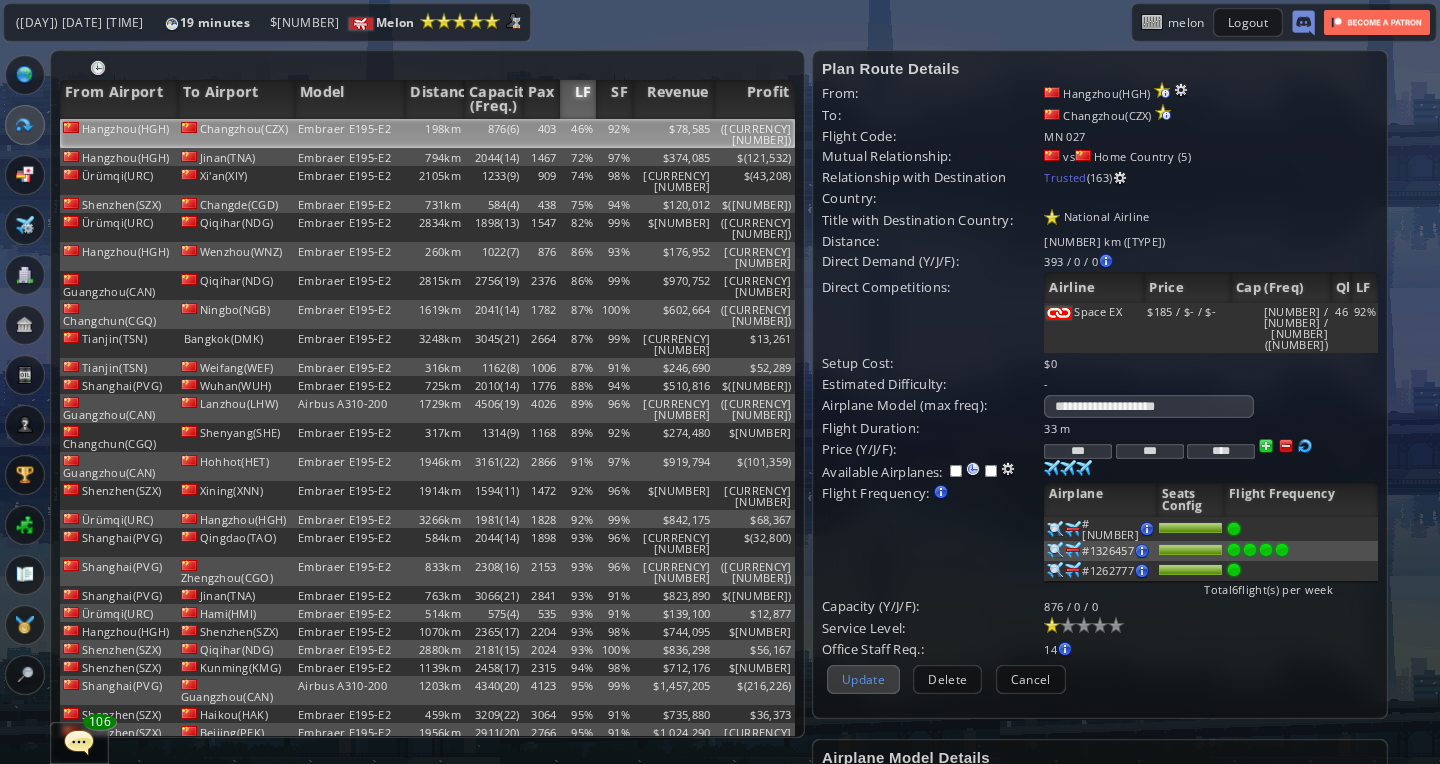 type on "***" 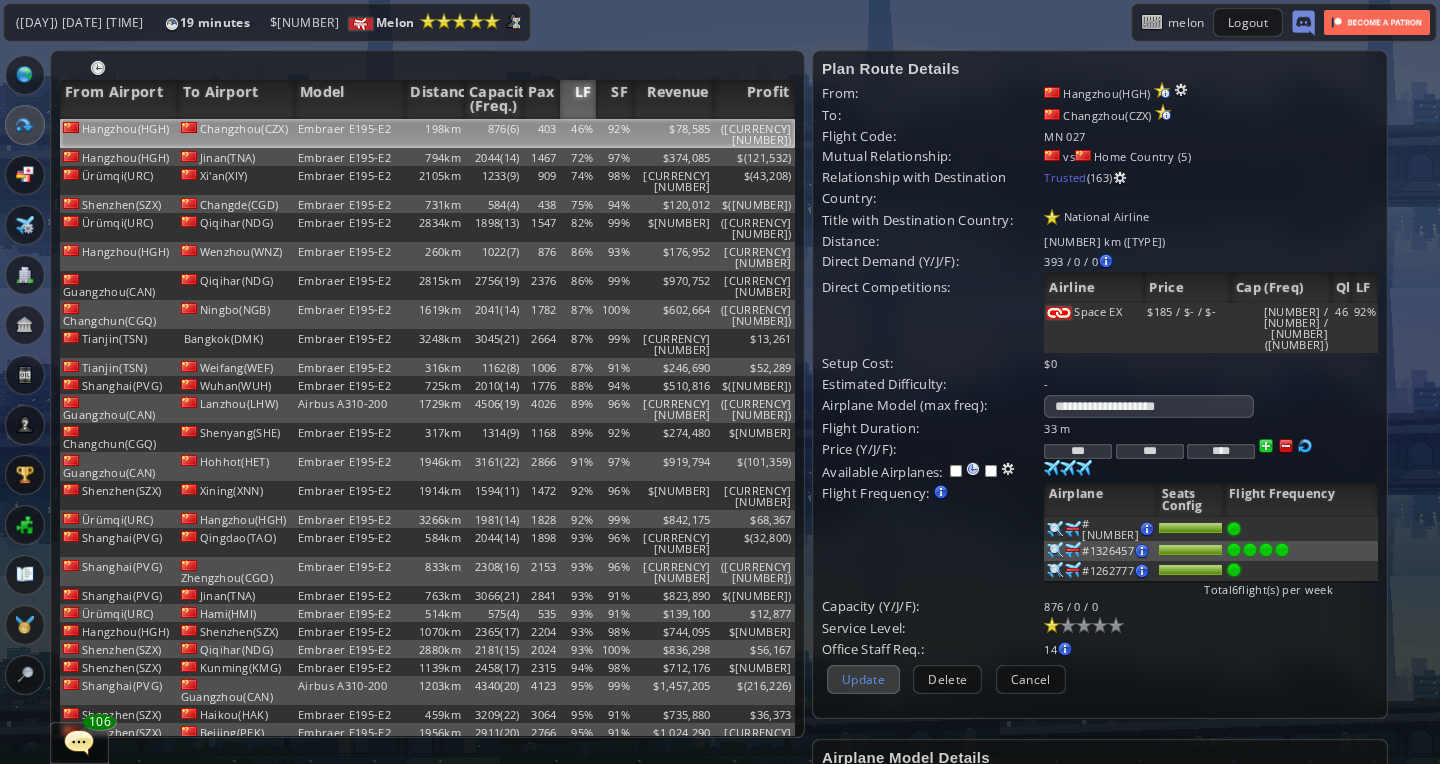 click on "Update" at bounding box center [863, 679] 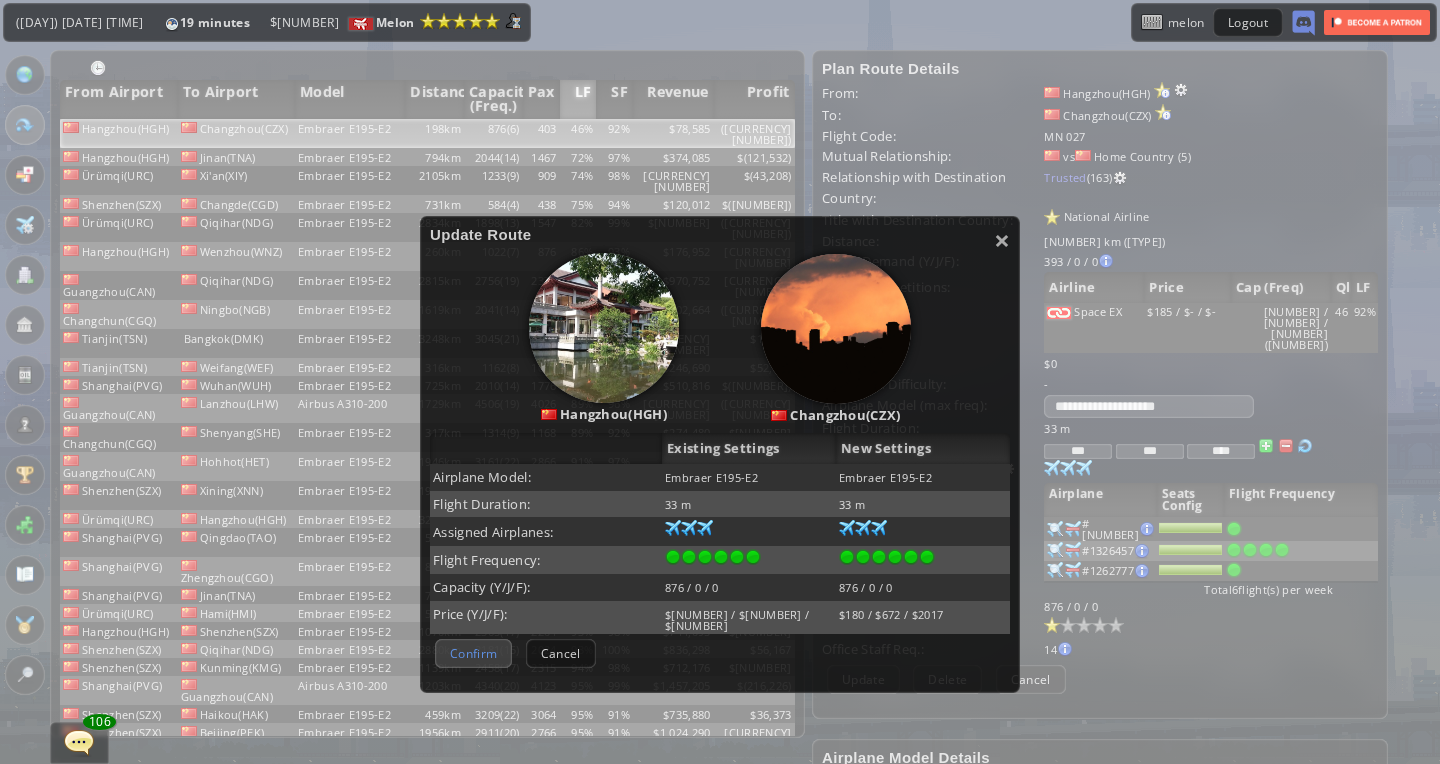 click on "Confirm" at bounding box center [473, 653] 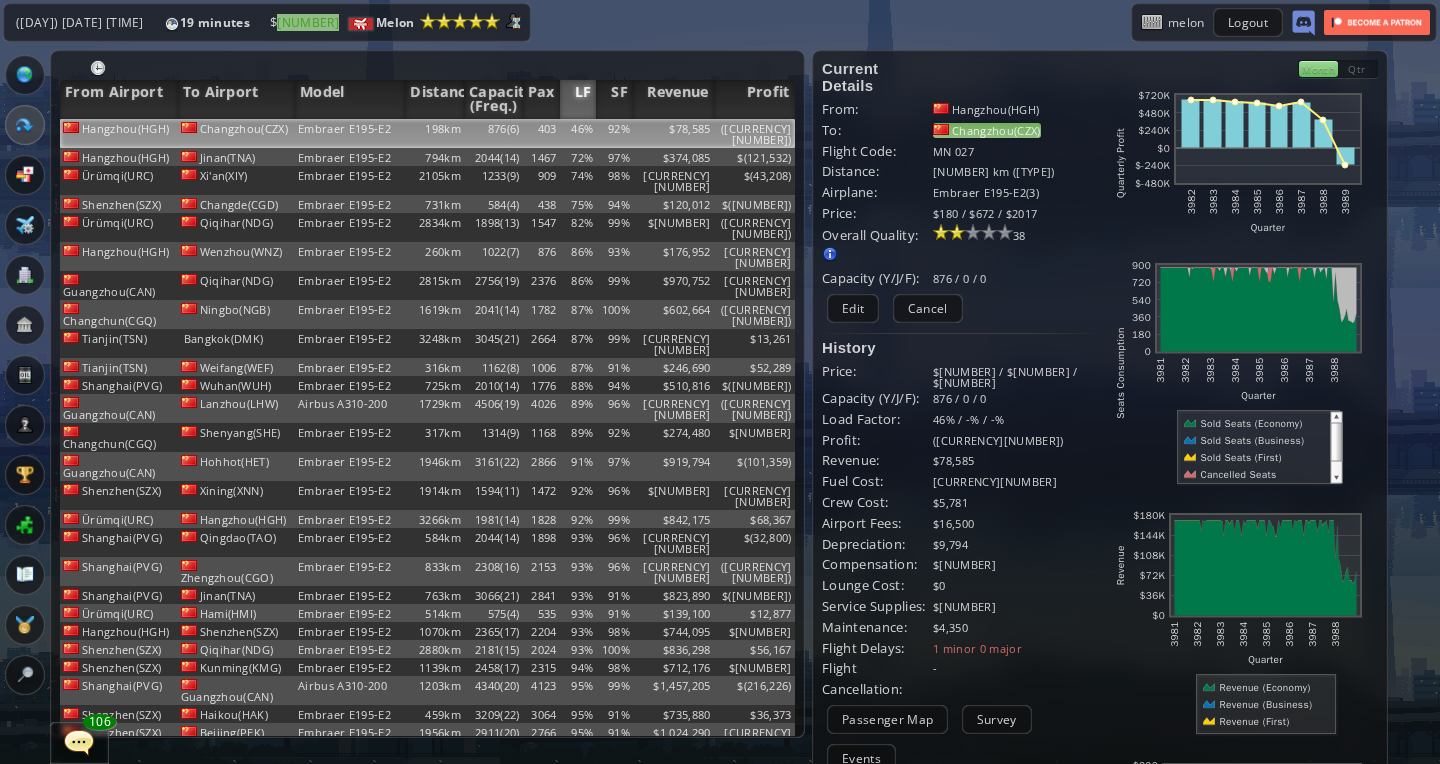 click on "Changzhou(CZX)" at bounding box center [987, 130] 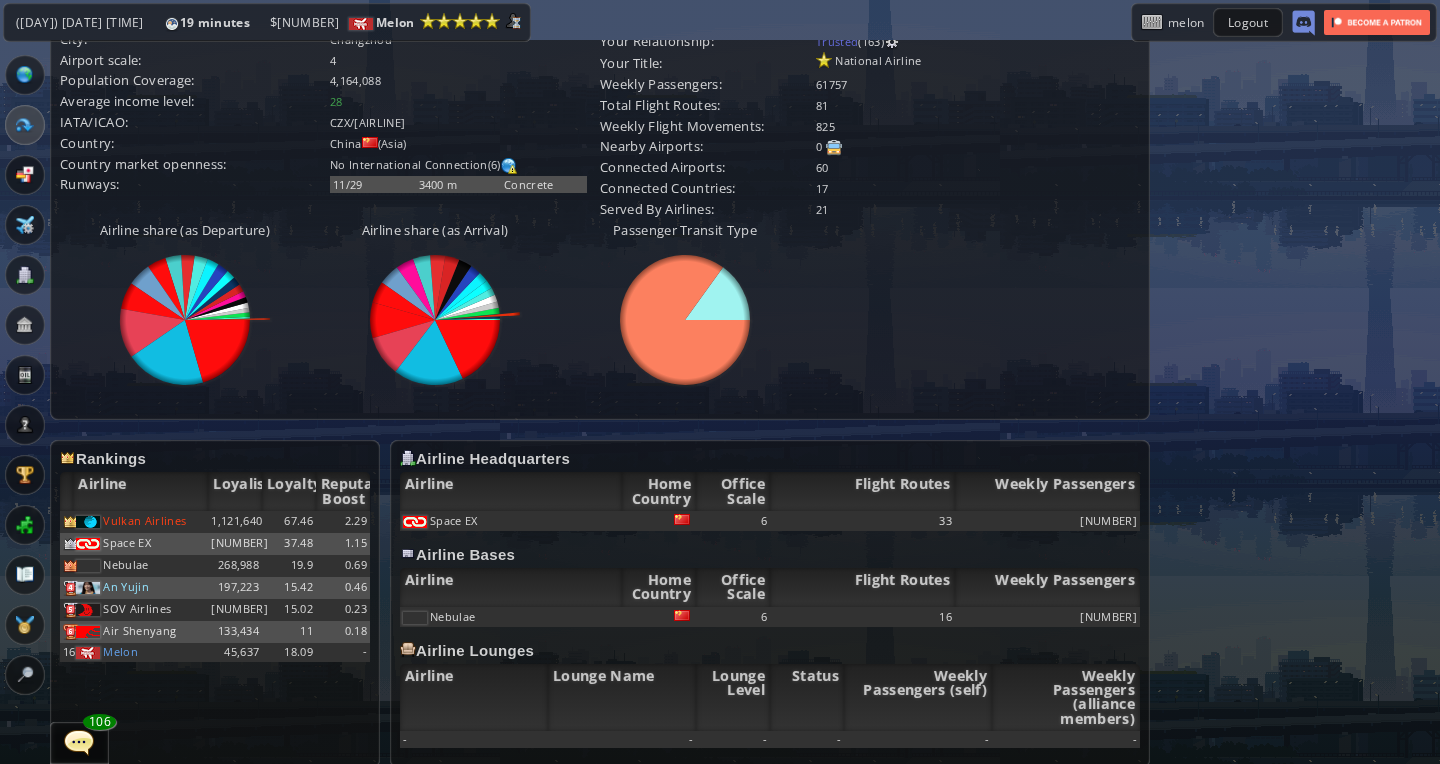 scroll, scrollTop: 578, scrollLeft: 0, axis: vertical 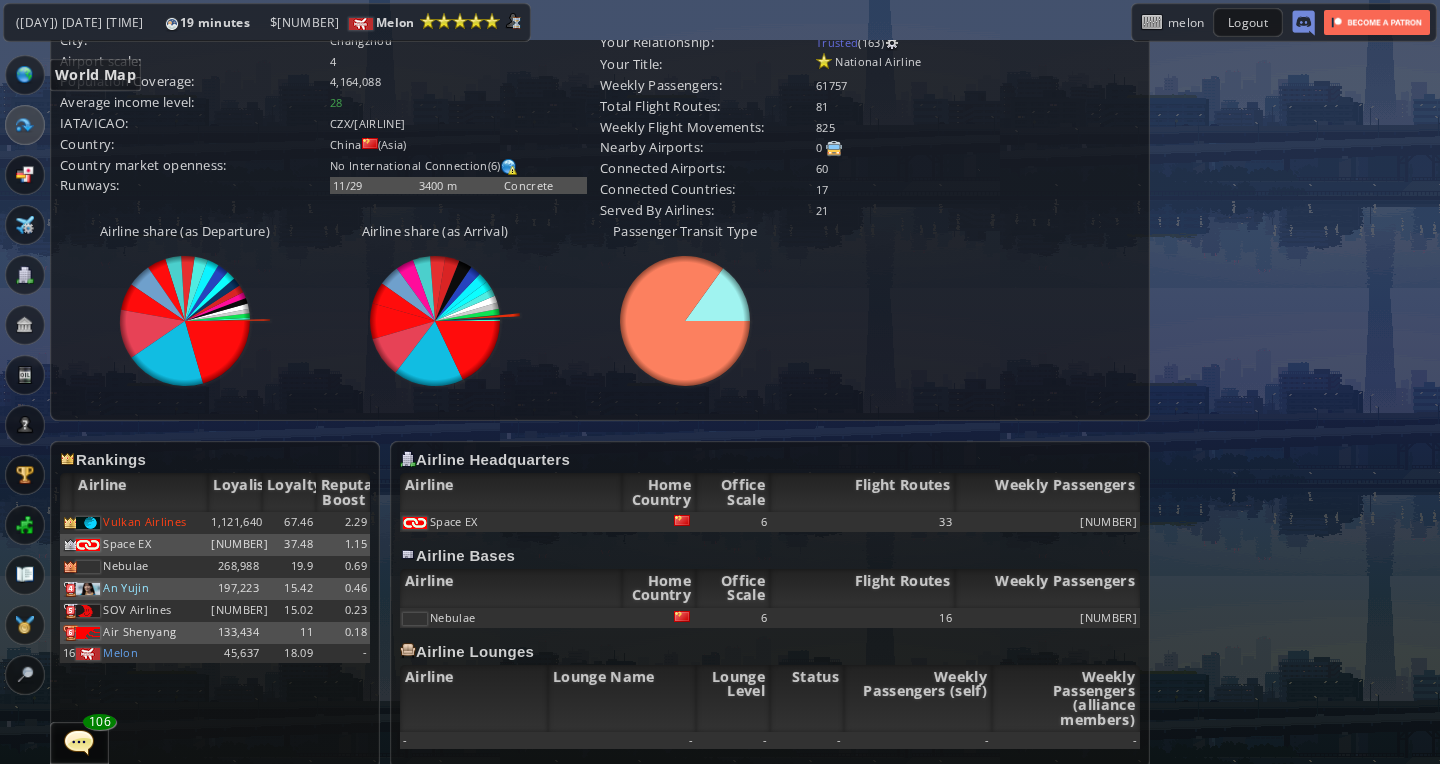click at bounding box center [25, 75] 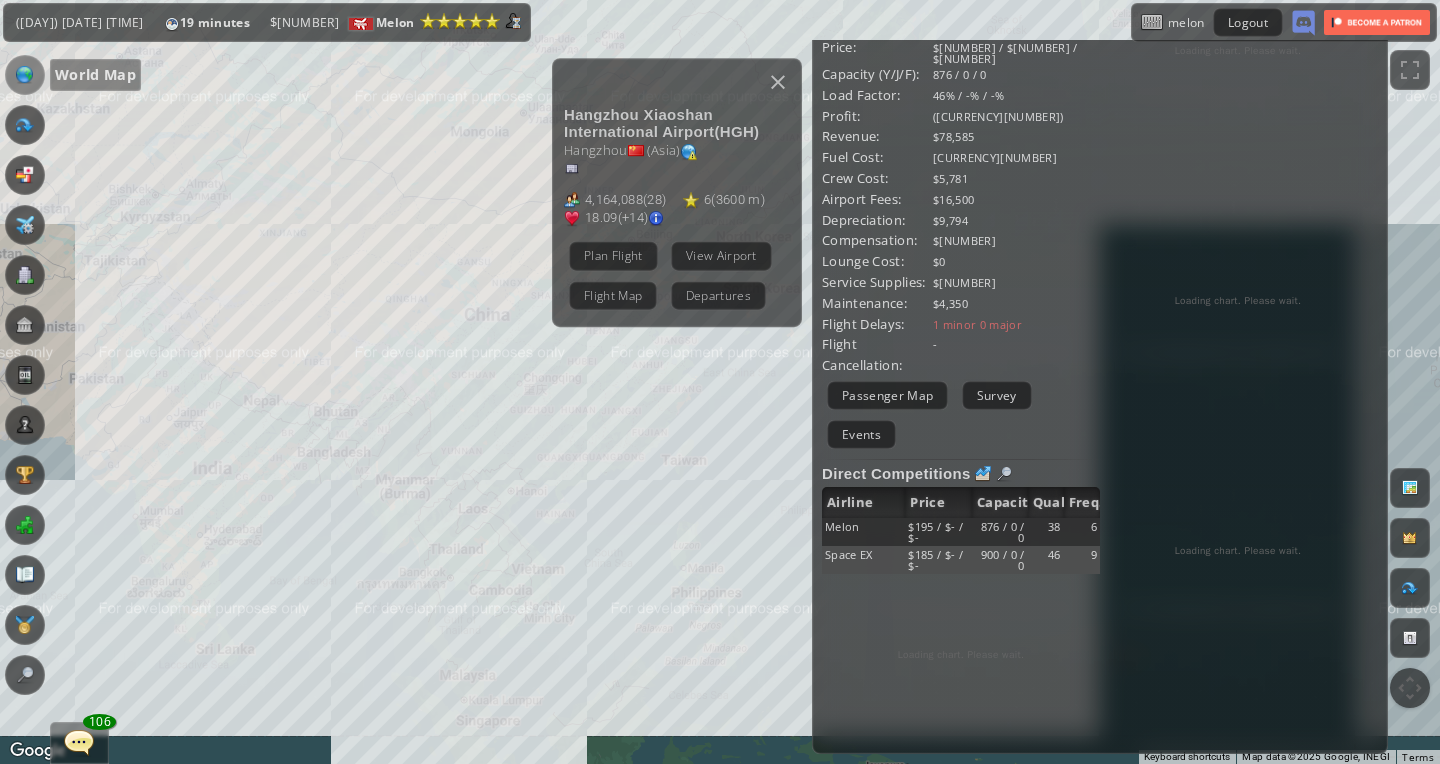 scroll, scrollTop: 264, scrollLeft: 0, axis: vertical 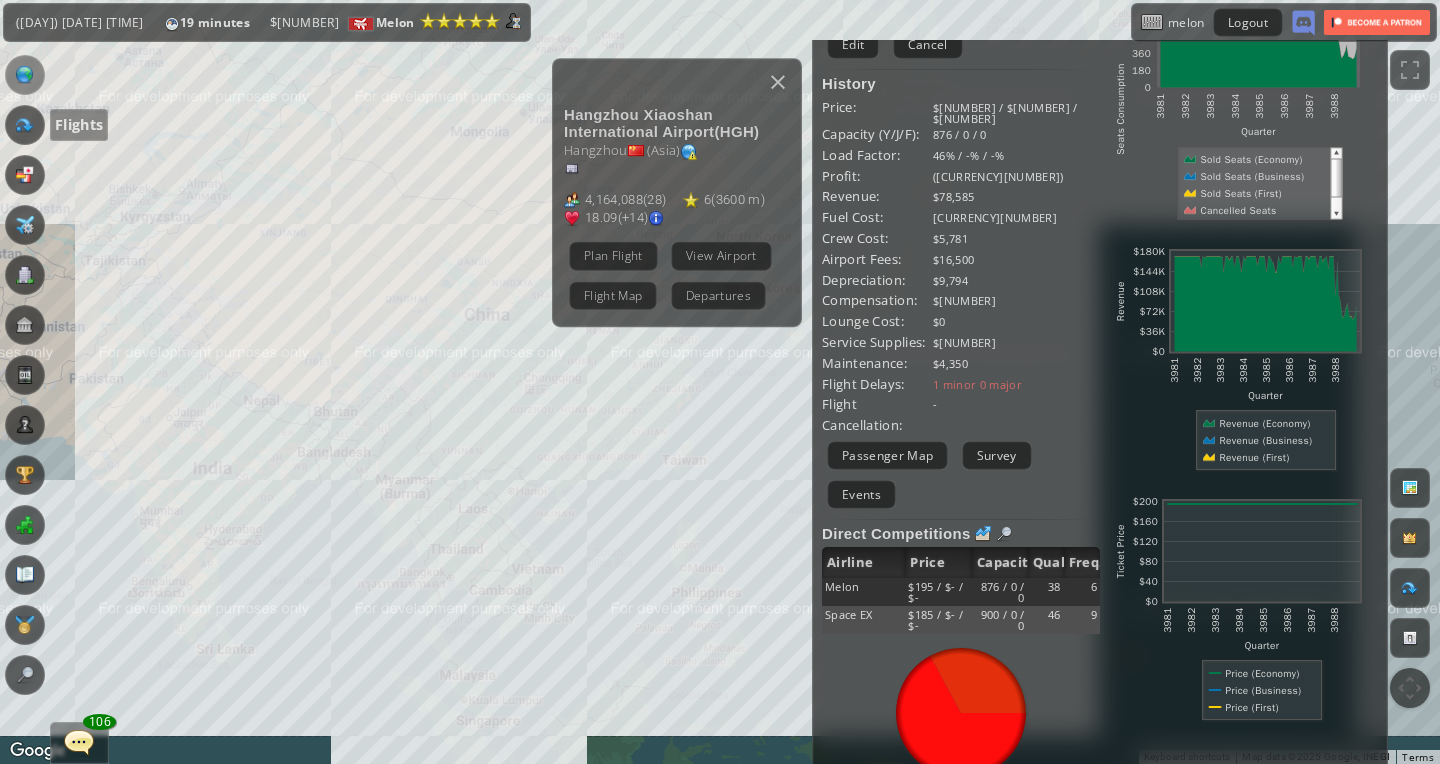 click at bounding box center (25, 125) 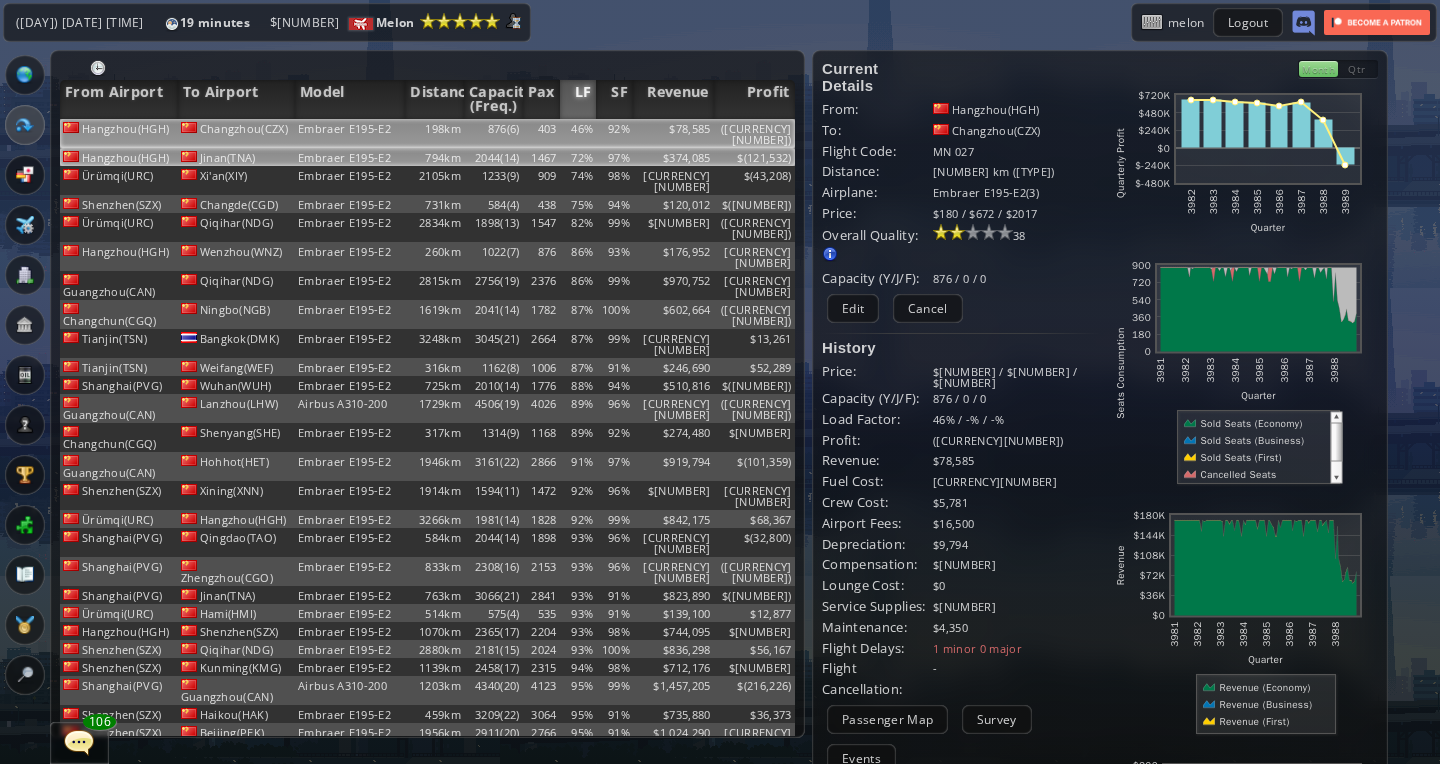 scroll, scrollTop: 0, scrollLeft: 0, axis: both 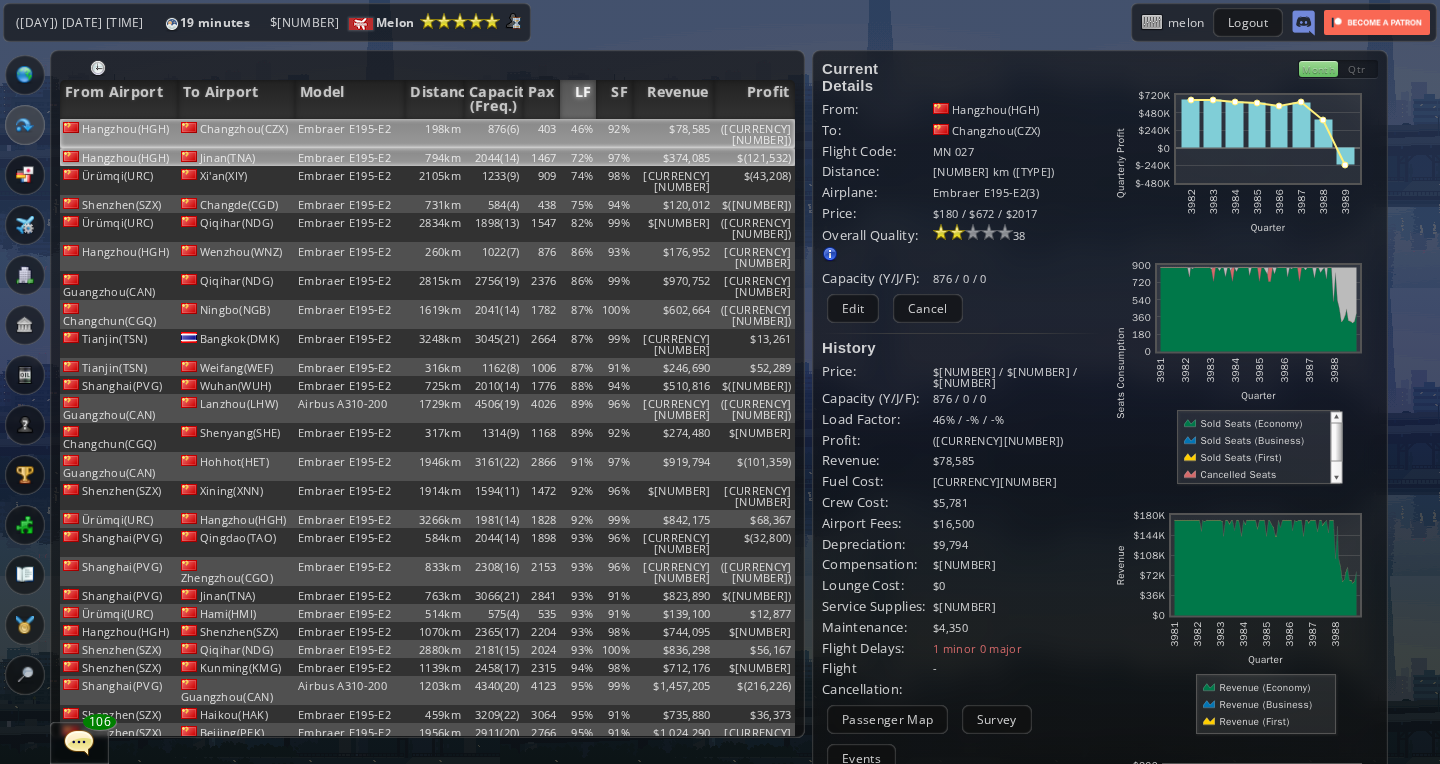click on "[CITY]([CODE]) [CITY]([CODE]) [AIRLINE] [NUMBER]km [NUMBER]([NUMBER]) [NUMBER] [NUMBER]% [NUMBER]% [CURRENCY][NUMBER] ([CURRENCY][NUMBER])" at bounding box center (427, 157) 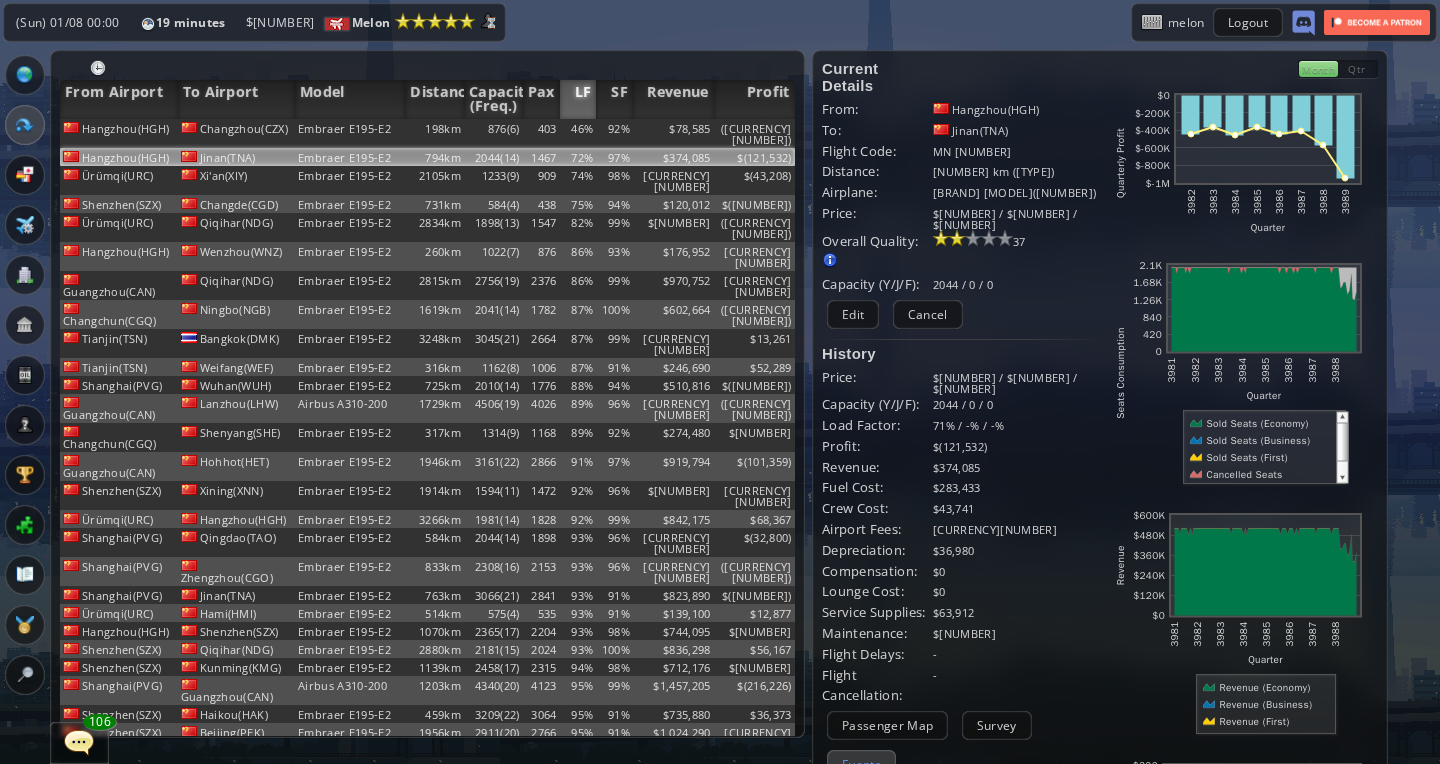 click on "Events" at bounding box center (861, 764) 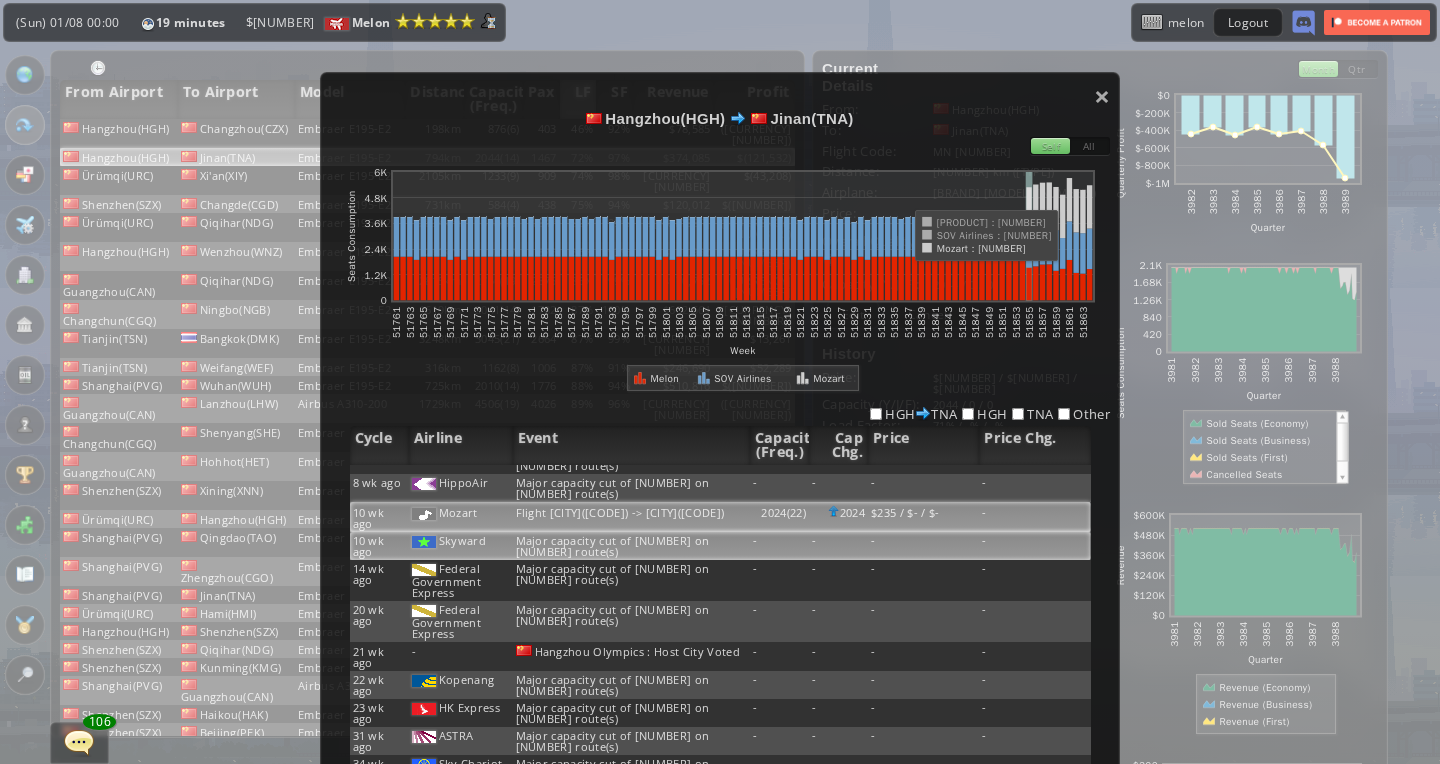 scroll, scrollTop: 38, scrollLeft: 0, axis: vertical 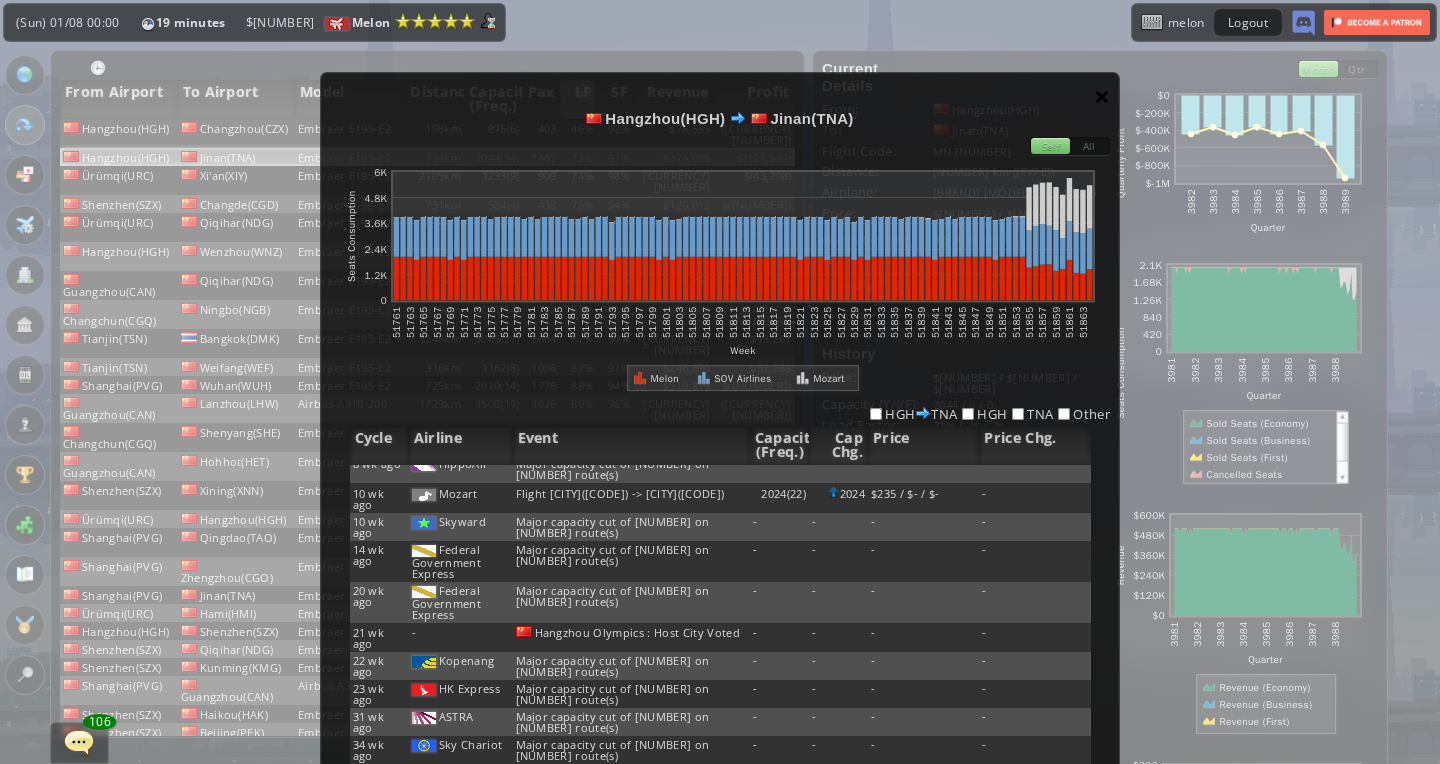 click on "×" at bounding box center [1102, 96] 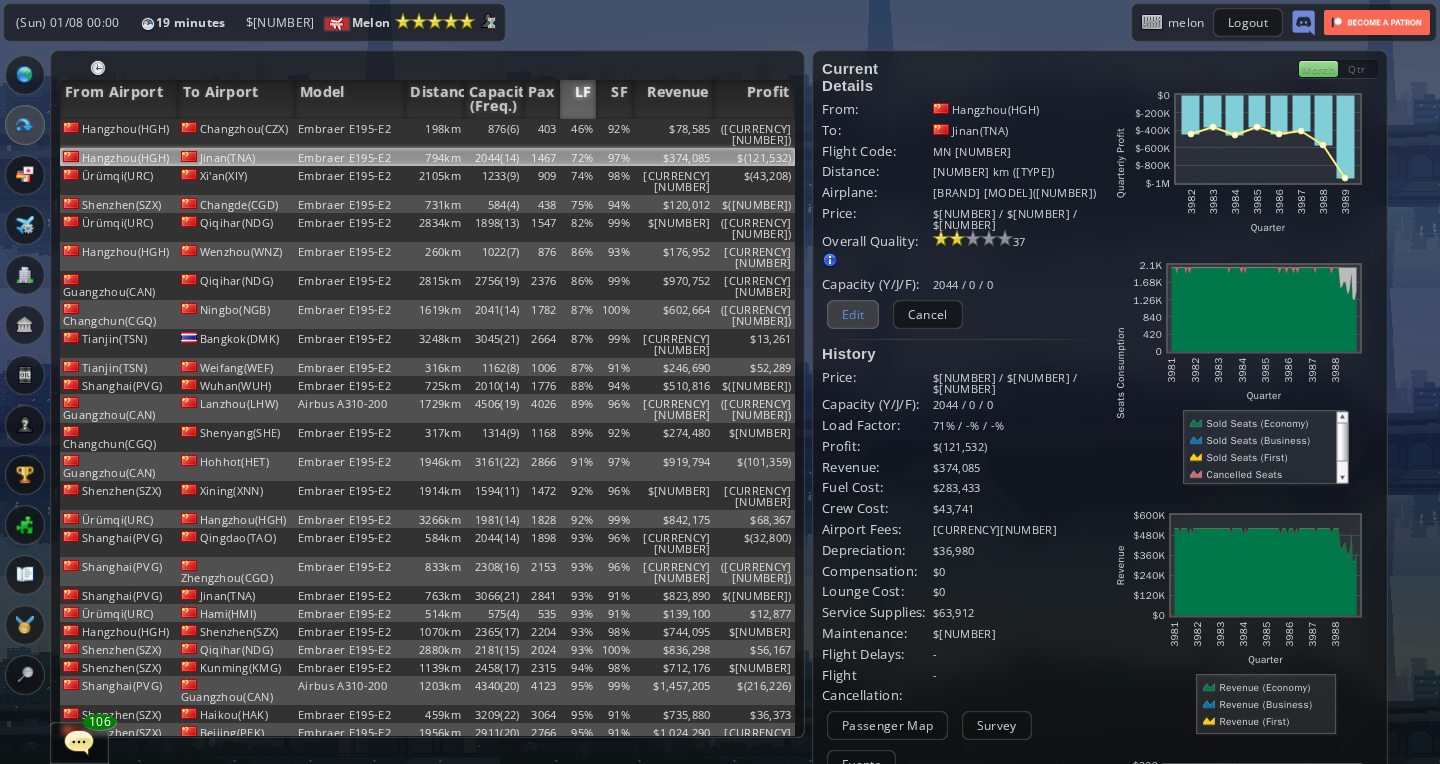 click on "Edit" at bounding box center (853, 314) 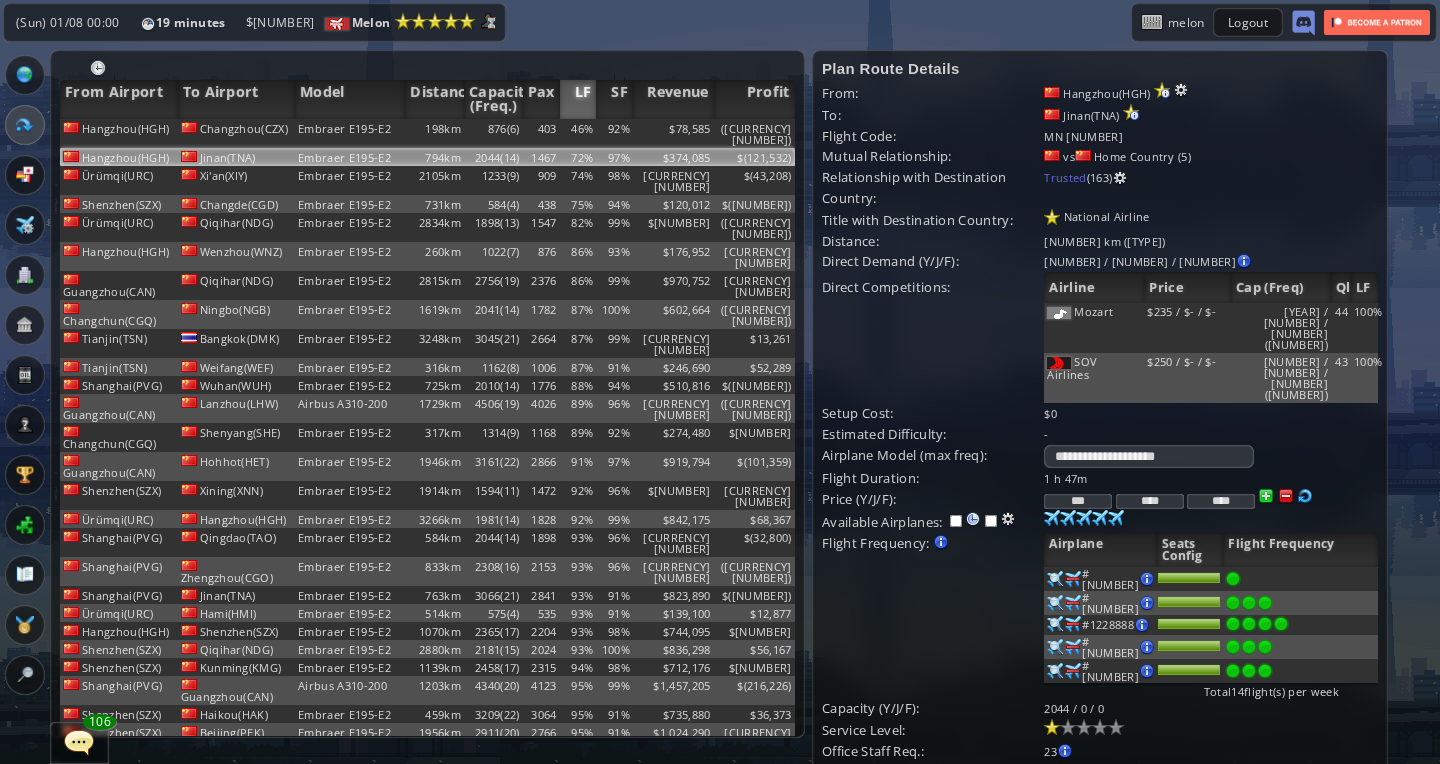 click on "***" at bounding box center (1078, 501) 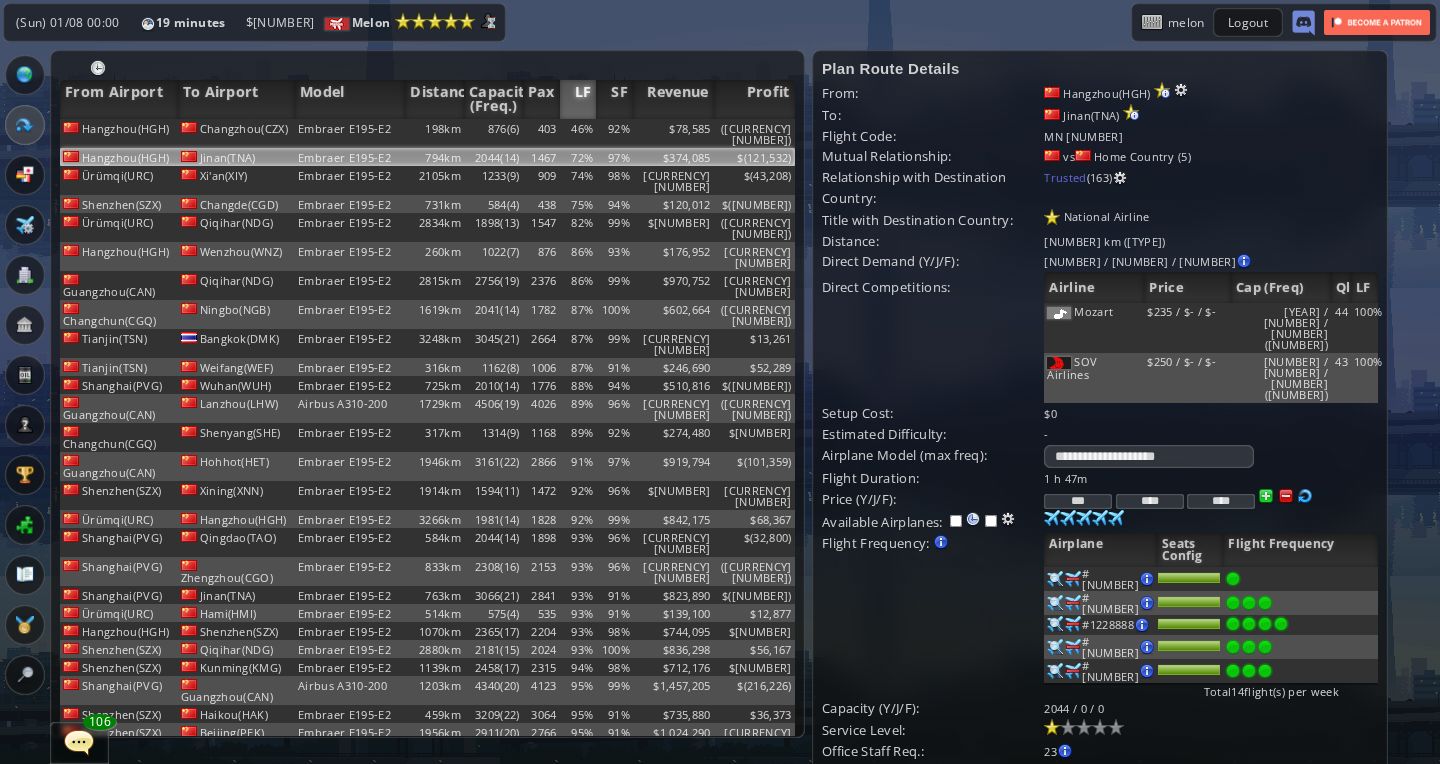 click on "Update" at bounding box center (863, 781) 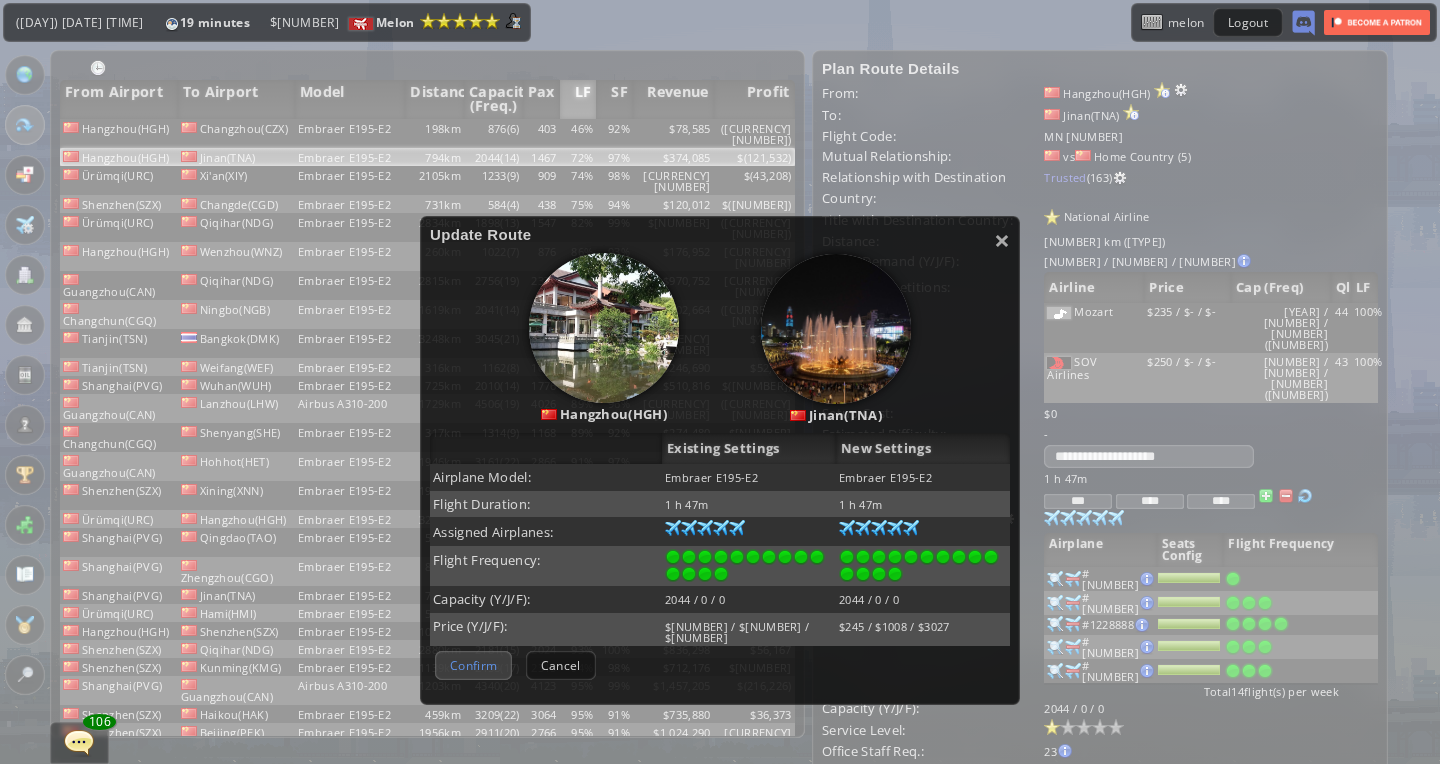 click on "Confirm" at bounding box center [473, 665] 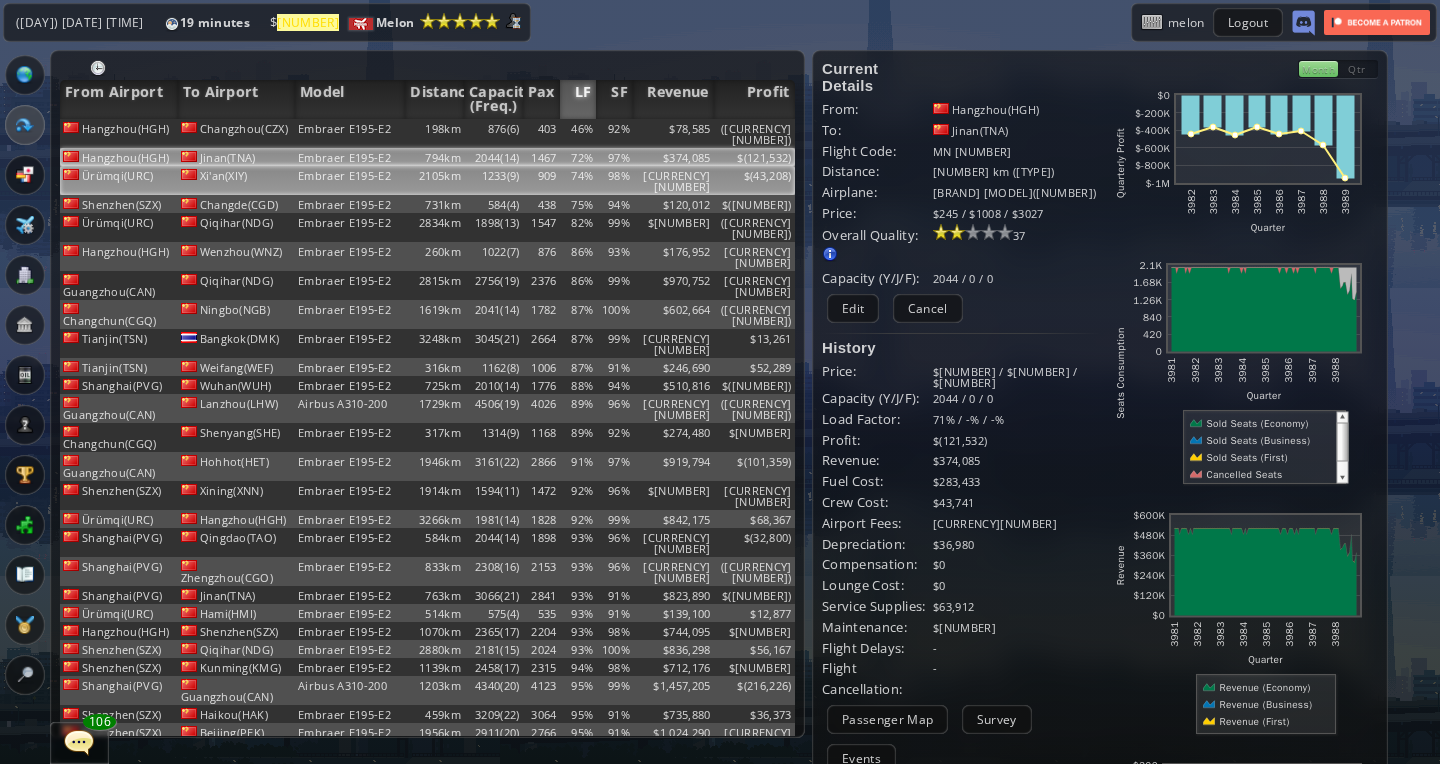 click on "2105km" at bounding box center (434, 133) 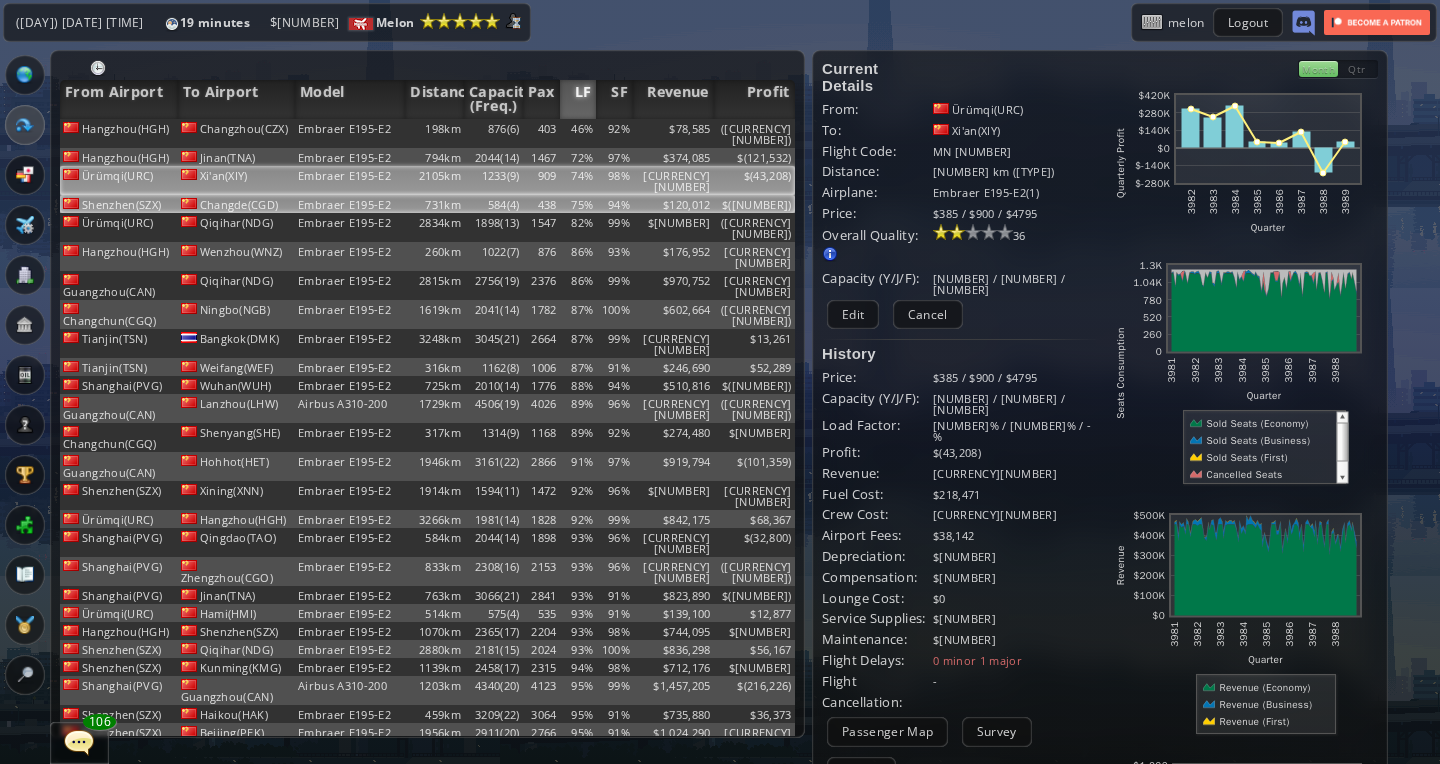 click on "Embraer E195-E2" at bounding box center (350, 133) 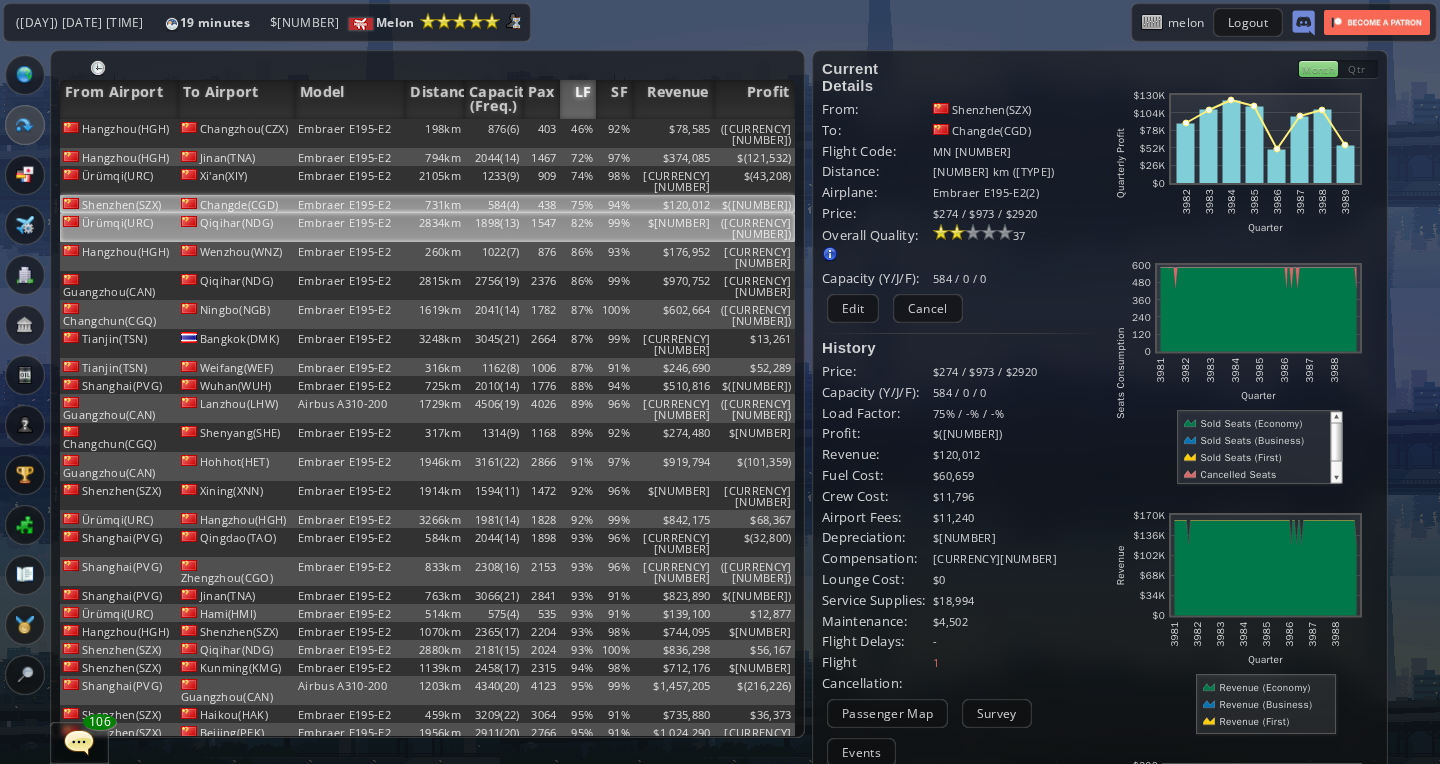 click on "Embraer E195-E2" at bounding box center [350, 133] 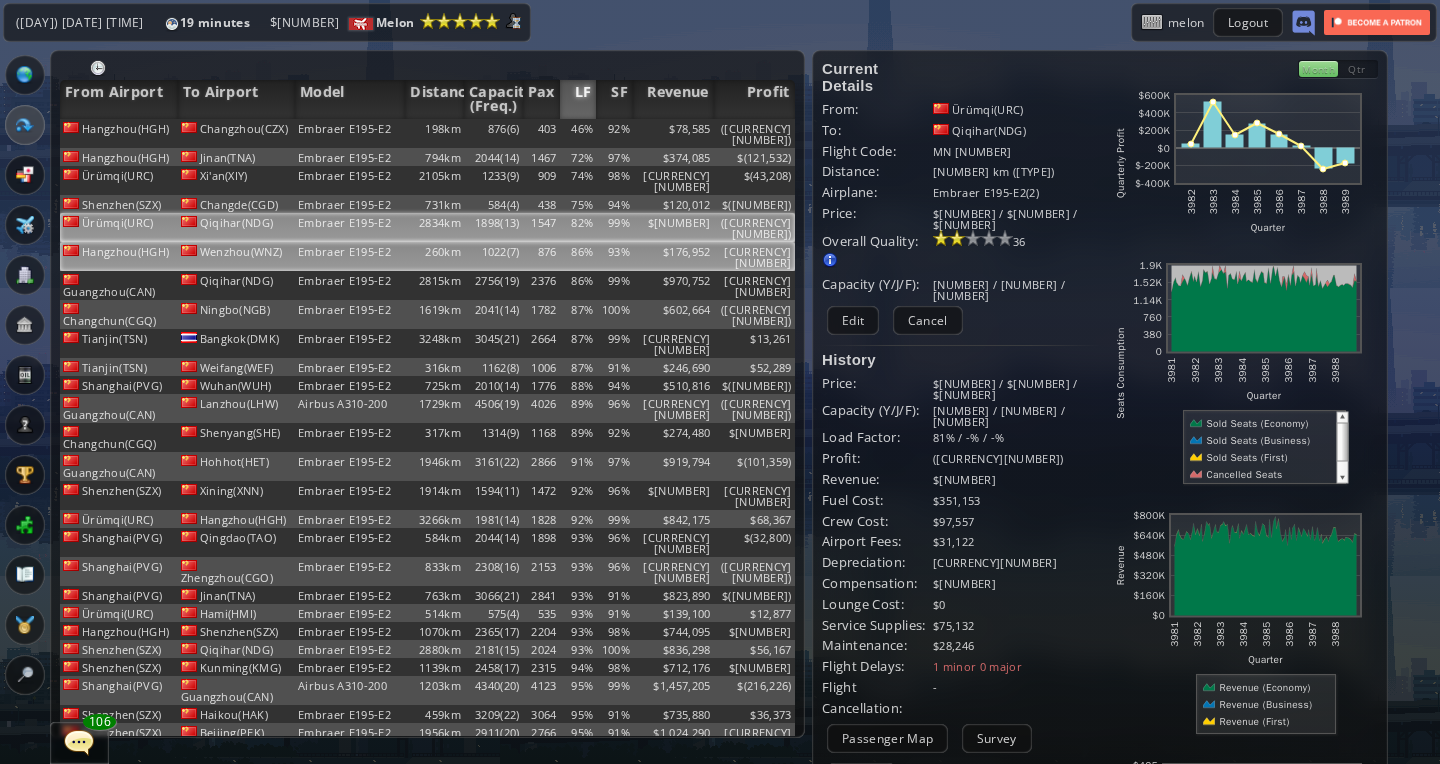 click on "Embraer E195-E2" at bounding box center [350, 133] 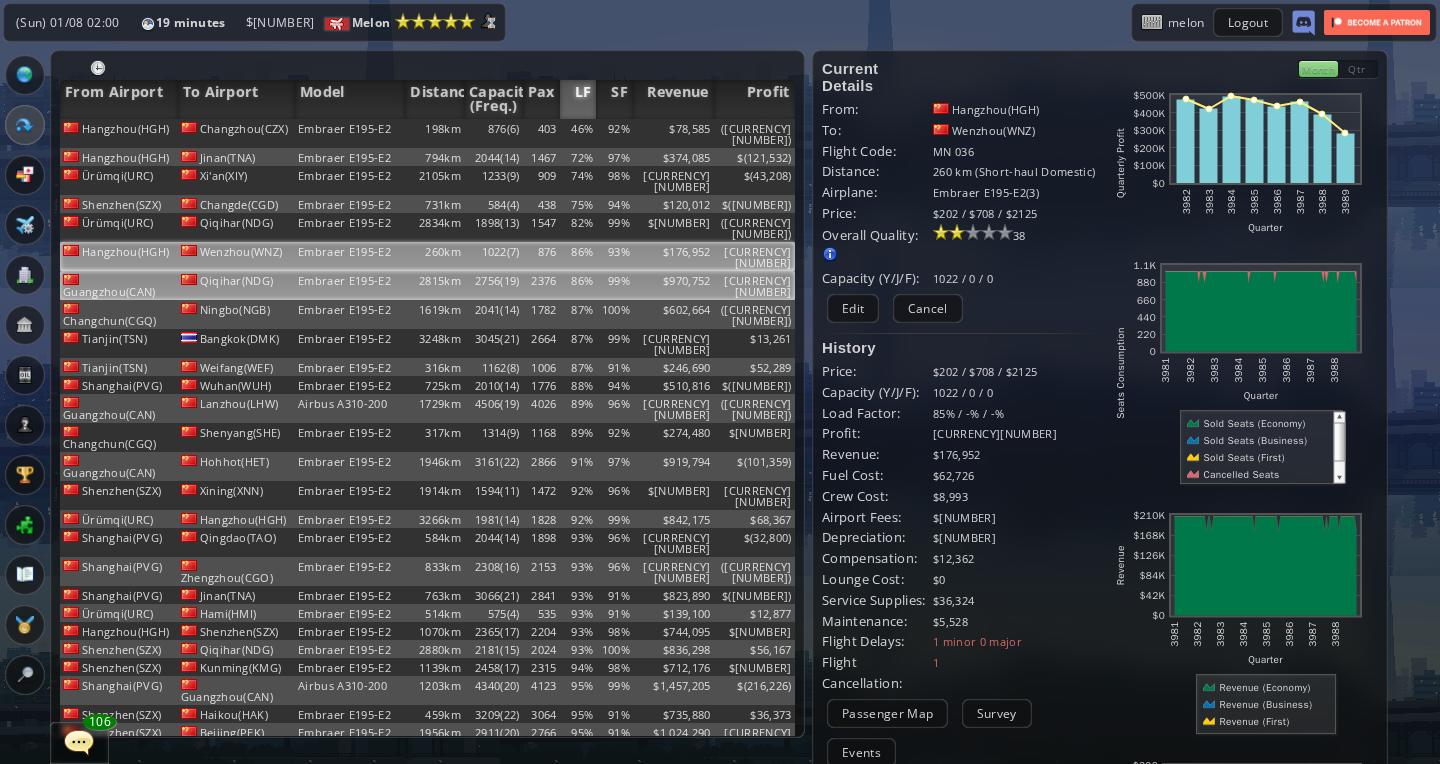 click on "Embraer E195-E2" at bounding box center [350, 133] 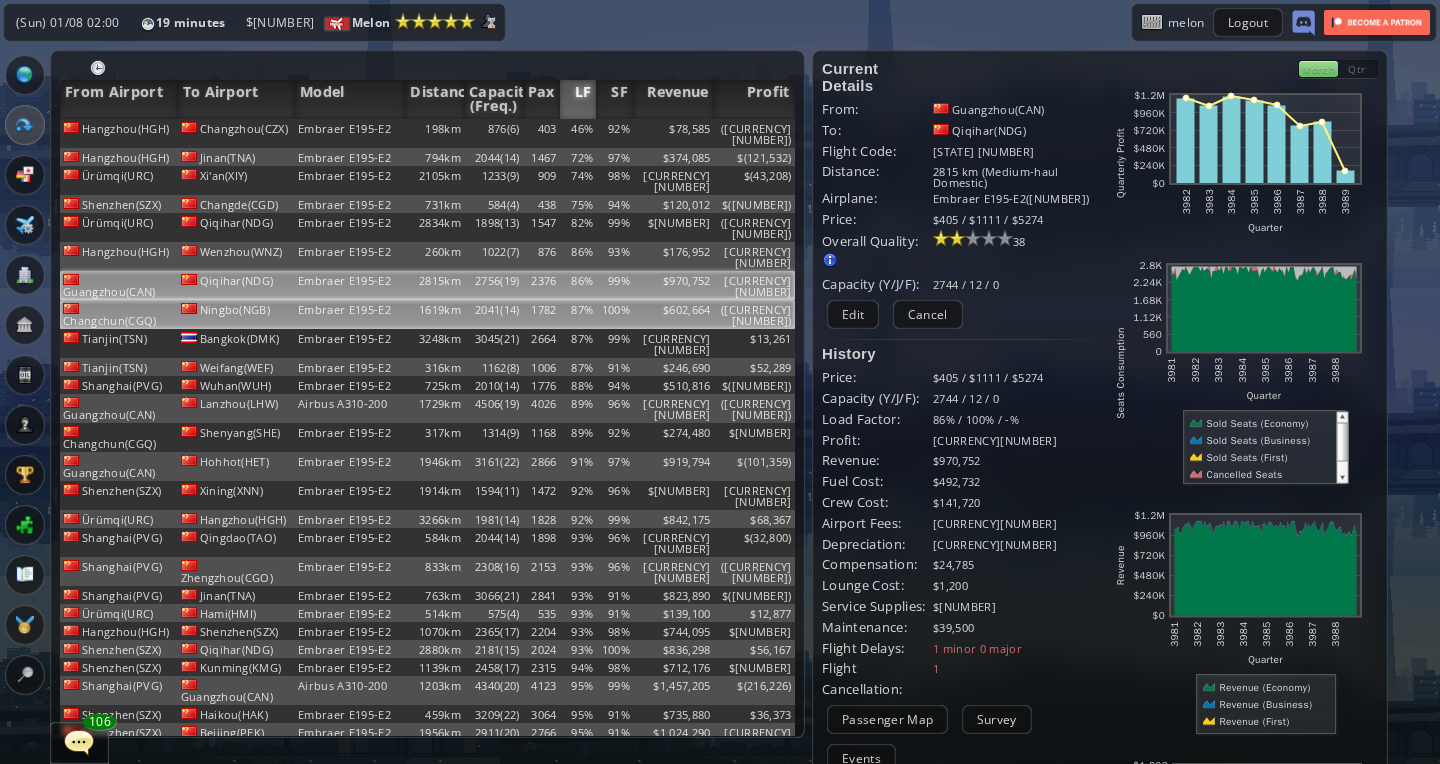 click on "Embraer E195-E2" at bounding box center [350, 133] 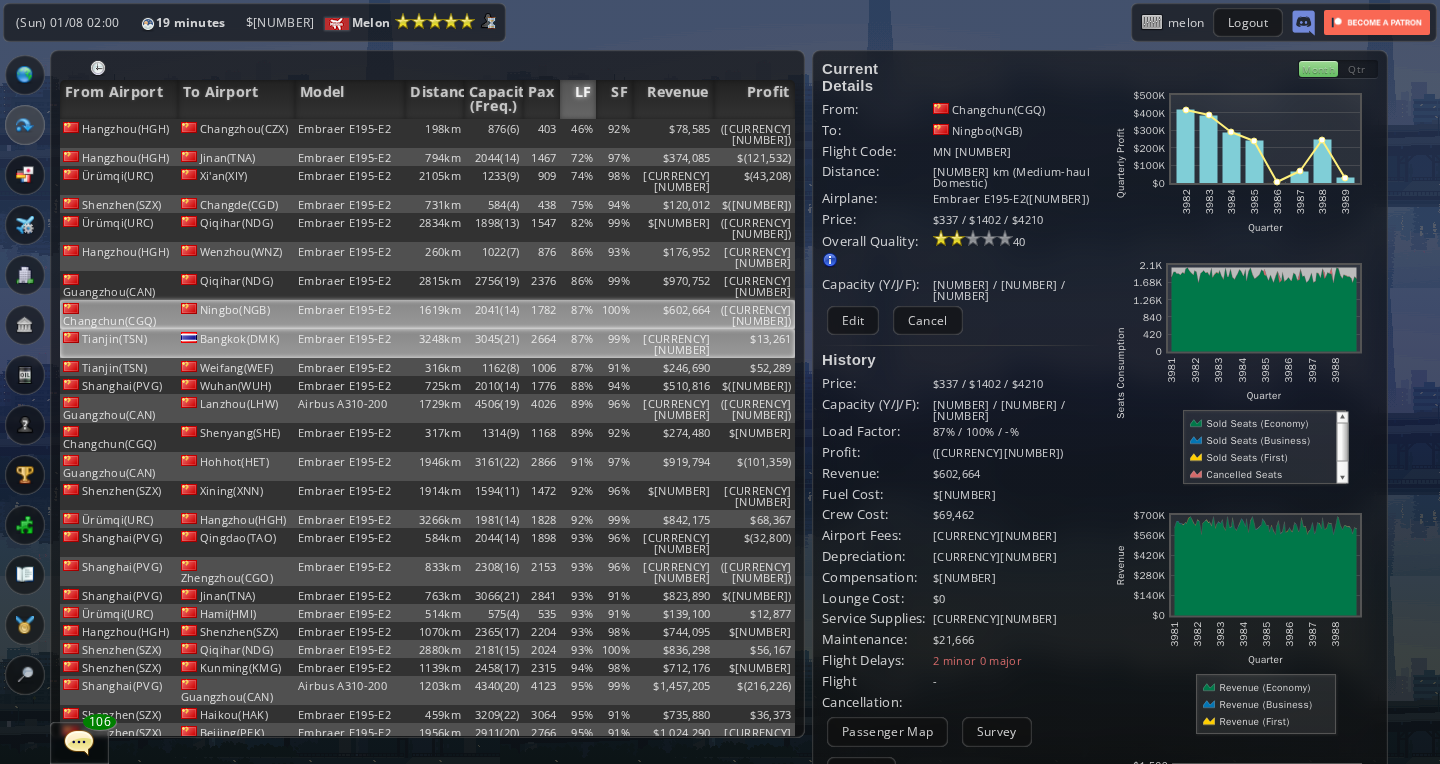 click on "Embraer E195-E2" at bounding box center [350, 133] 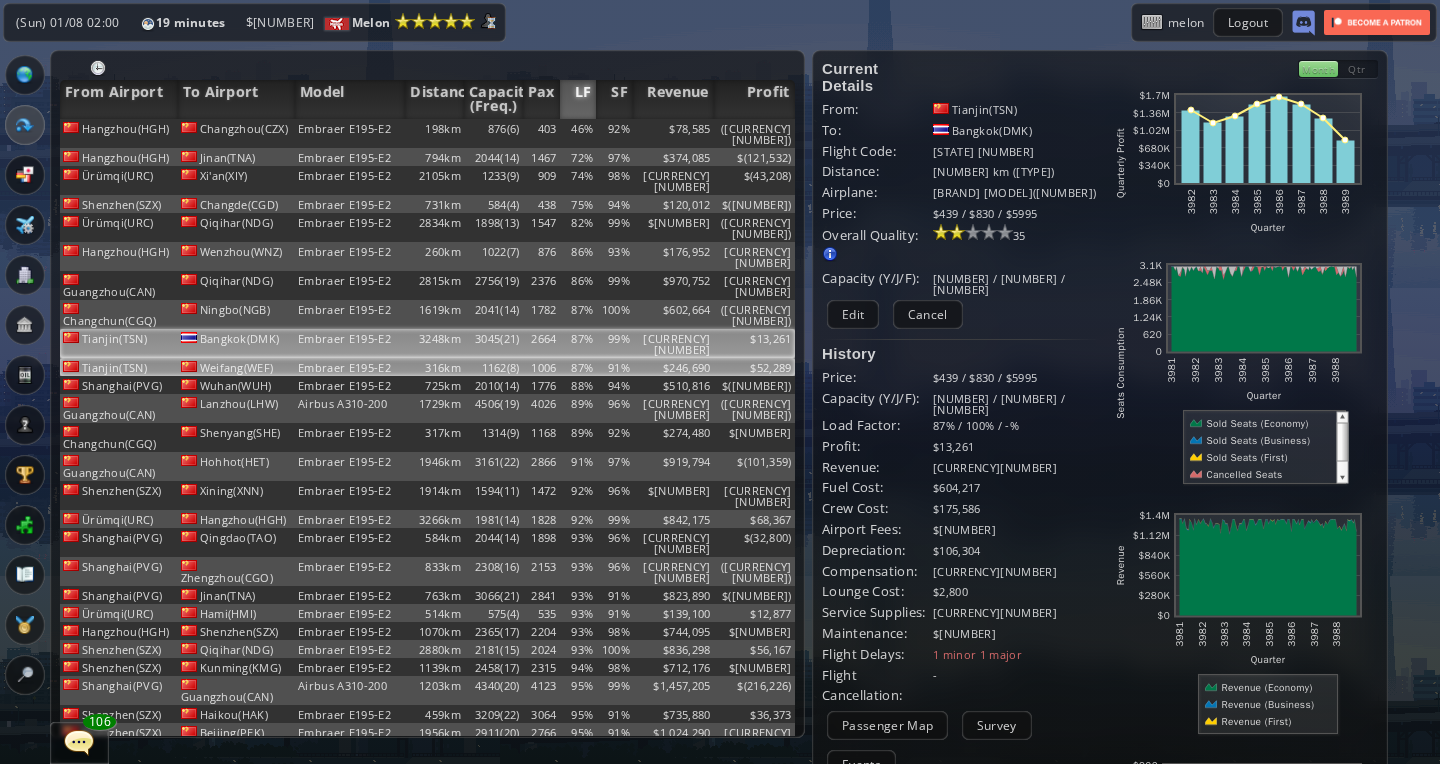 click on "Embraer E195-E2" at bounding box center [350, 133] 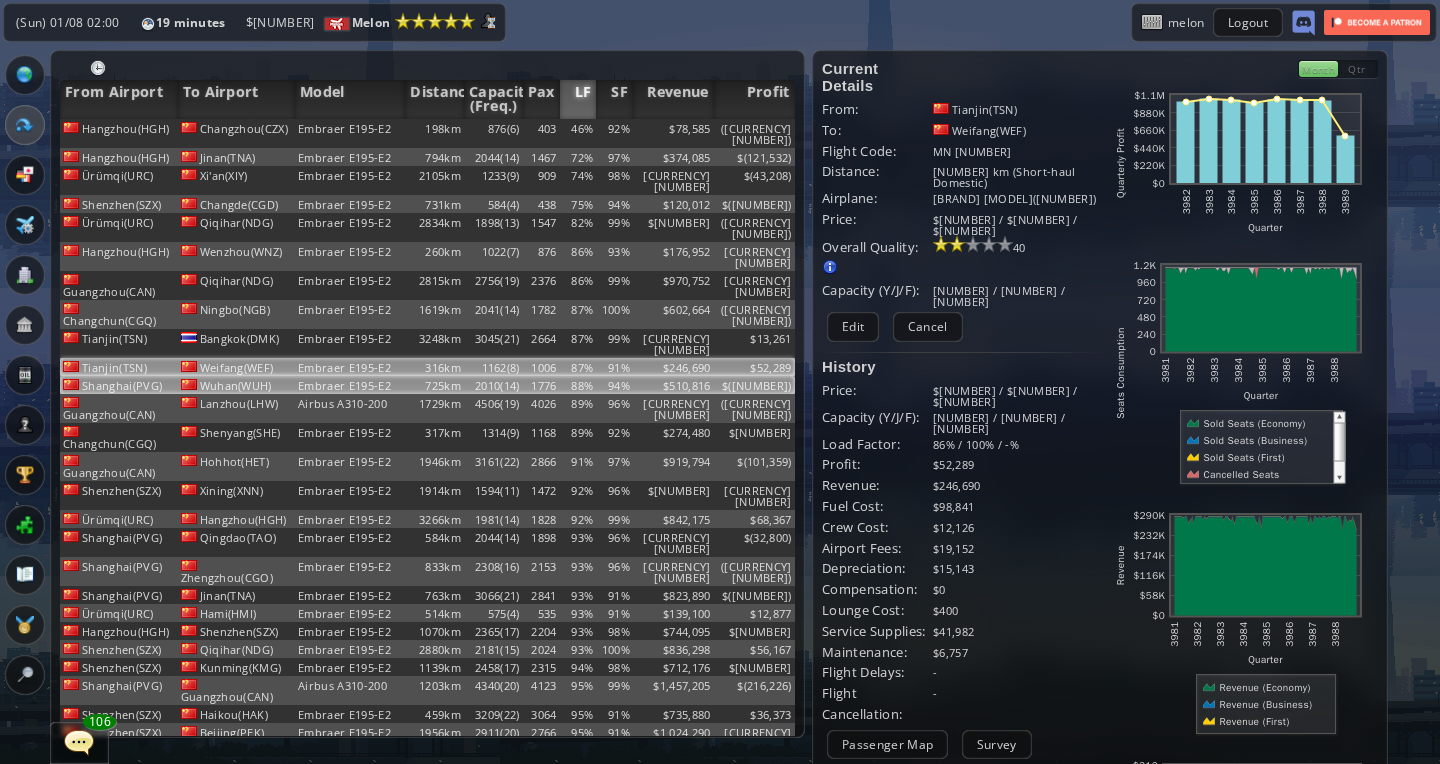 click on "Embraer E195-E2" at bounding box center [350, 133] 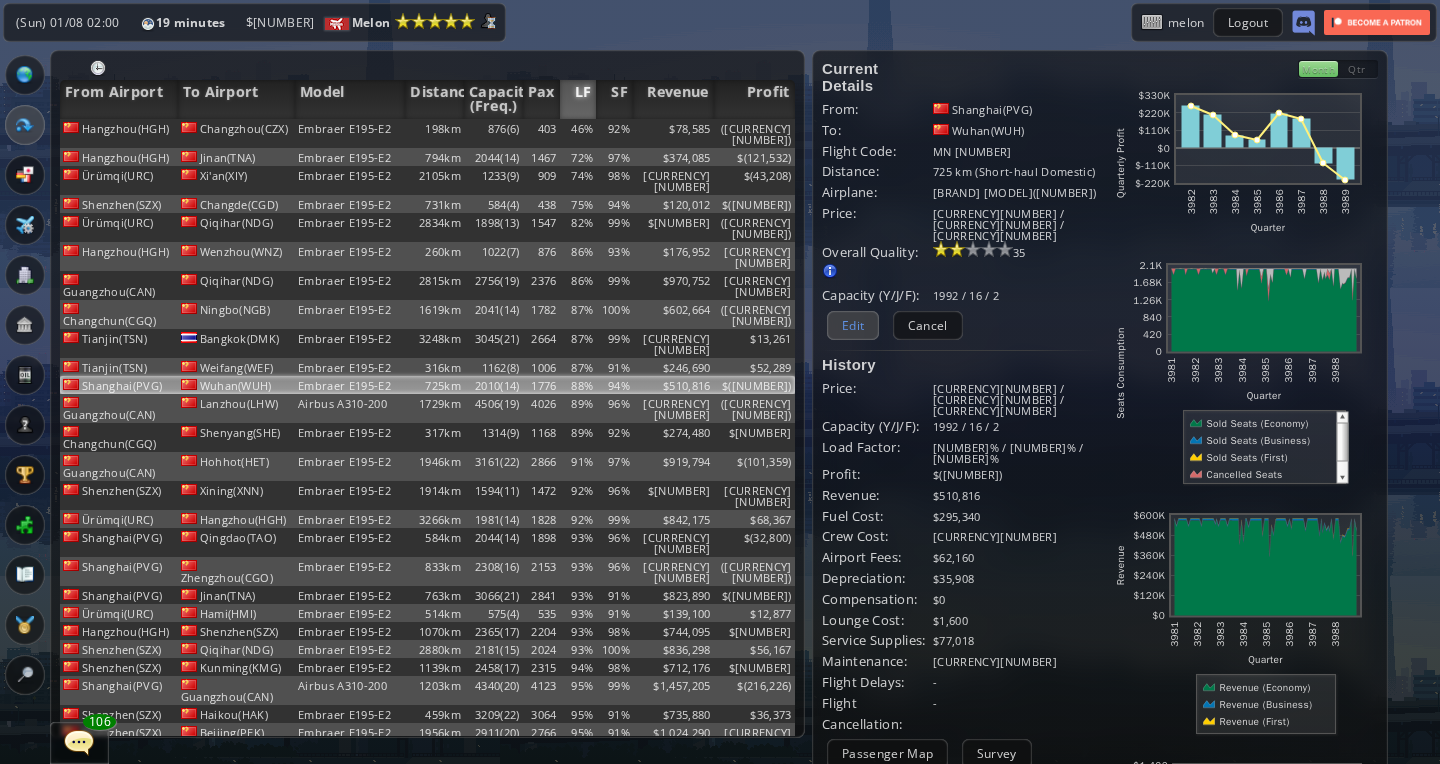 click on "Edit" at bounding box center (853, 325) 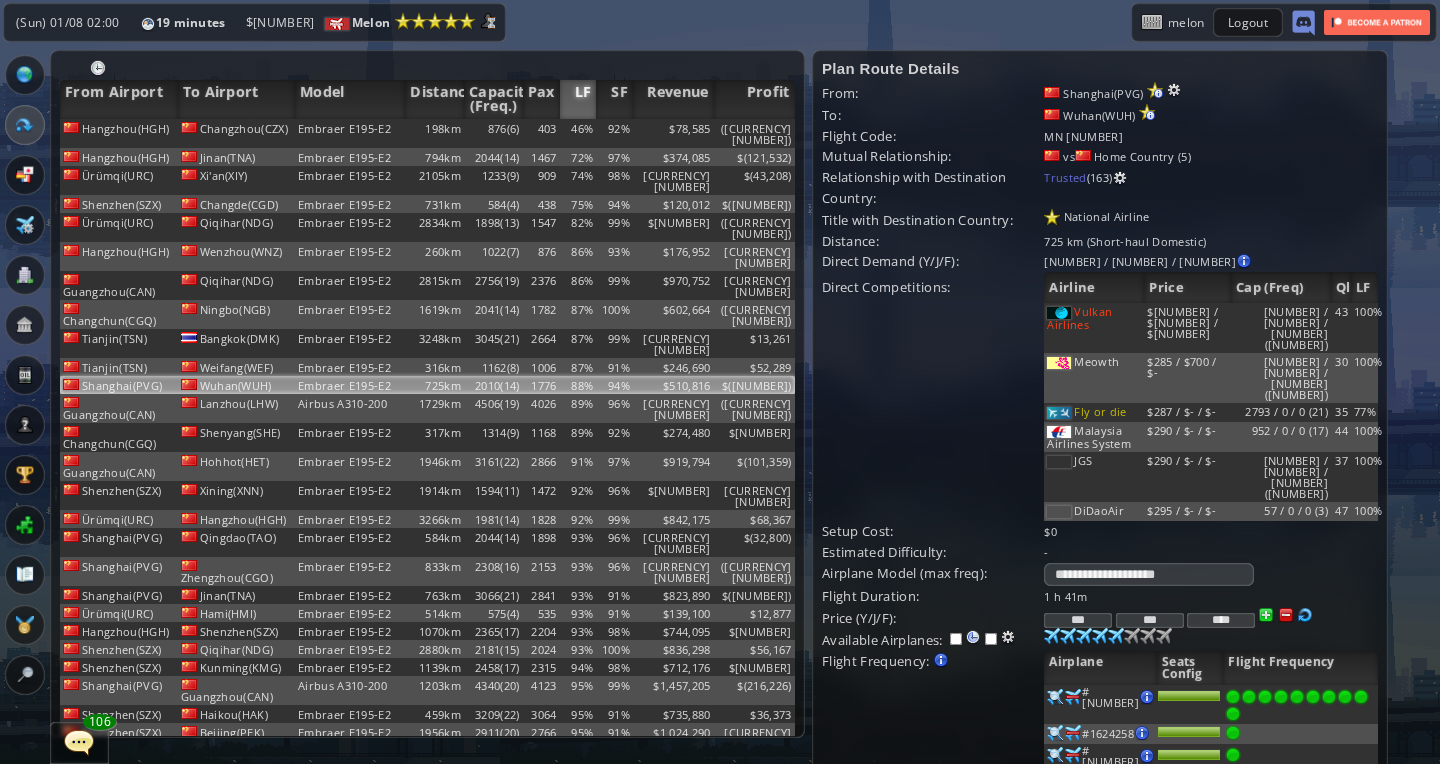 drag, startPoint x: 1079, startPoint y: 533, endPoint x: 1117, endPoint y: 533, distance: 38 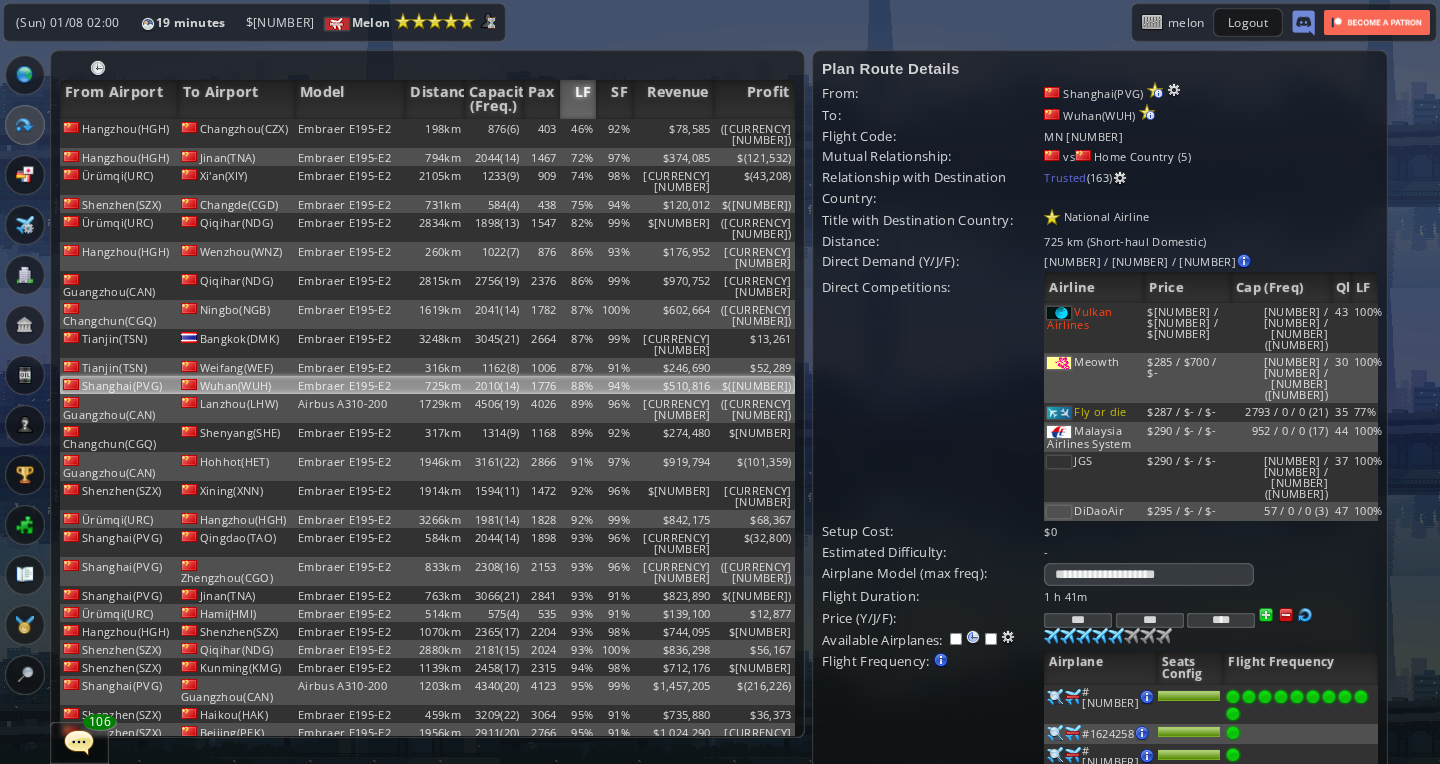 click on "***
***
****" at bounding box center [1210, 596] 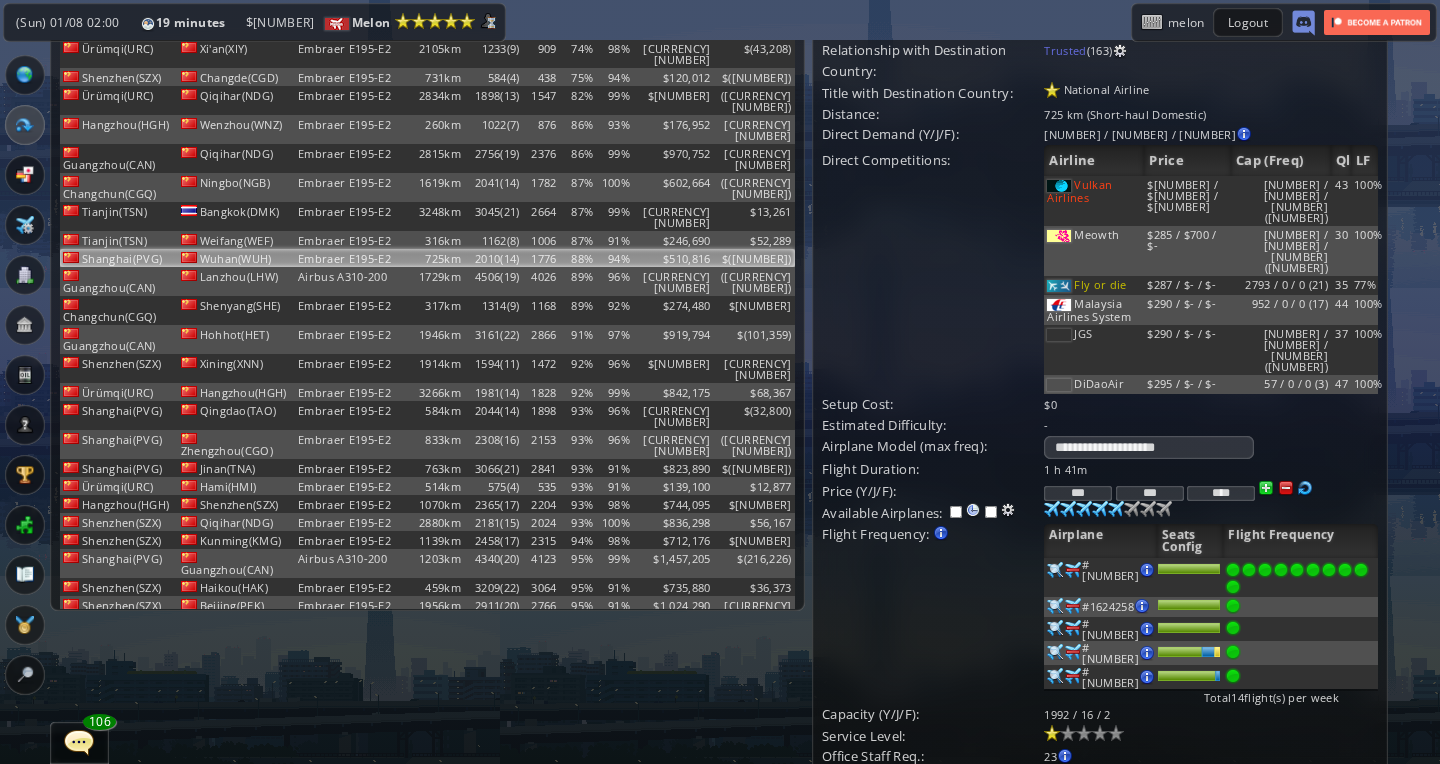 scroll, scrollTop: 130, scrollLeft: 0, axis: vertical 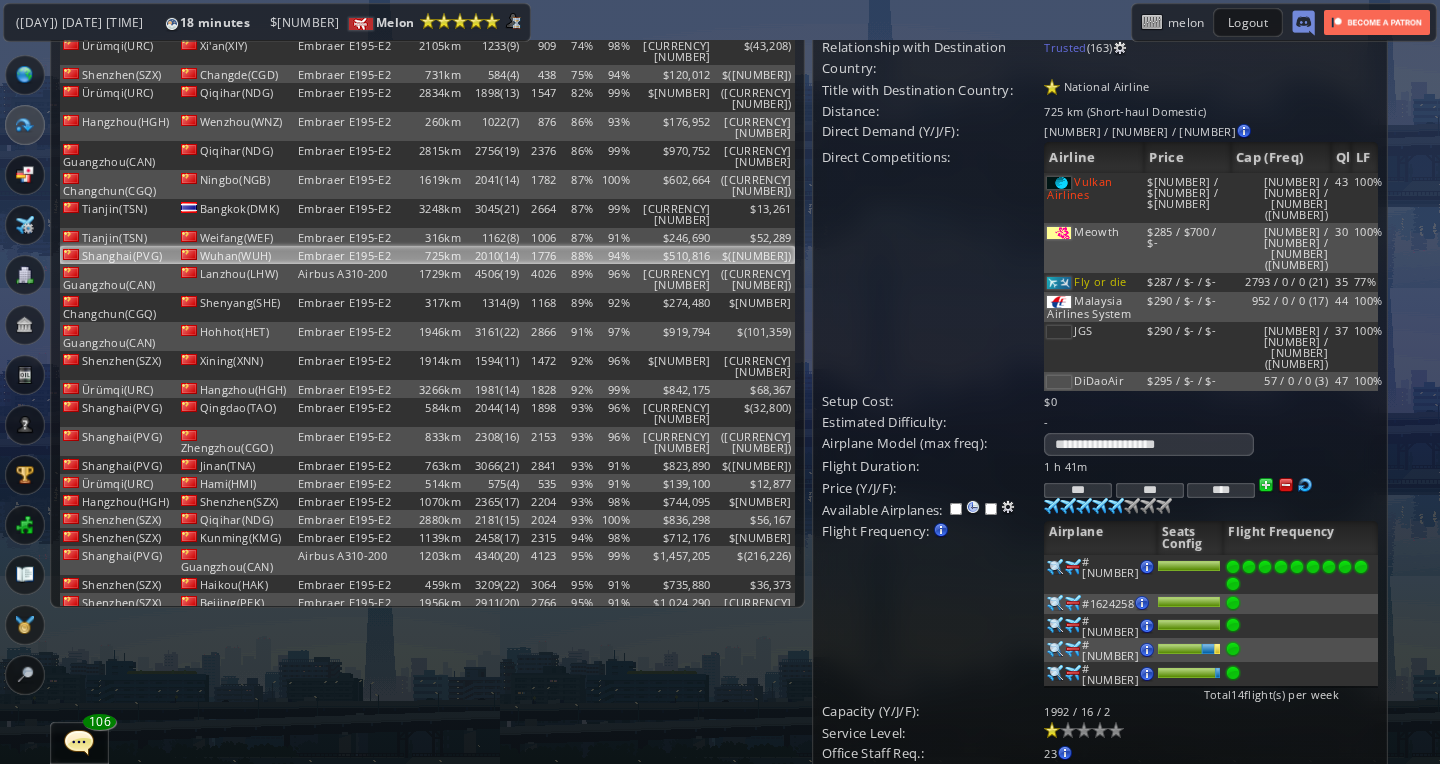 click on "Update" at bounding box center (863, 783) 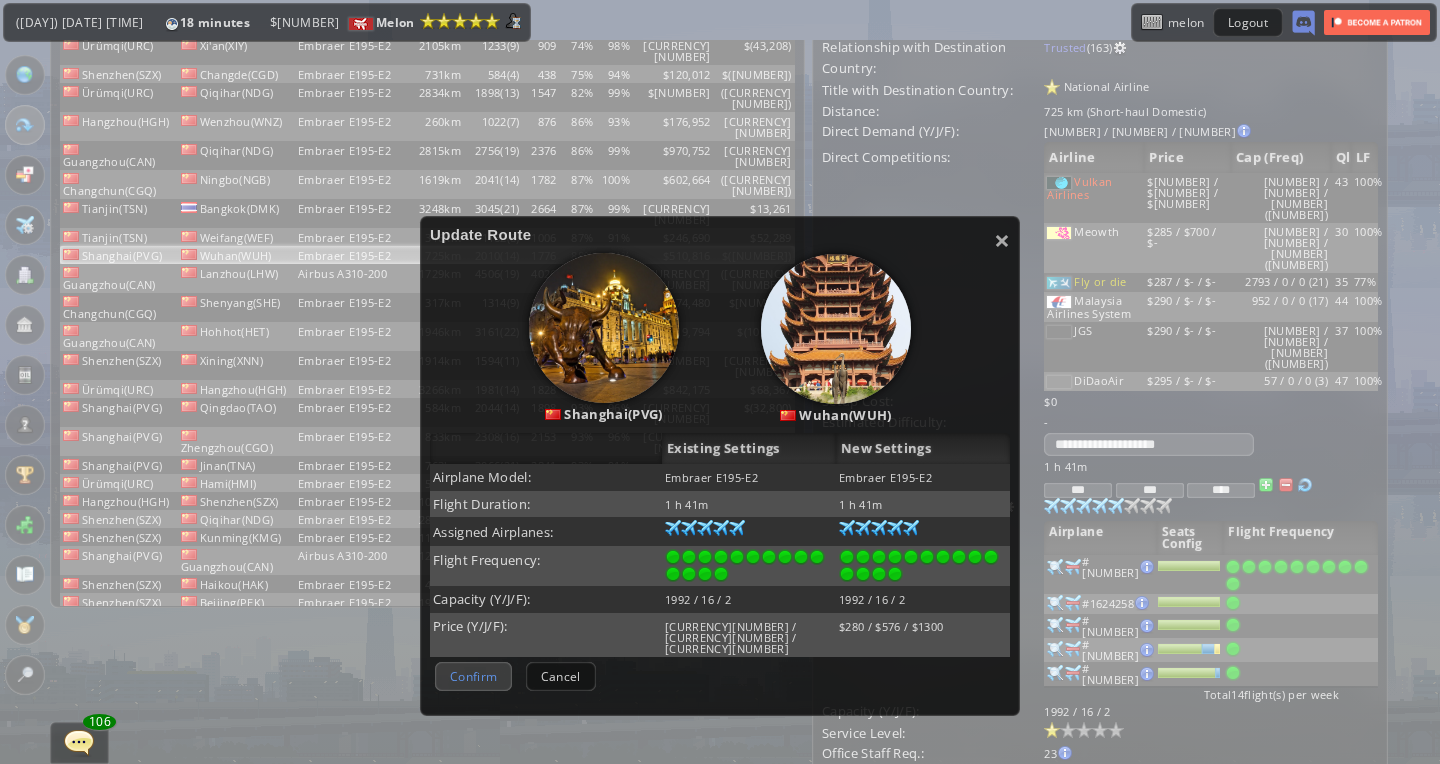 click on "Confirm" at bounding box center [473, 676] 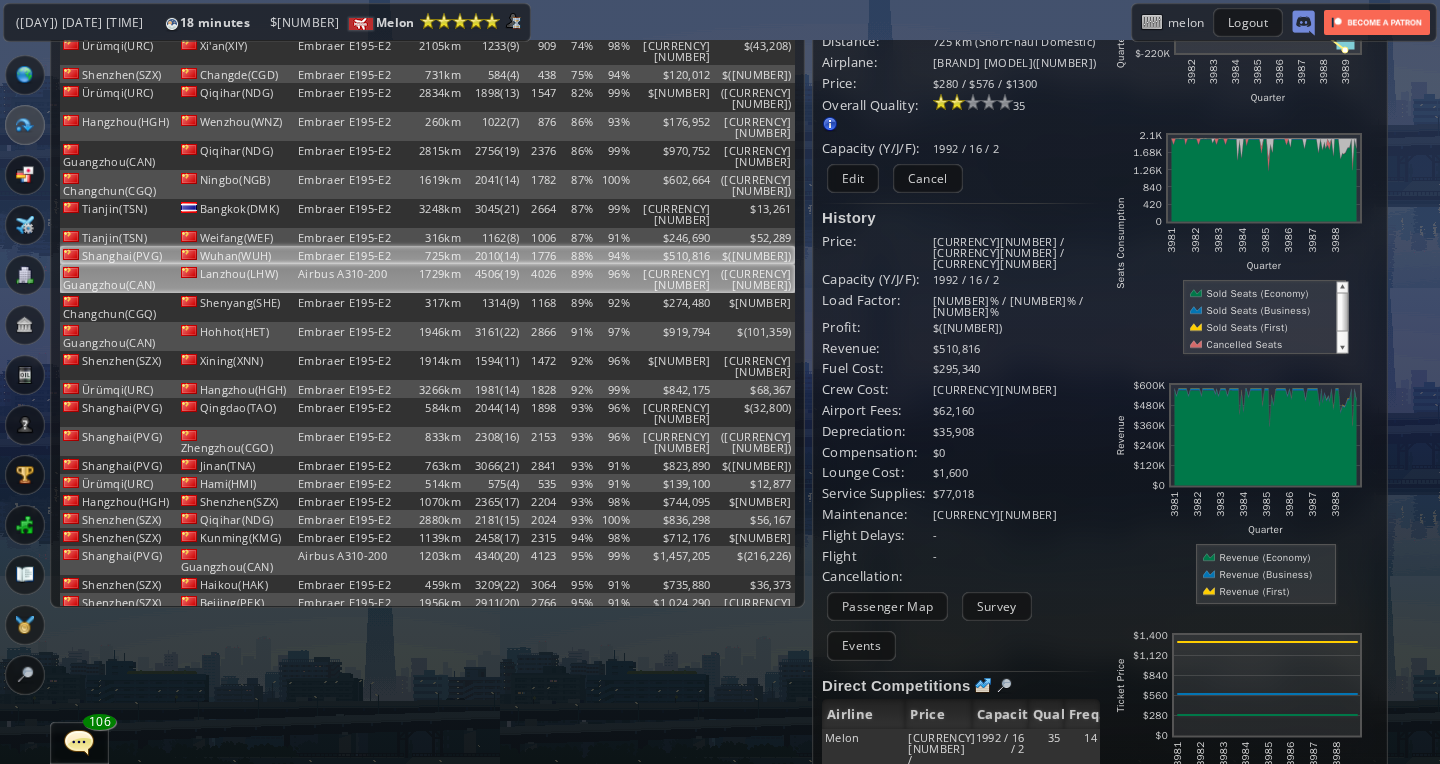 click on "Airbus A310-200" at bounding box center [350, 3] 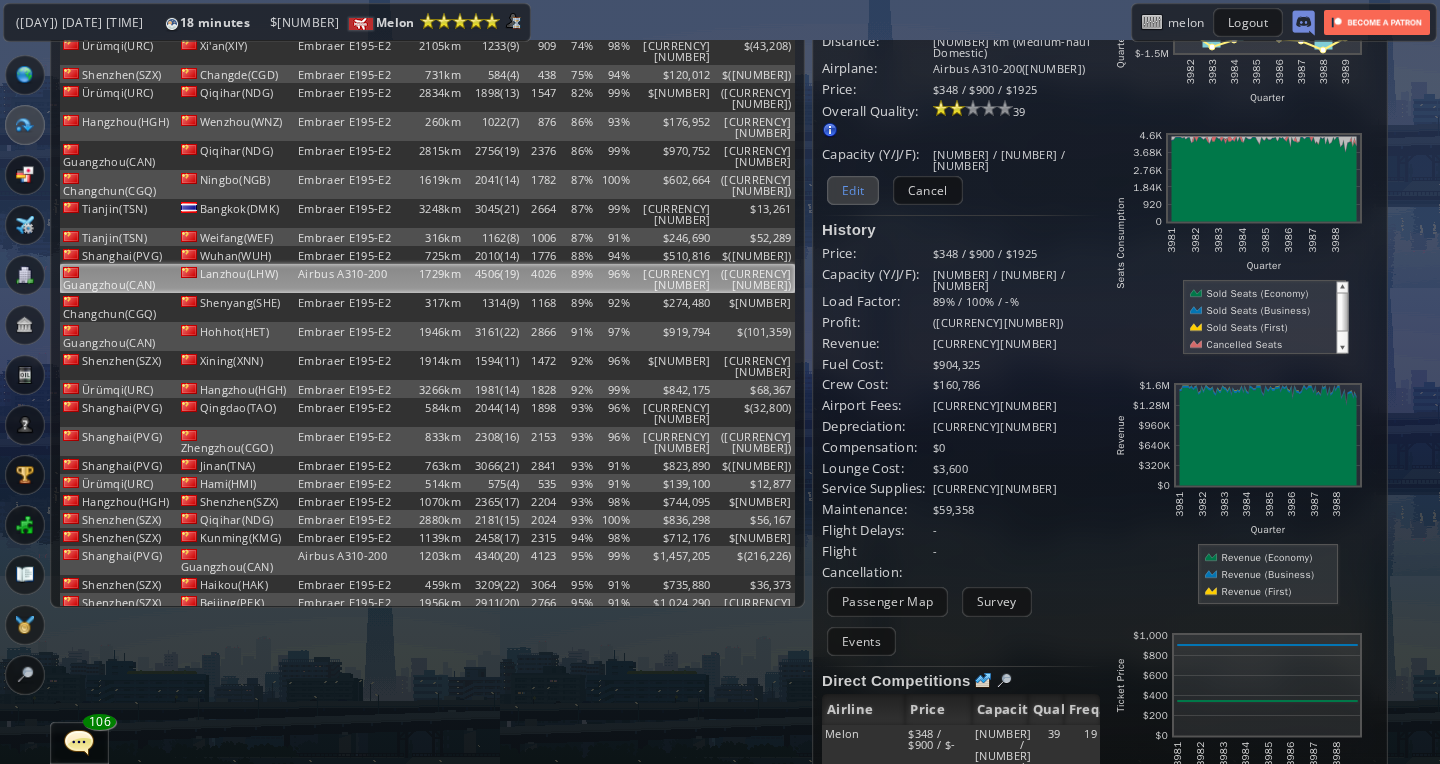 click on "Edit" at bounding box center (853, 190) 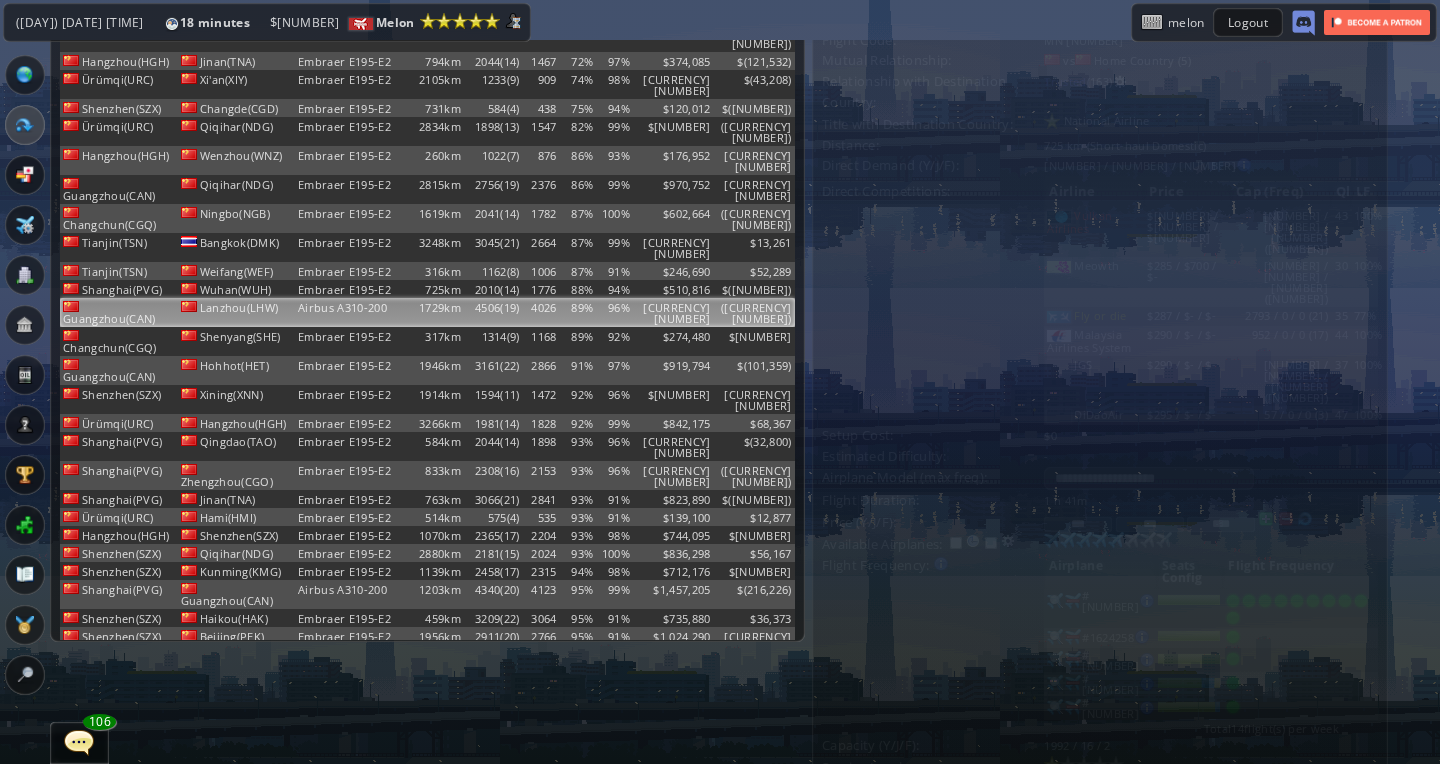 scroll, scrollTop: 0, scrollLeft: 0, axis: both 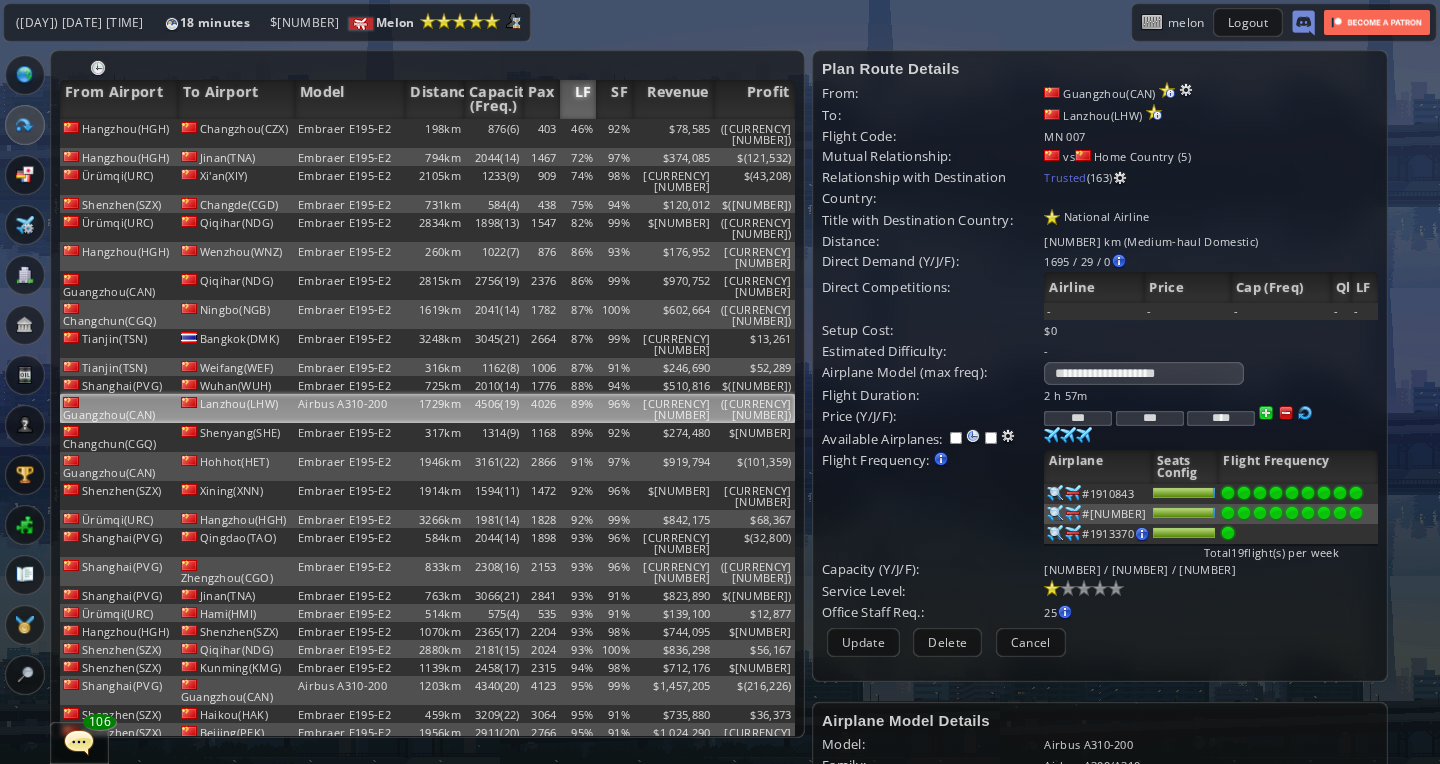 drag, startPoint x: 1081, startPoint y: 401, endPoint x: 1118, endPoint y: 401, distance: 37 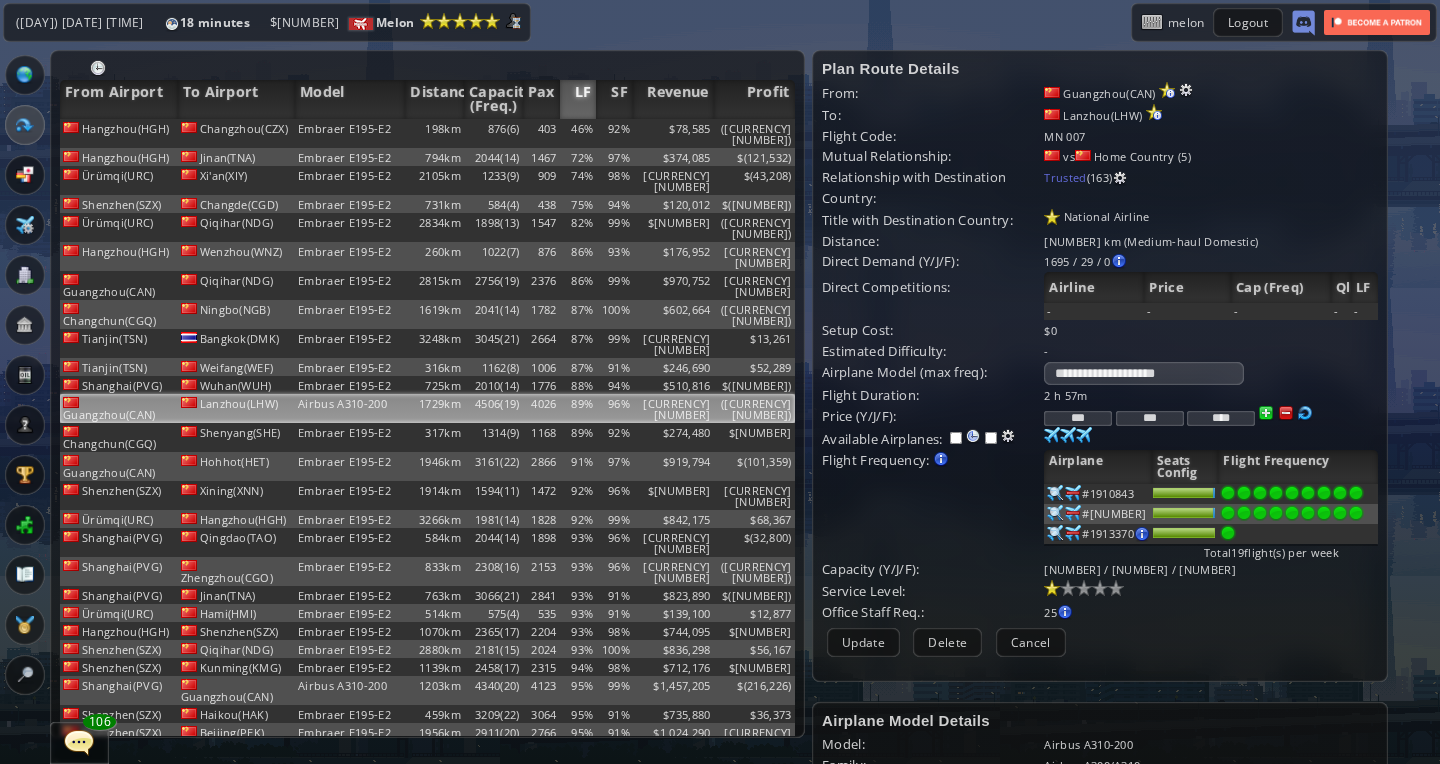 click on "***
***
****" at bounding box center (1210, 395) 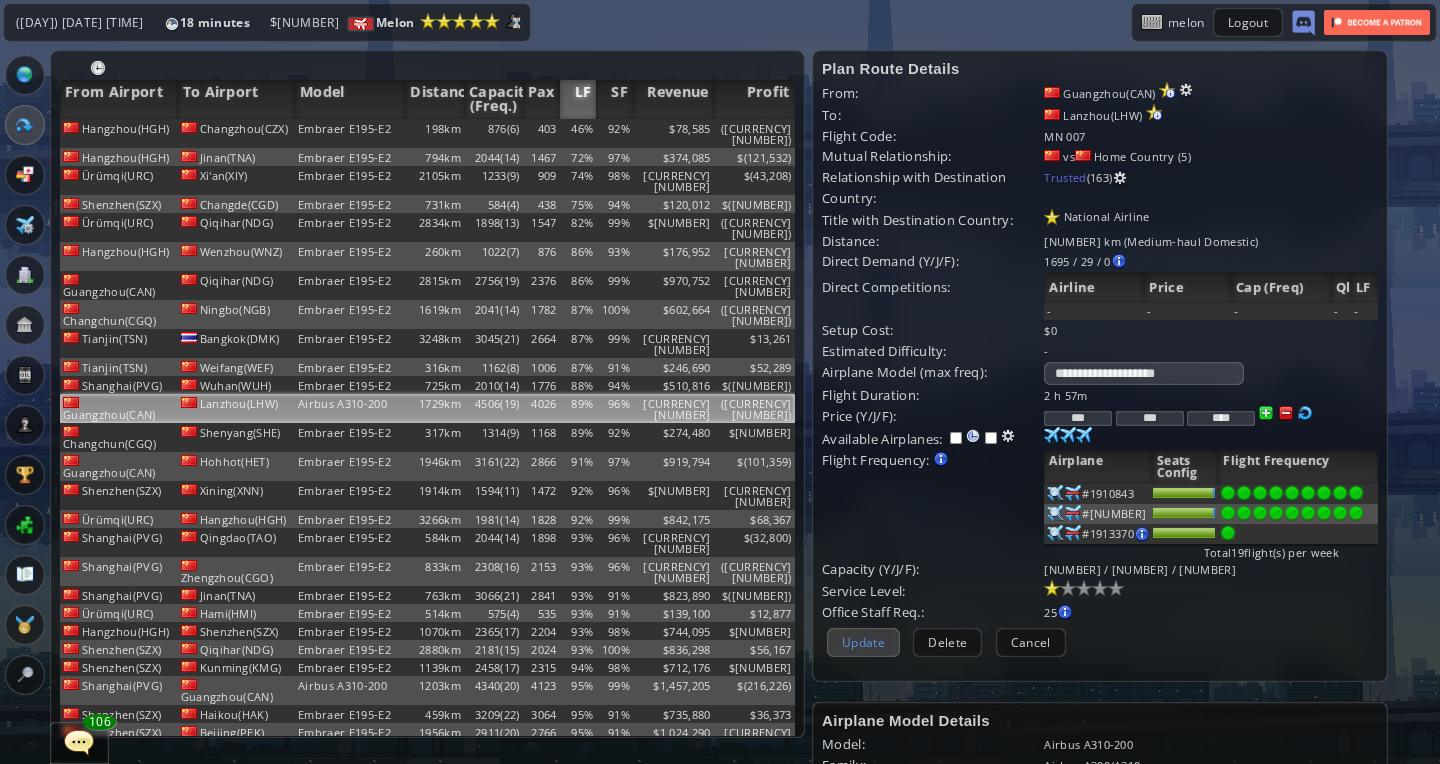 click on "Update" at bounding box center (863, 642) 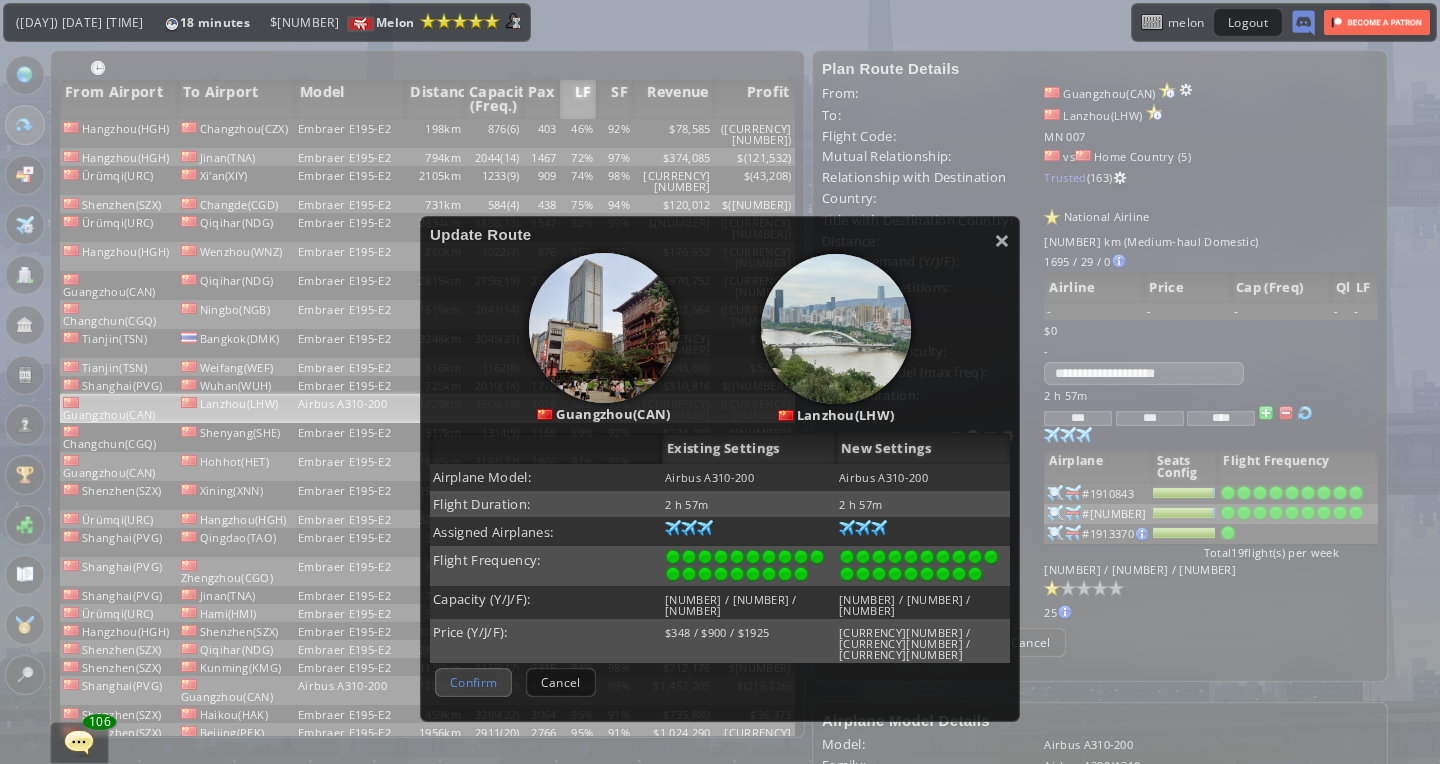 click on "Confirm" at bounding box center [473, 682] 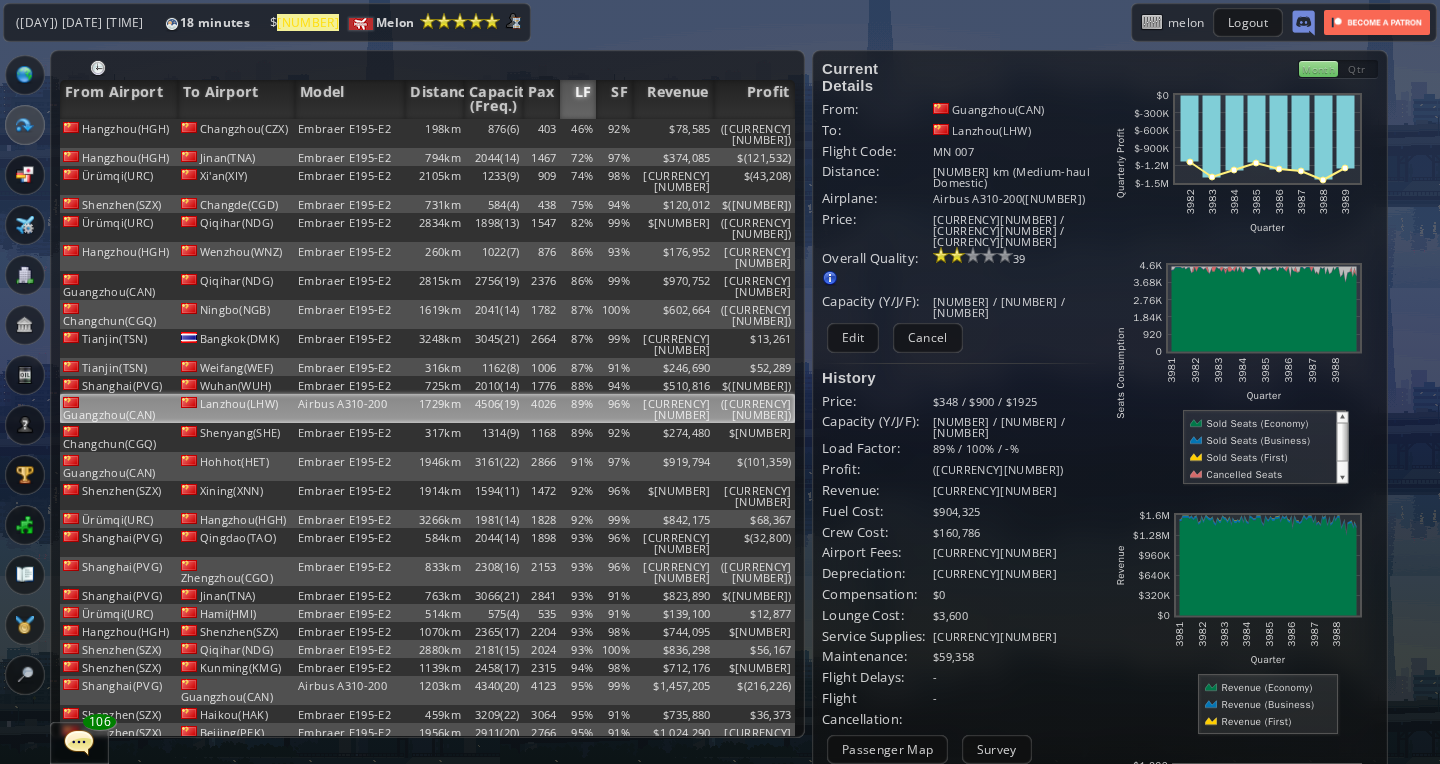 click on "Embraer E195-E2" at bounding box center [350, 133] 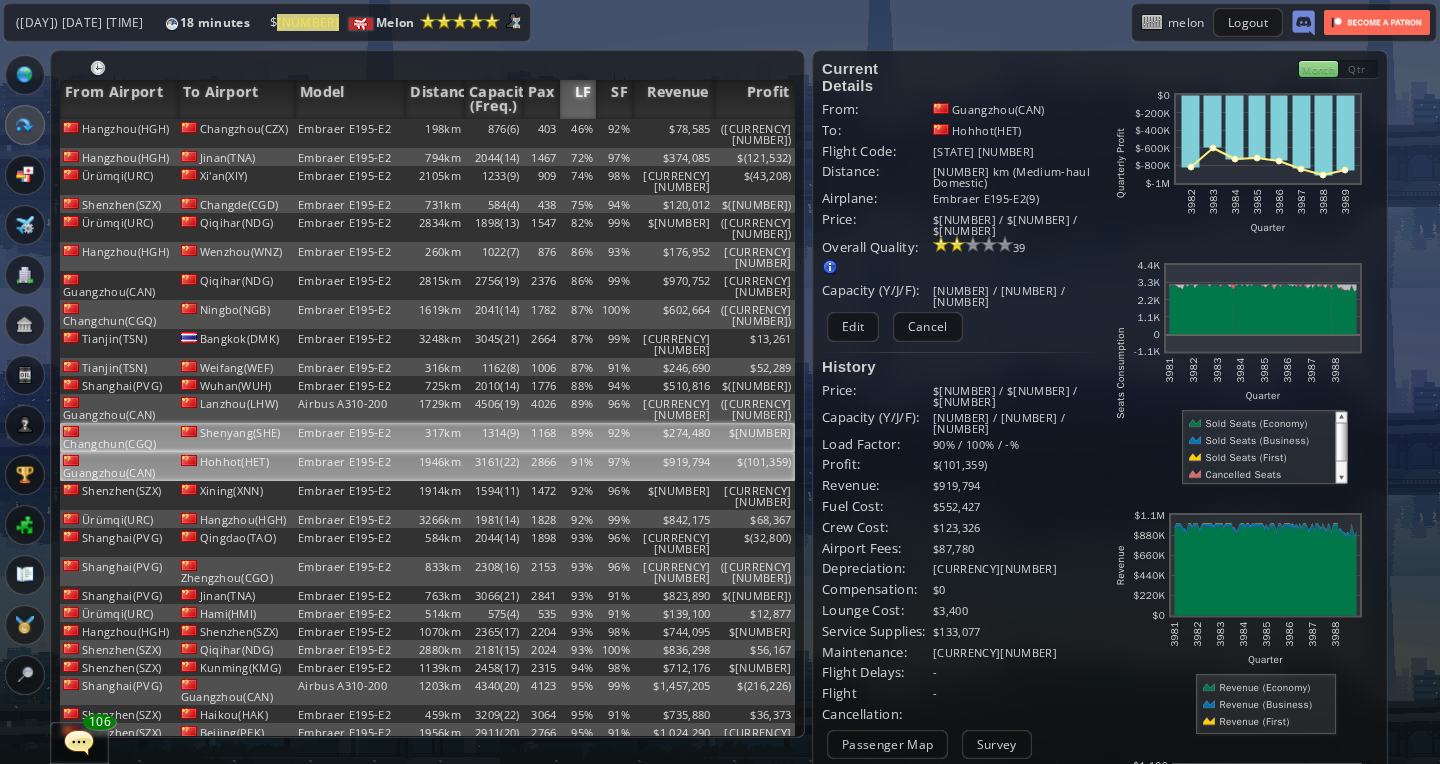 click on "Embraer E195-E2" at bounding box center [350, 133] 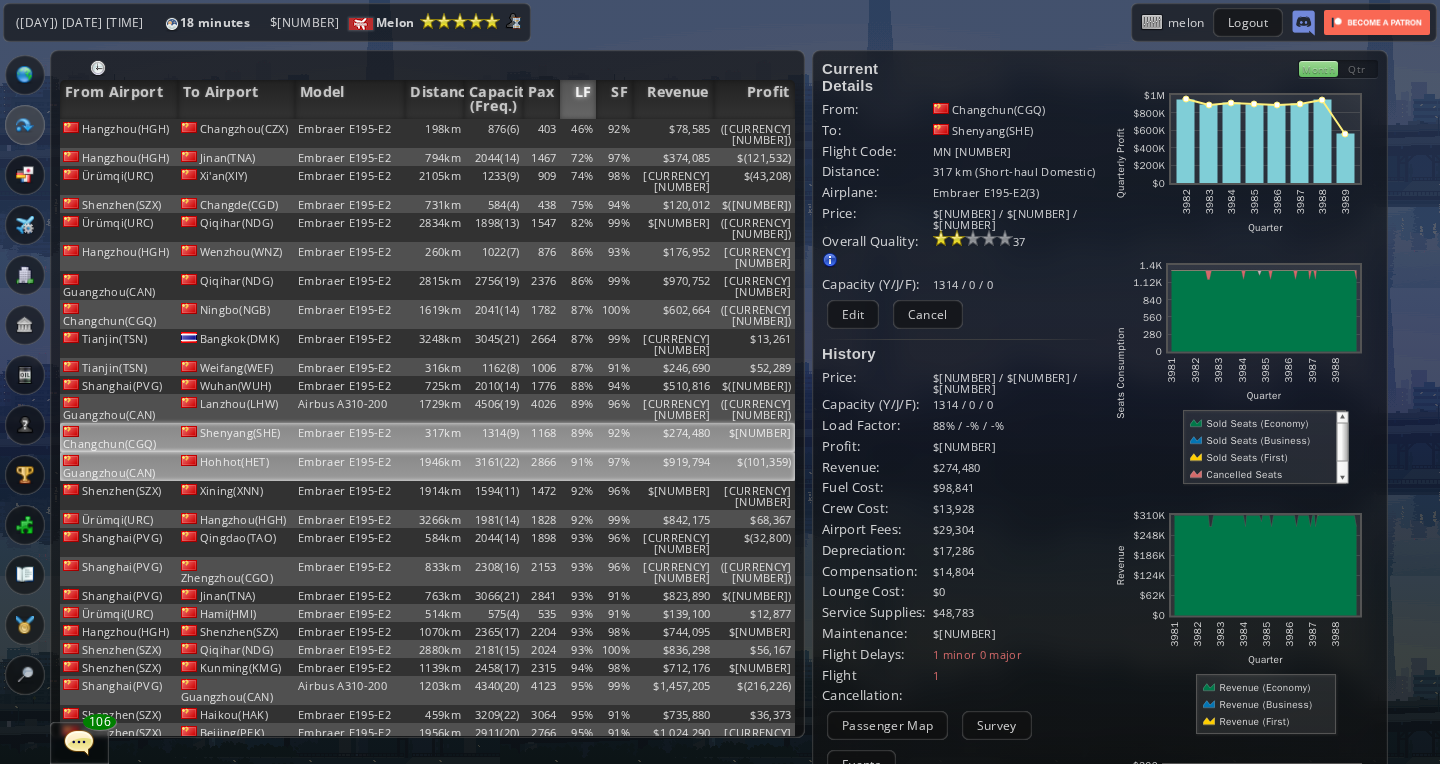 click on "Embraer E195-E2" at bounding box center (350, 133) 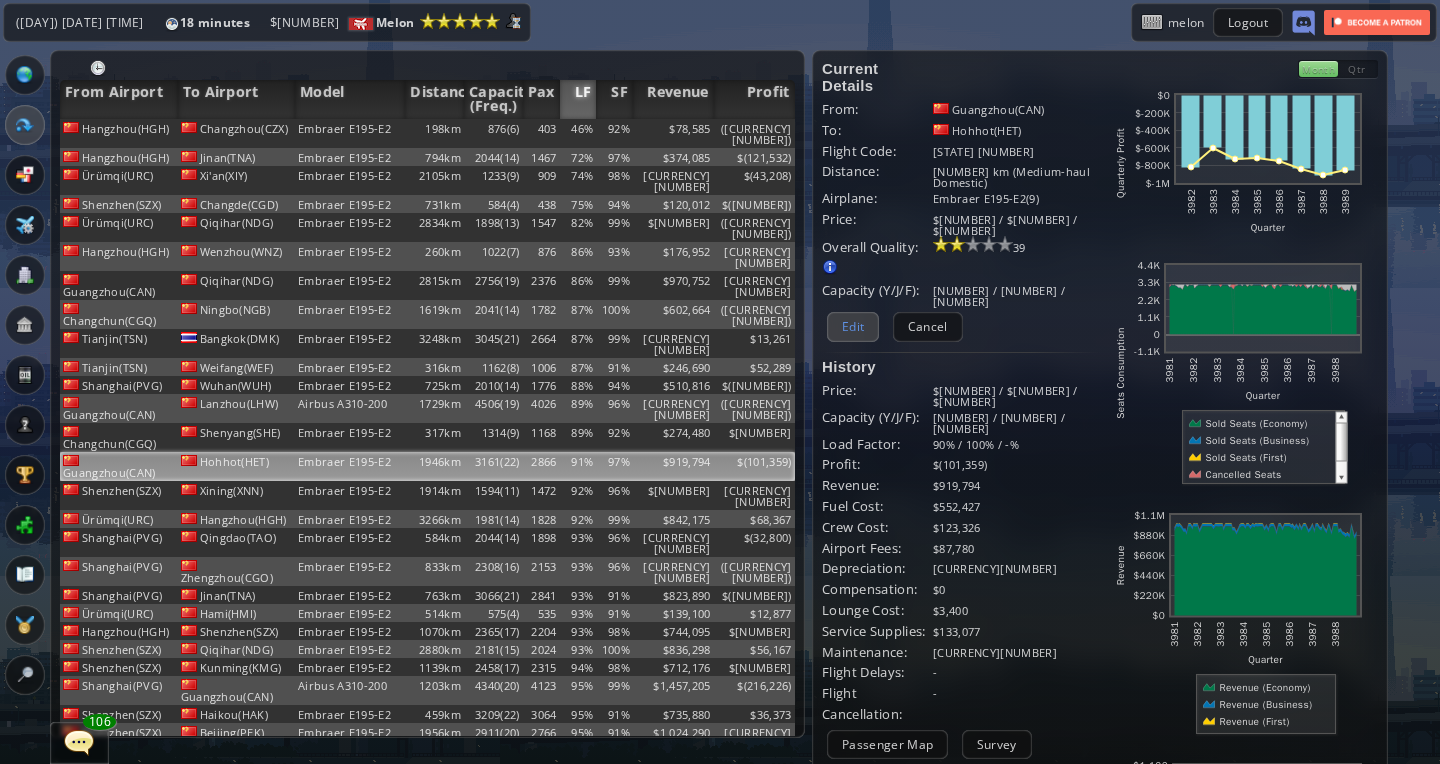 click on "Edit" at bounding box center [853, 326] 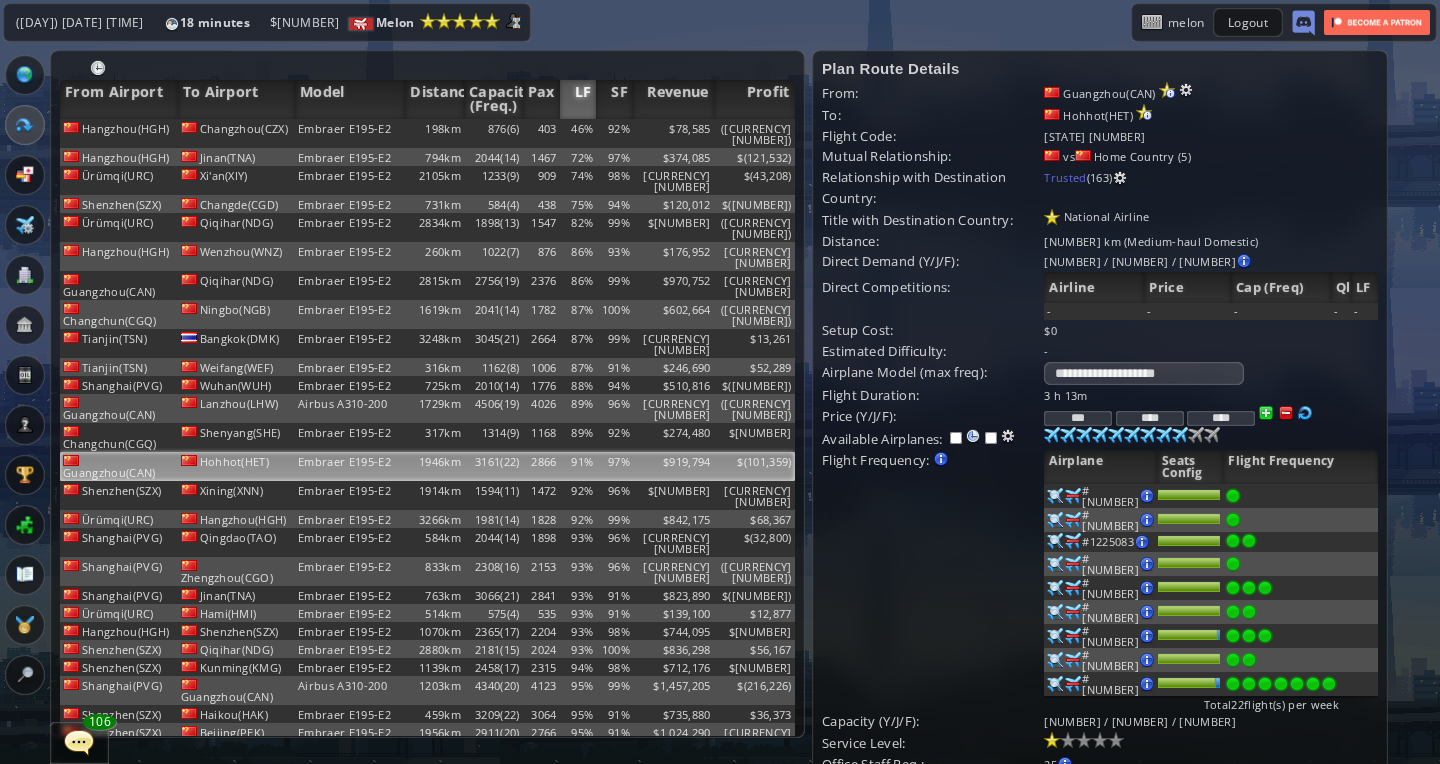 drag, startPoint x: 1079, startPoint y: 410, endPoint x: 1179, endPoint y: 410, distance: 100 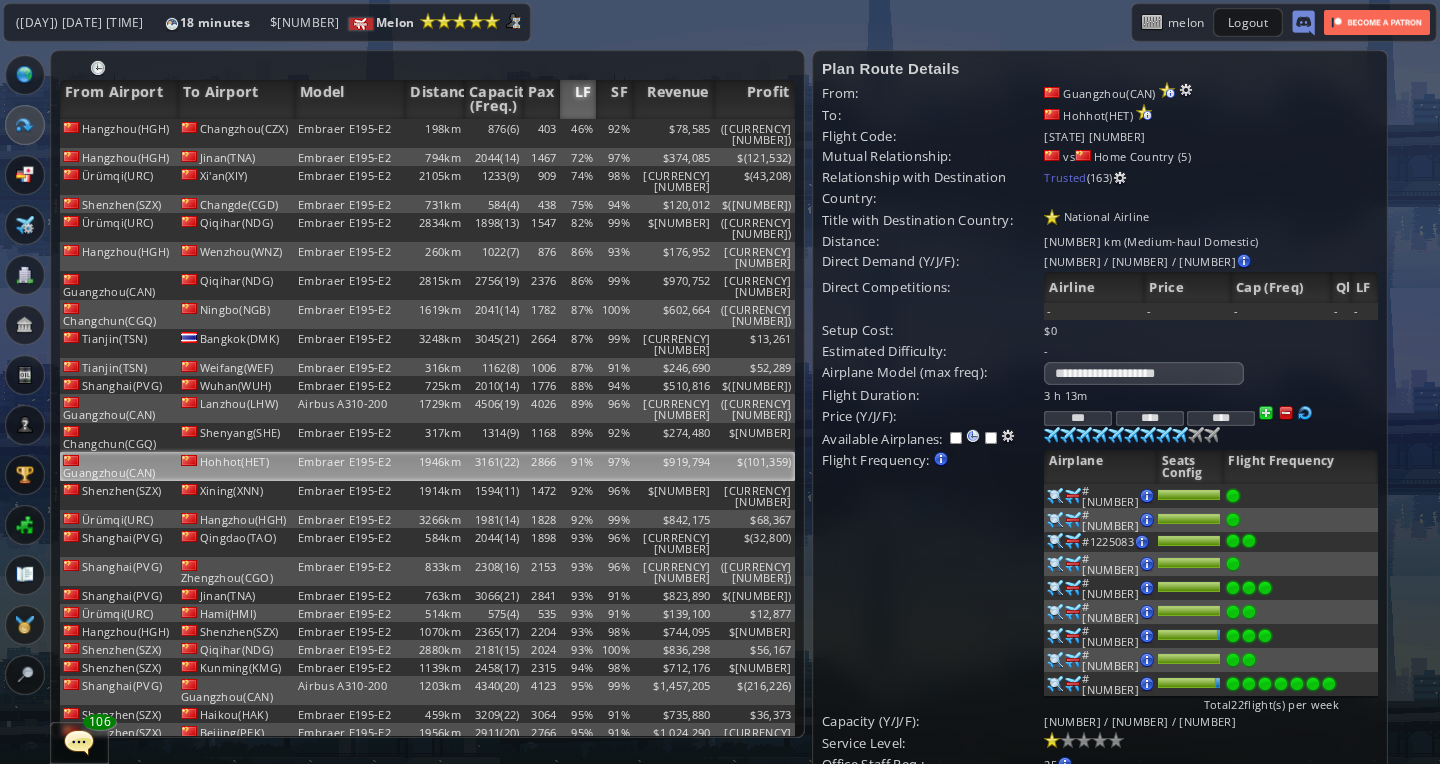 click on "***
****
****" at bounding box center [1210, 395] 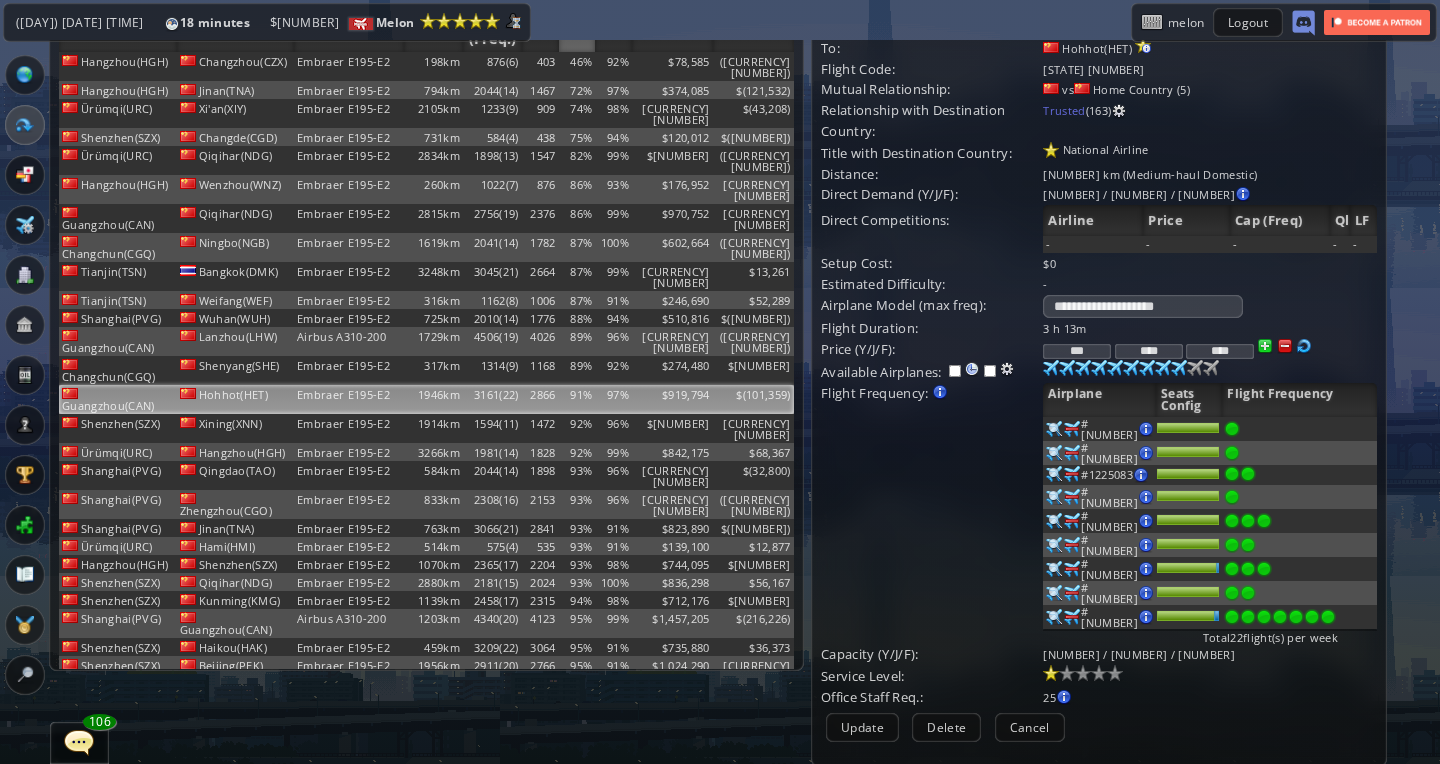 scroll, scrollTop: 68, scrollLeft: 1, axis: both 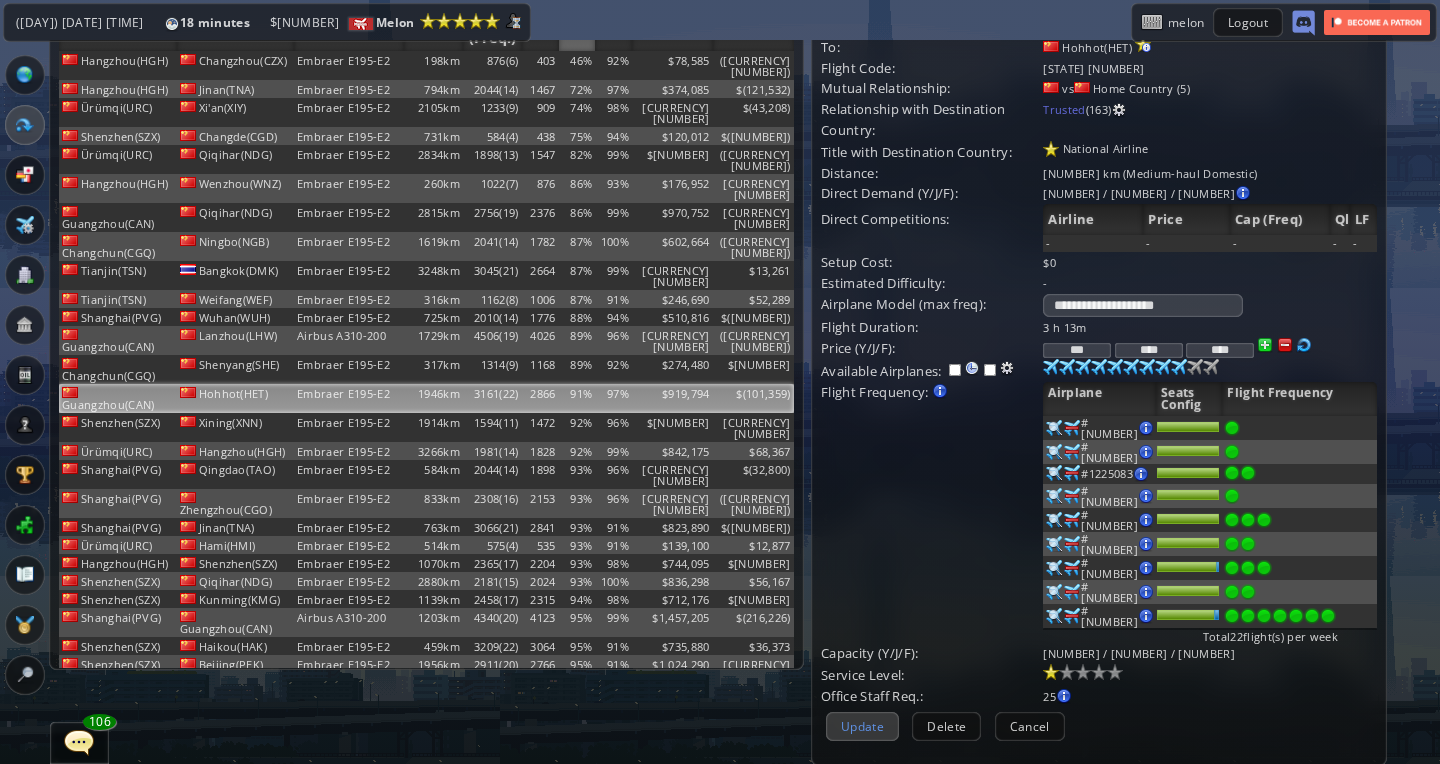 click on "Update" at bounding box center [862, 726] 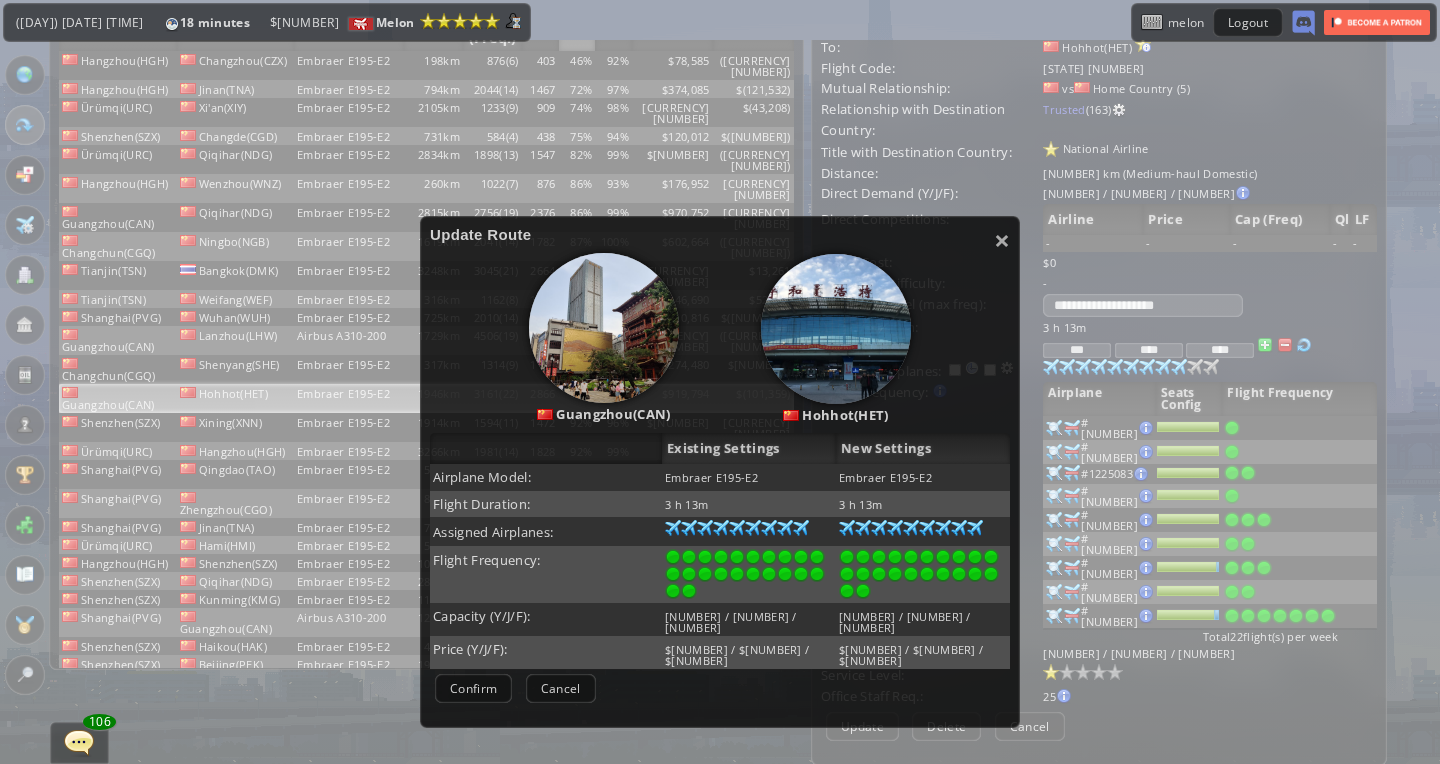 click on "Confirm
Negotiate
Cancel" at bounding box center (720, 688) 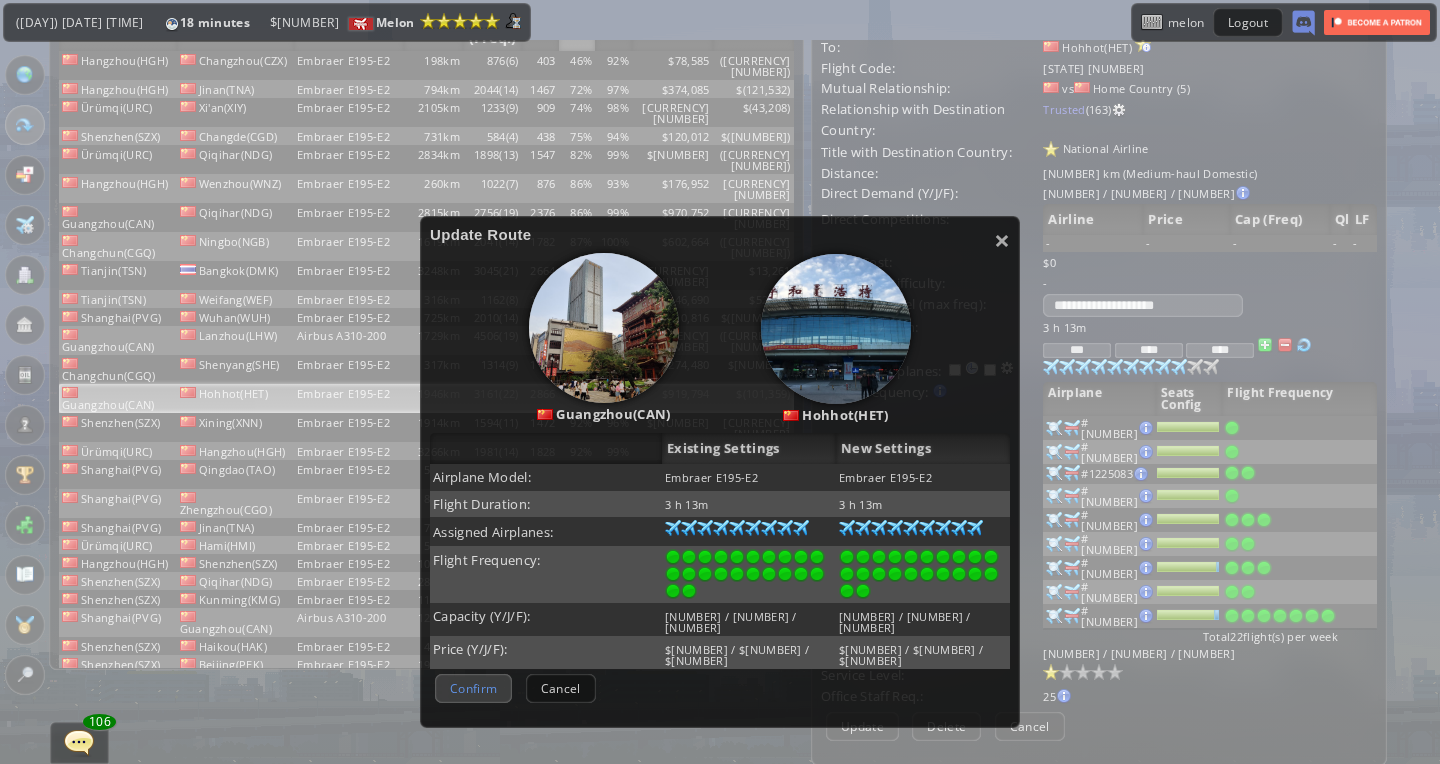 click on "Confirm" at bounding box center [473, 688] 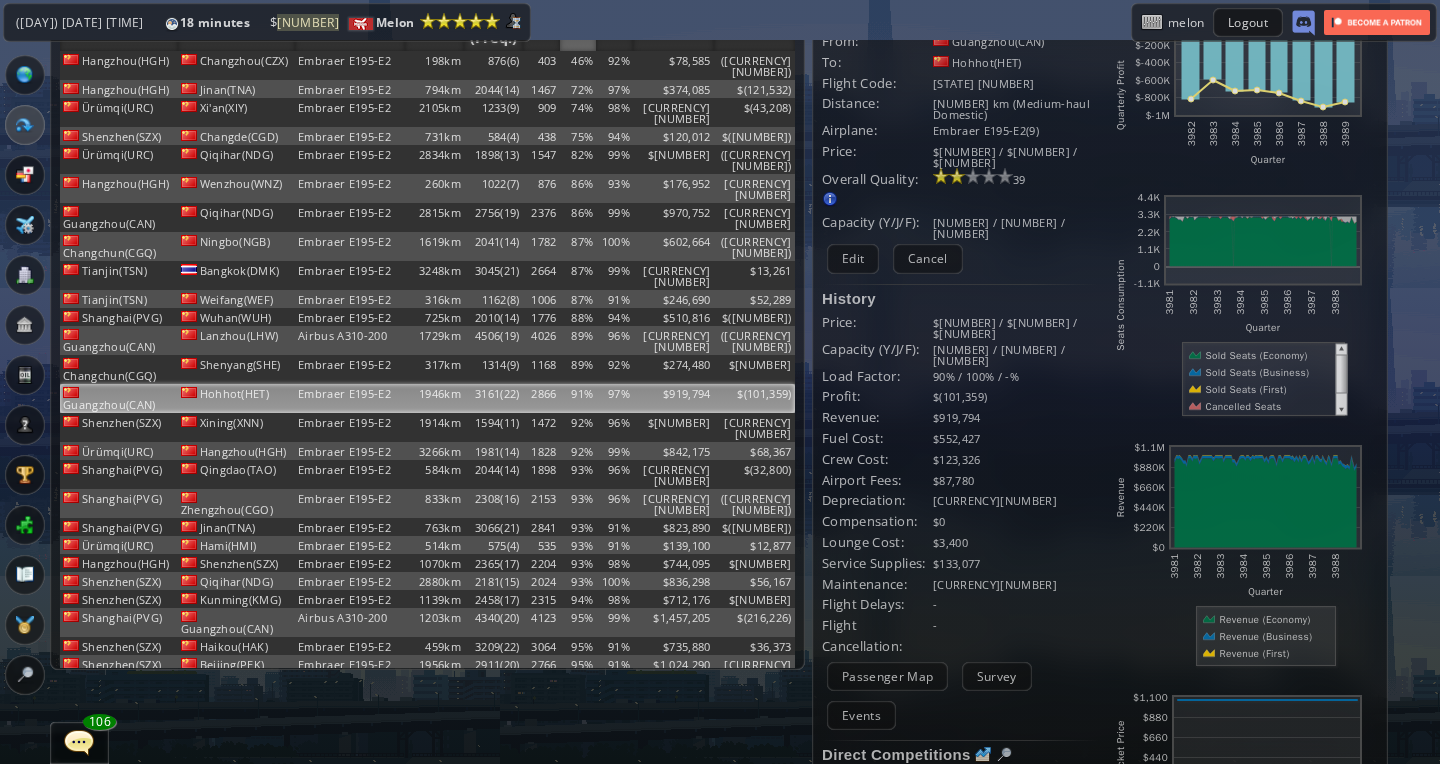 scroll, scrollTop: 68, scrollLeft: 0, axis: vertical 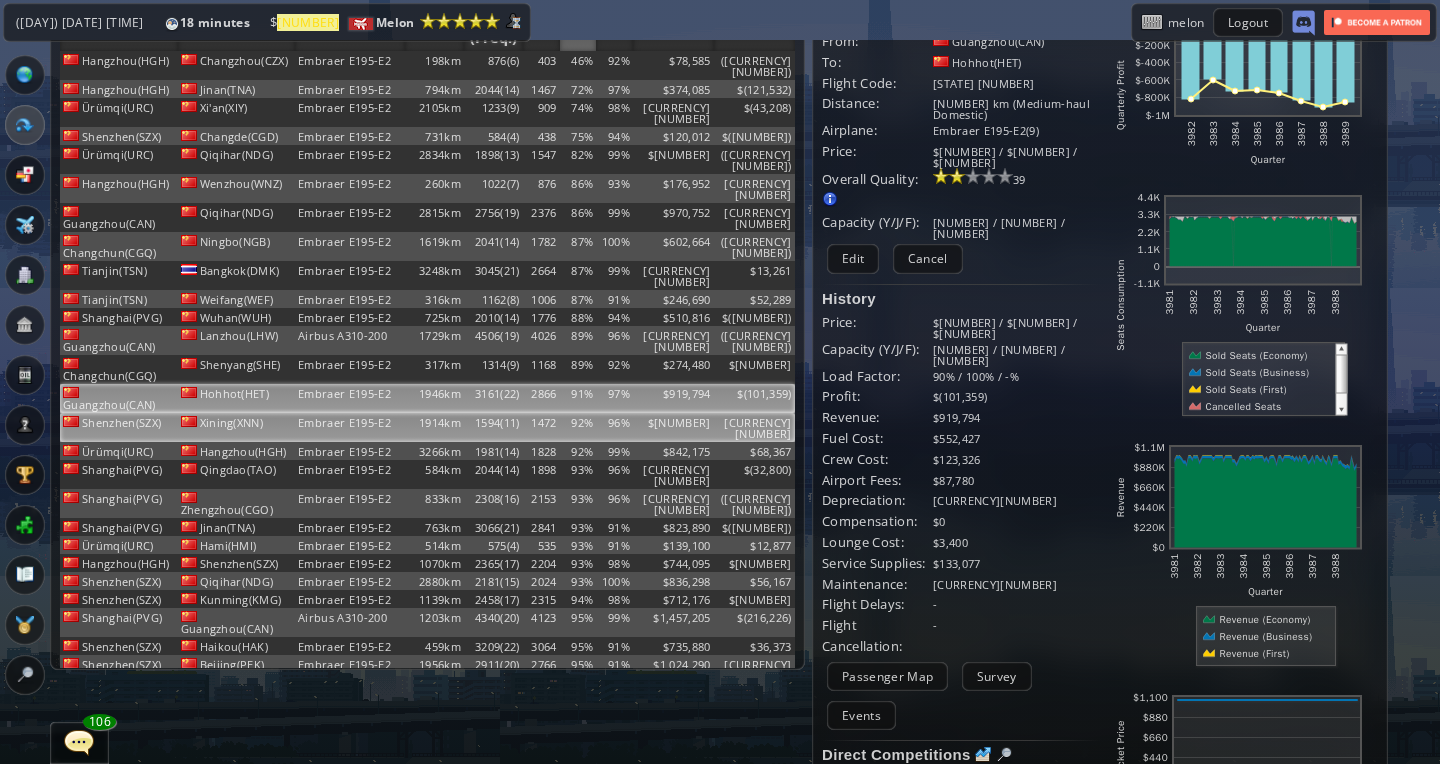 click on "Embraer E195-E2" at bounding box center [350, 65] 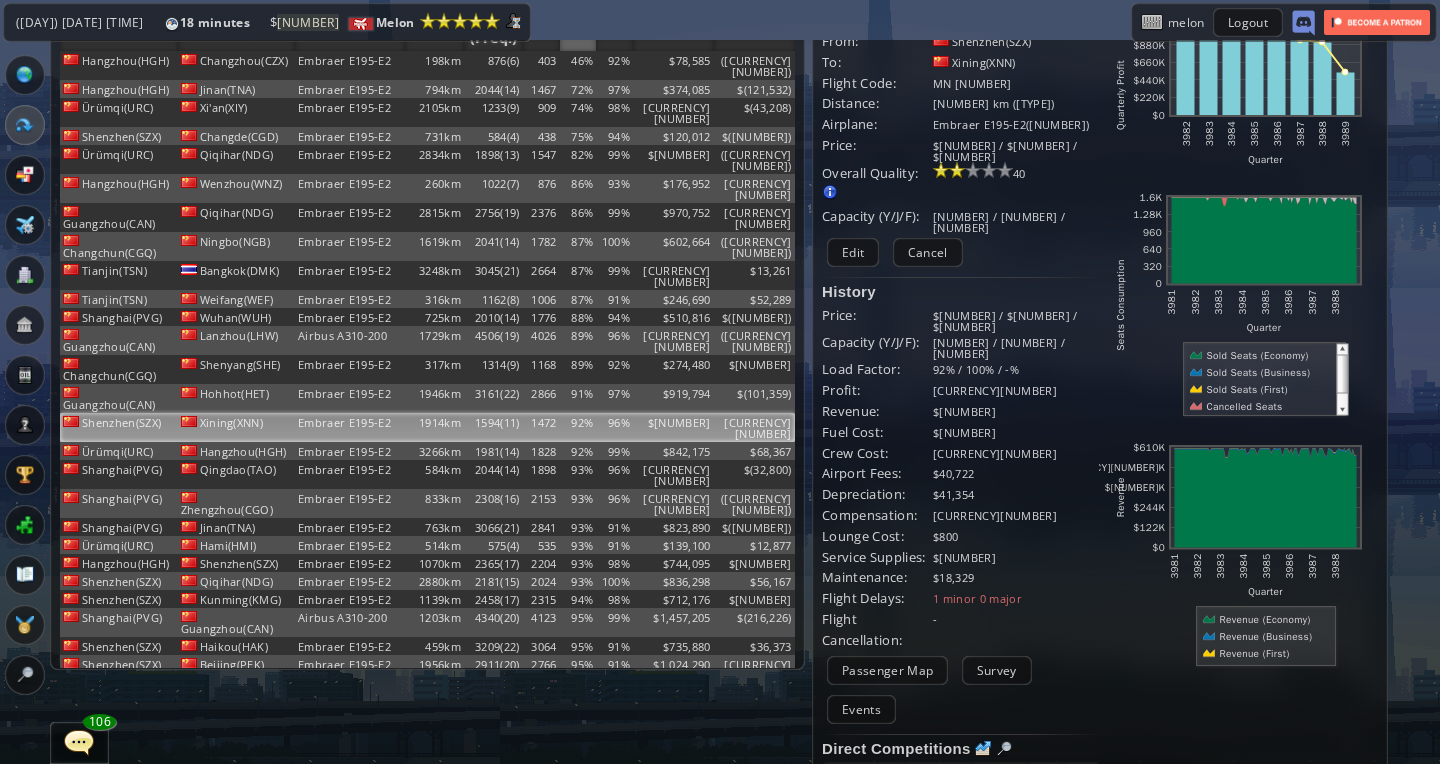 click on "Embraer E195-E2" at bounding box center (350, 427) 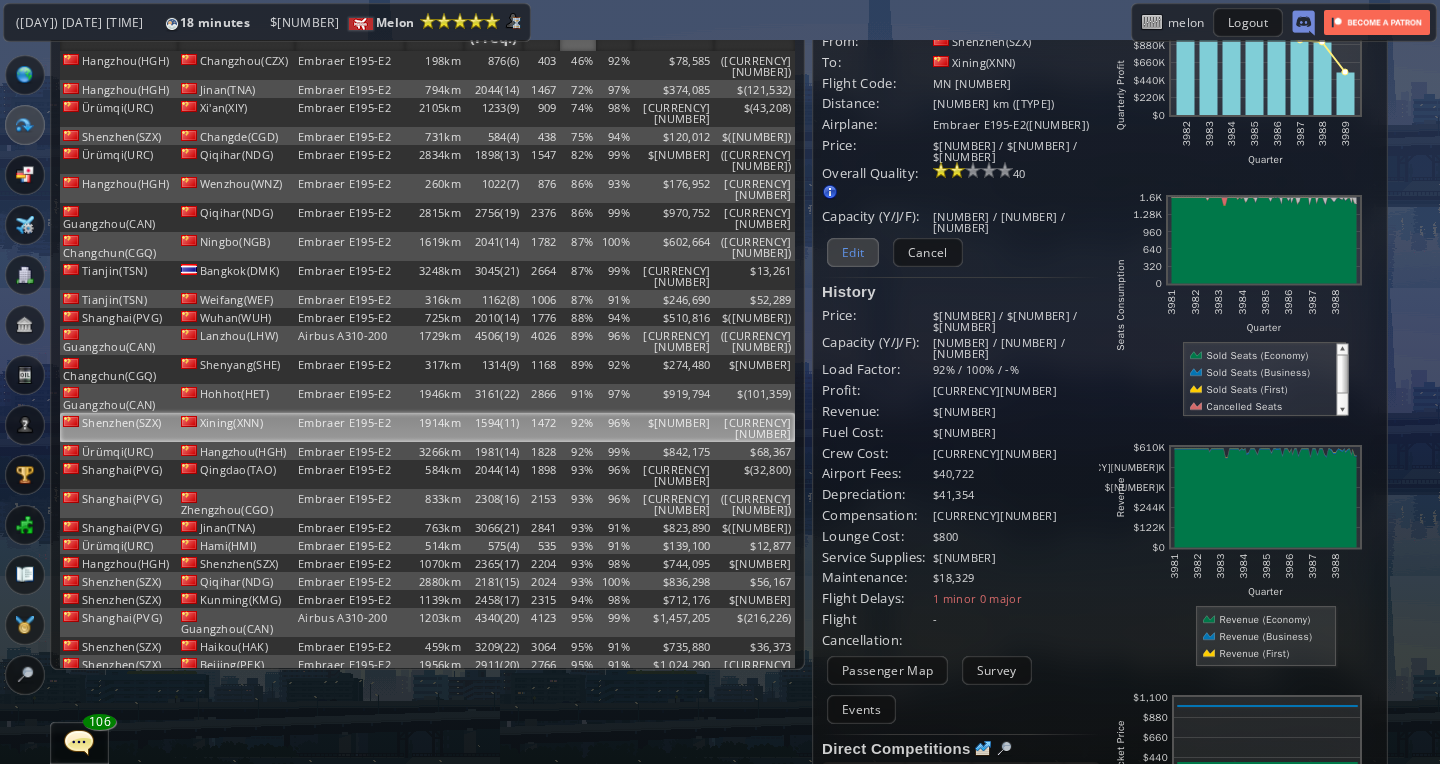 click on "Edit" at bounding box center (853, 252) 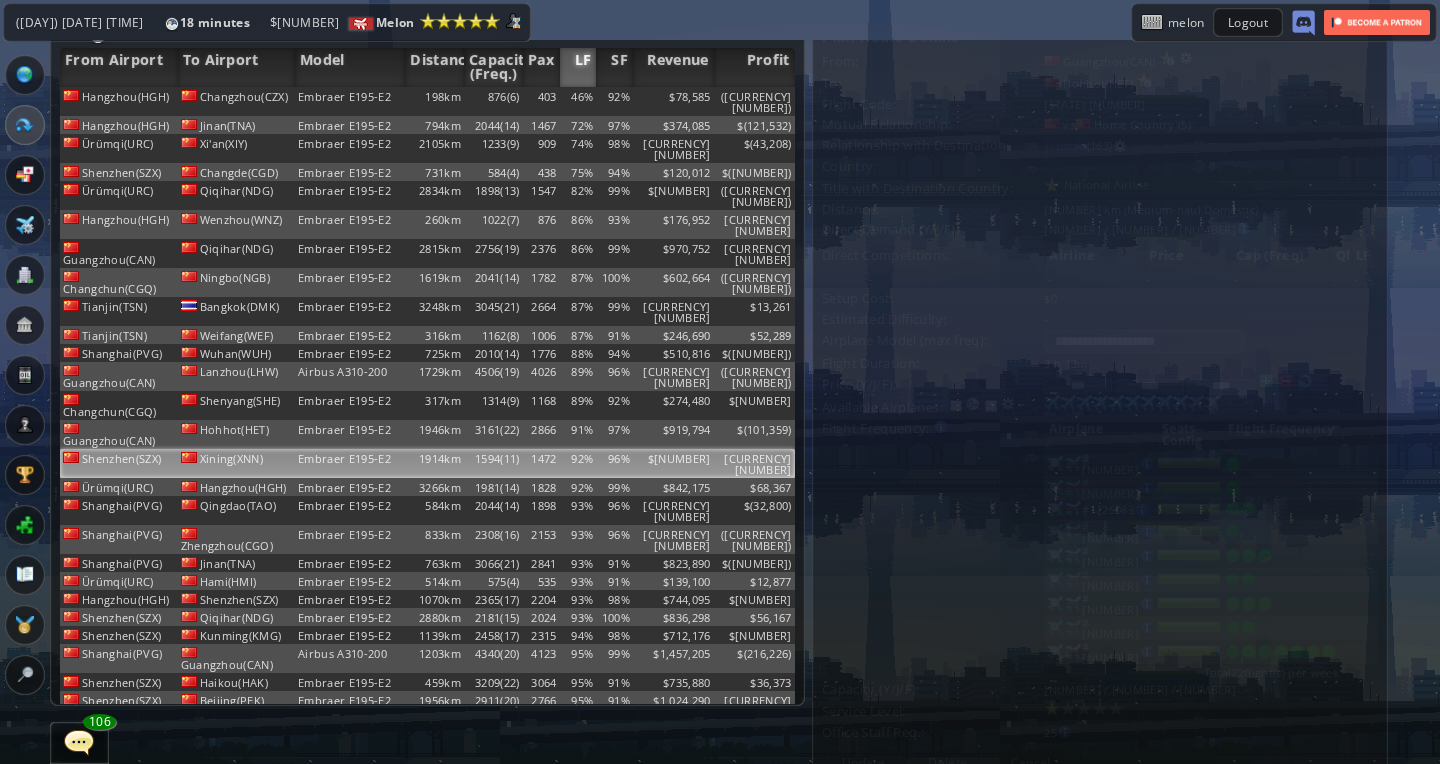 scroll, scrollTop: 0, scrollLeft: 0, axis: both 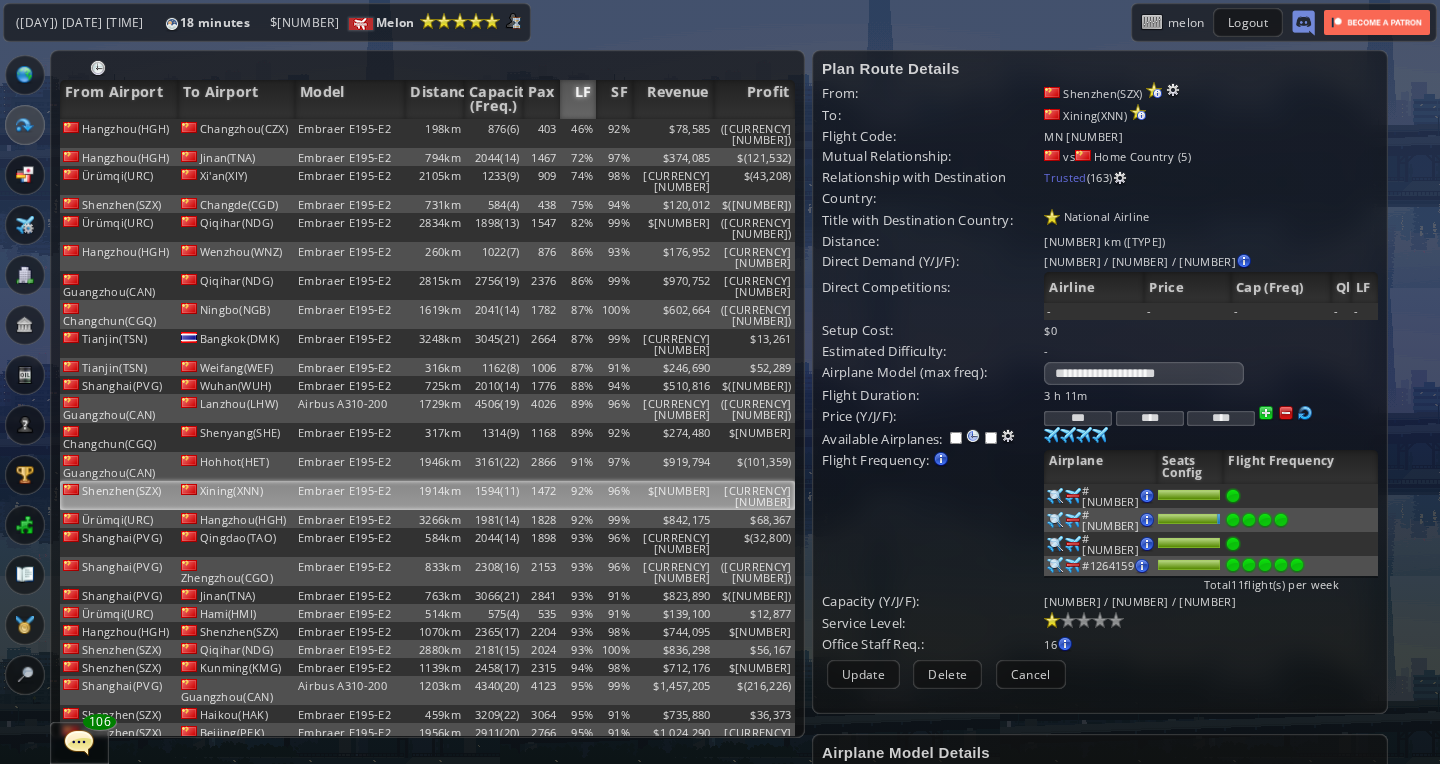 drag, startPoint x: 1078, startPoint y: 405, endPoint x: 1126, endPoint y: 414, distance: 48.83646 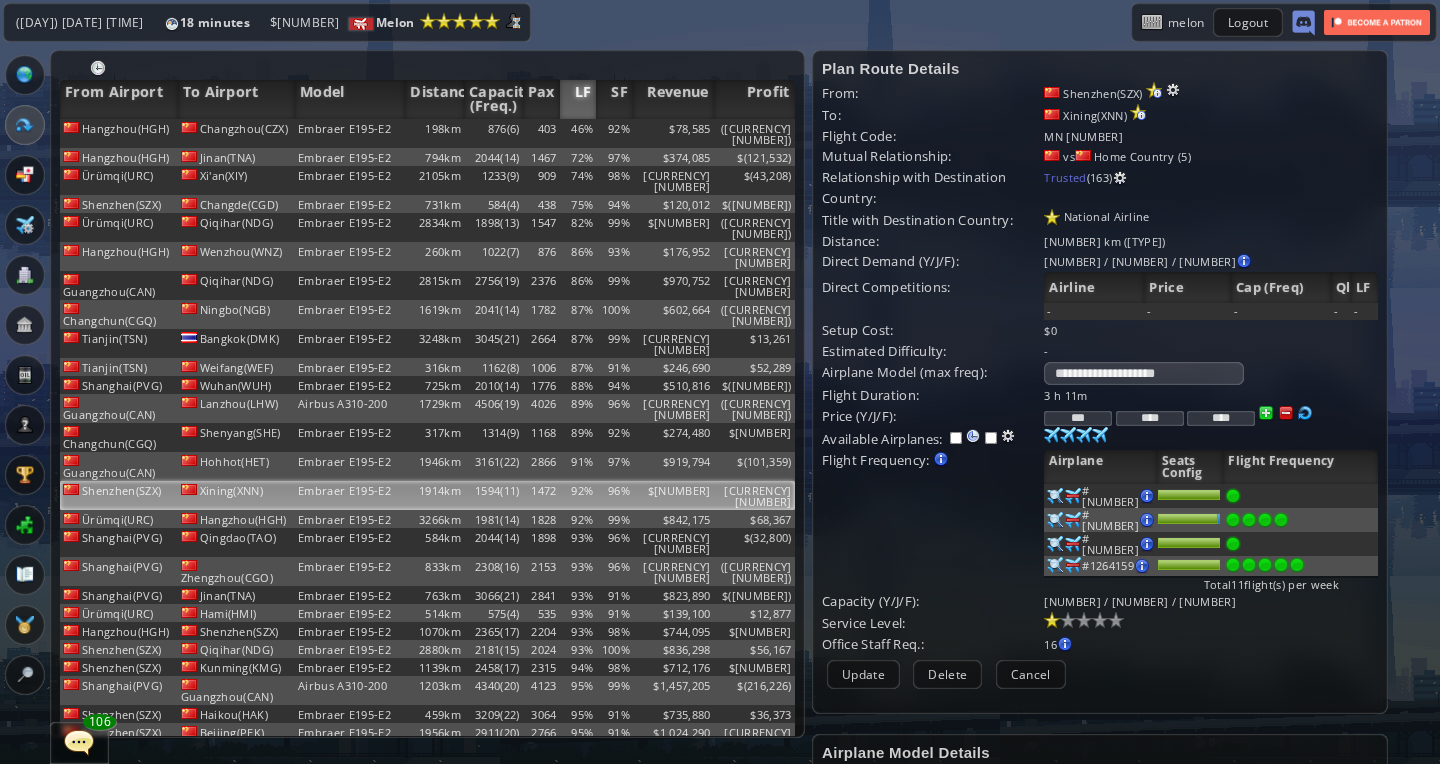 click on "Flight Duration:
[NUMBER] h [NUMBER]m
Price (Y/J/F):
***
****
****
Available Airplanes:
Purchase airplane
[NUMBER]" at bounding box center [1100, 520] 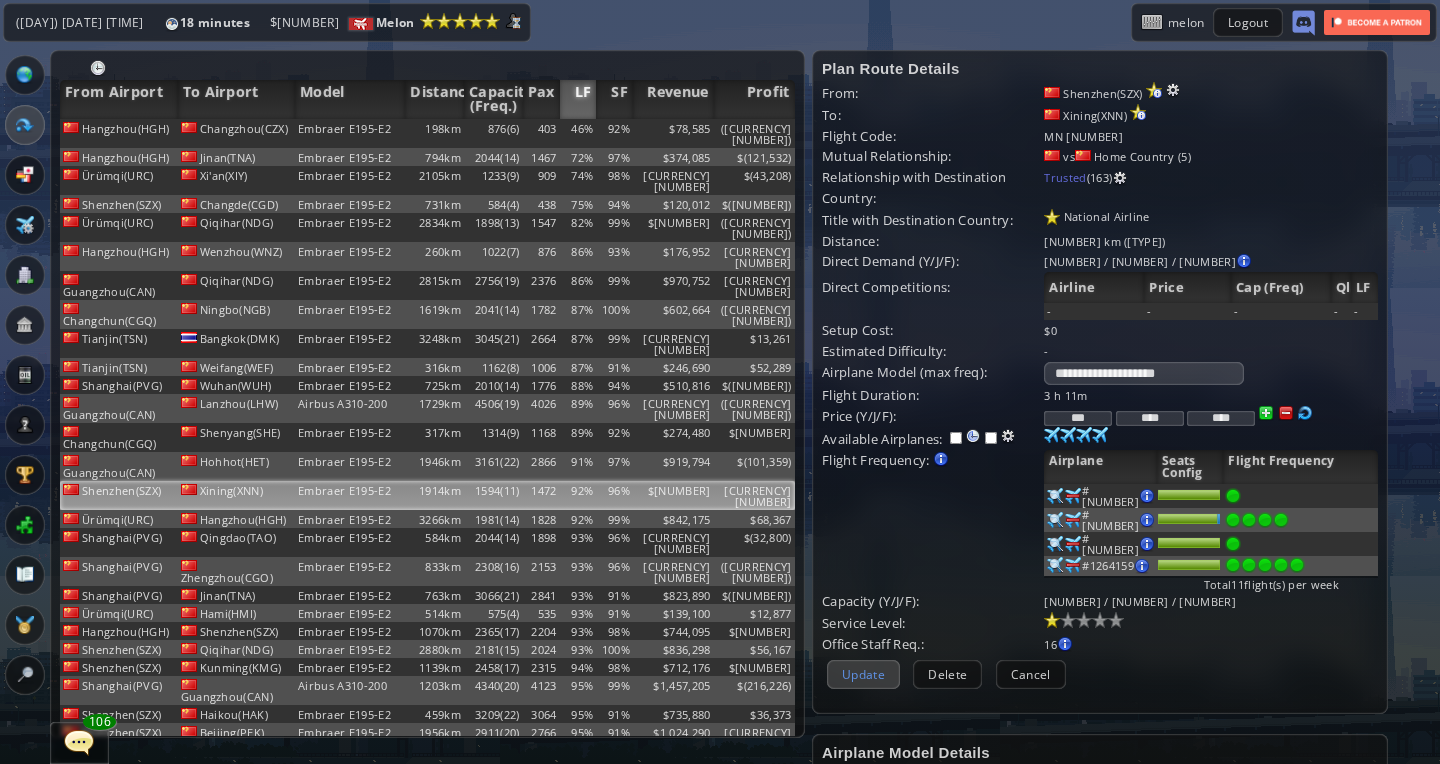 click on "Update" at bounding box center (863, 674) 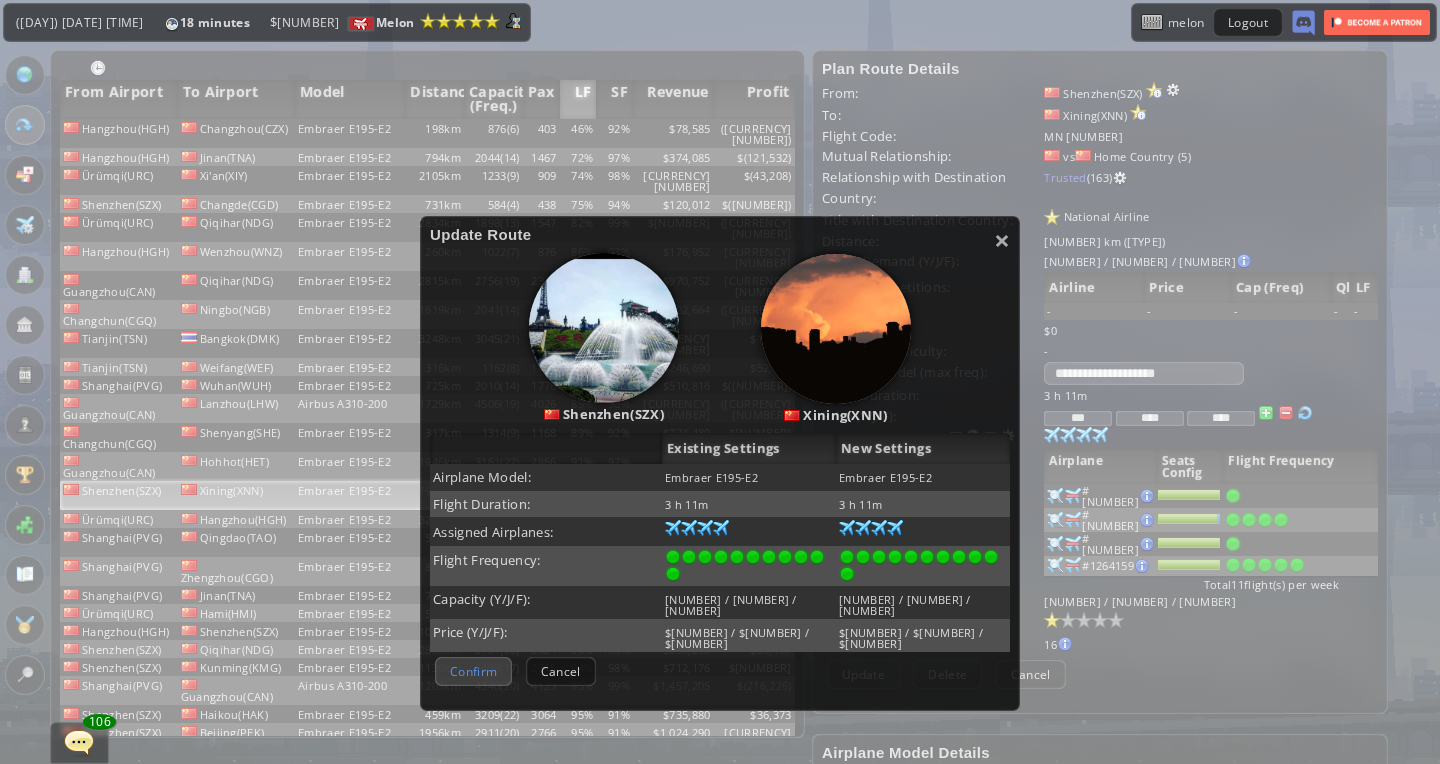 click on "Confirm" at bounding box center [473, 671] 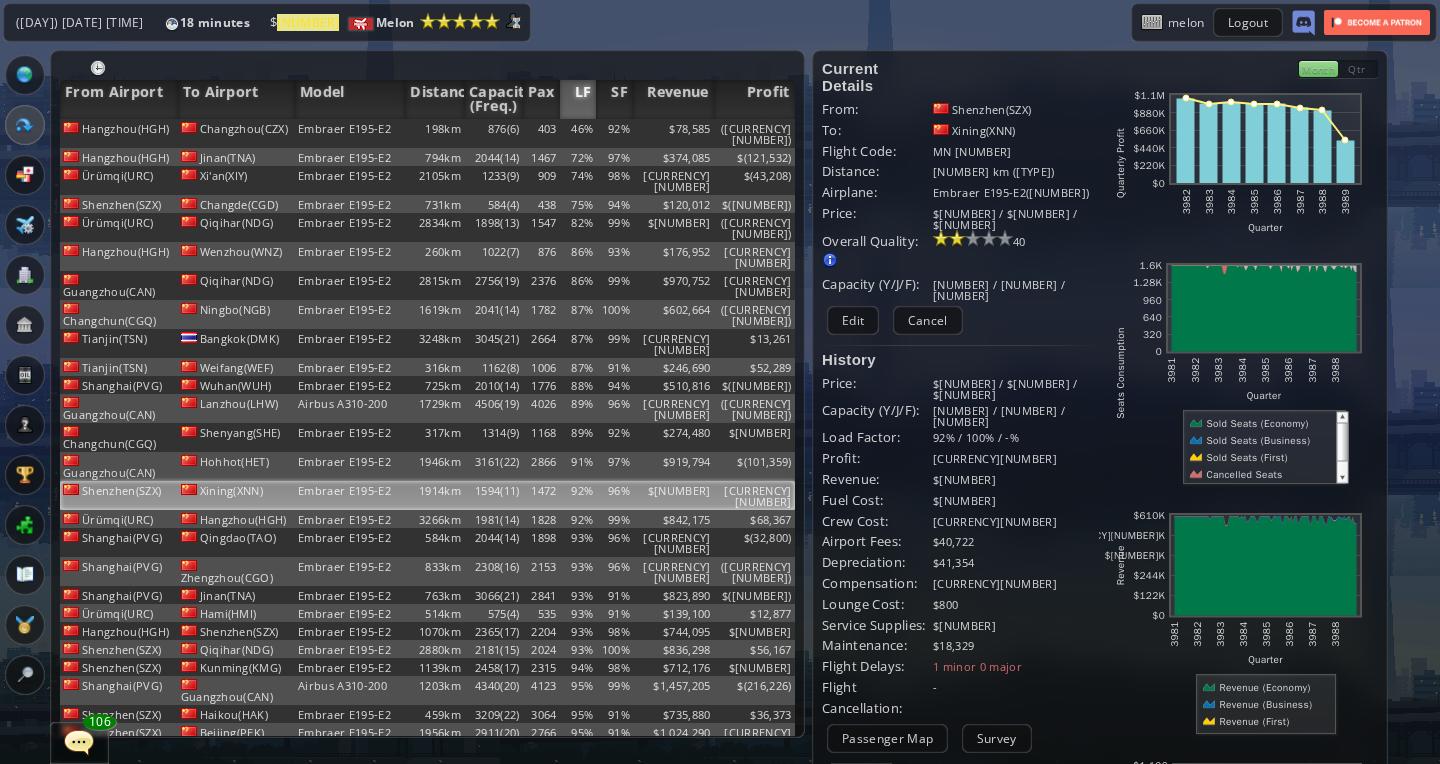 click on "Embraer E195-E2" at bounding box center (350, 133) 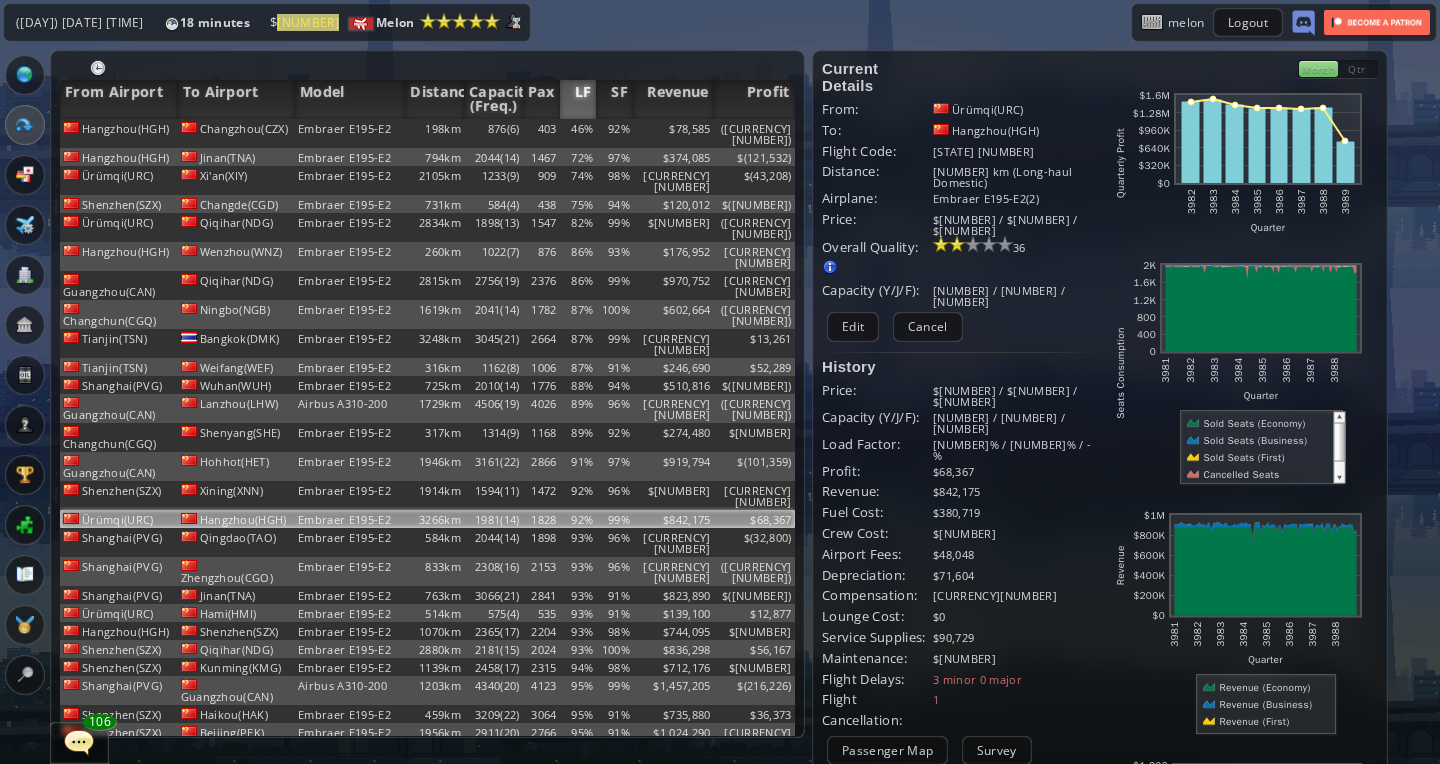 click on "Embraer E195-E2" at bounding box center (350, 519) 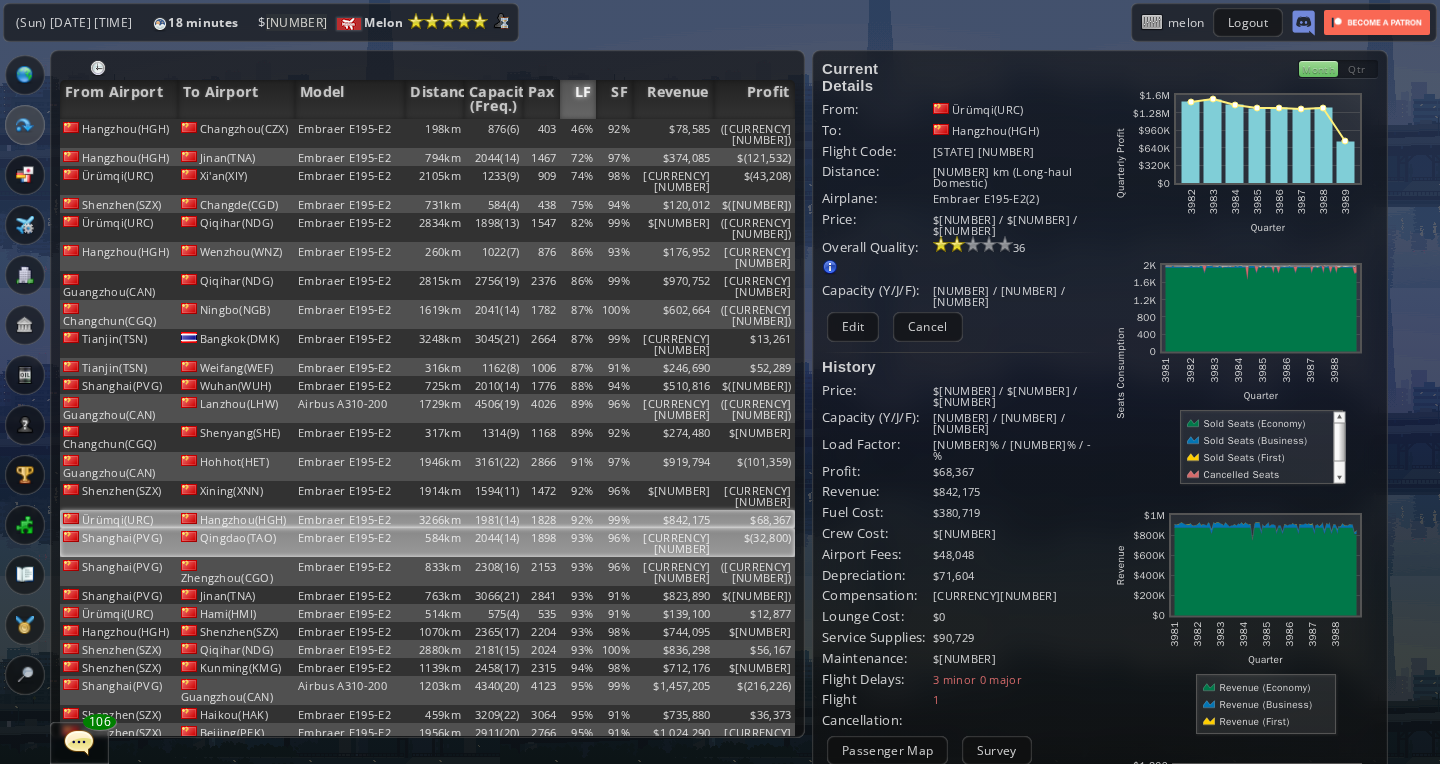 click on "Embraer E195-E2" at bounding box center (350, 133) 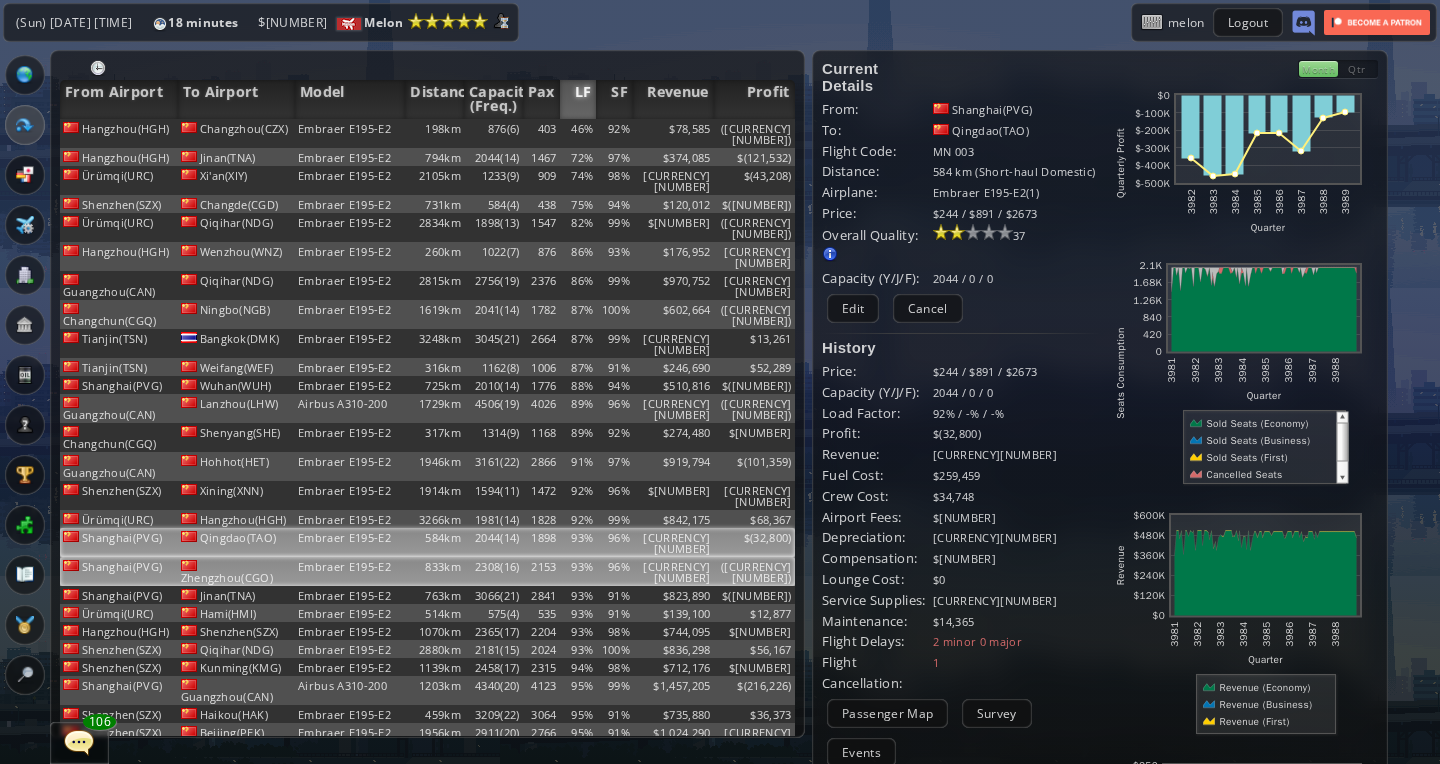 click on "Embraer E195-E2" at bounding box center [350, 133] 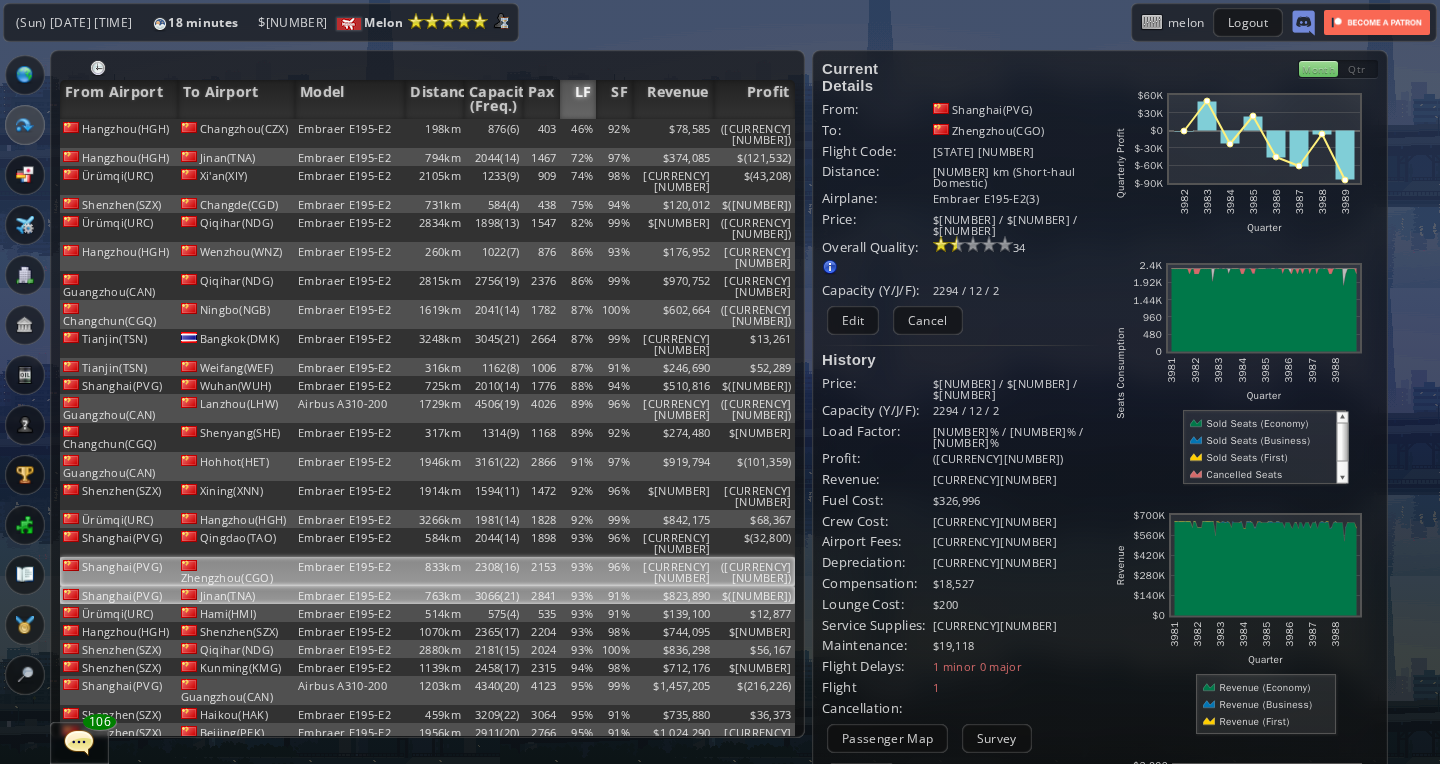 click on "Embraer E195-E2" at bounding box center [350, 133] 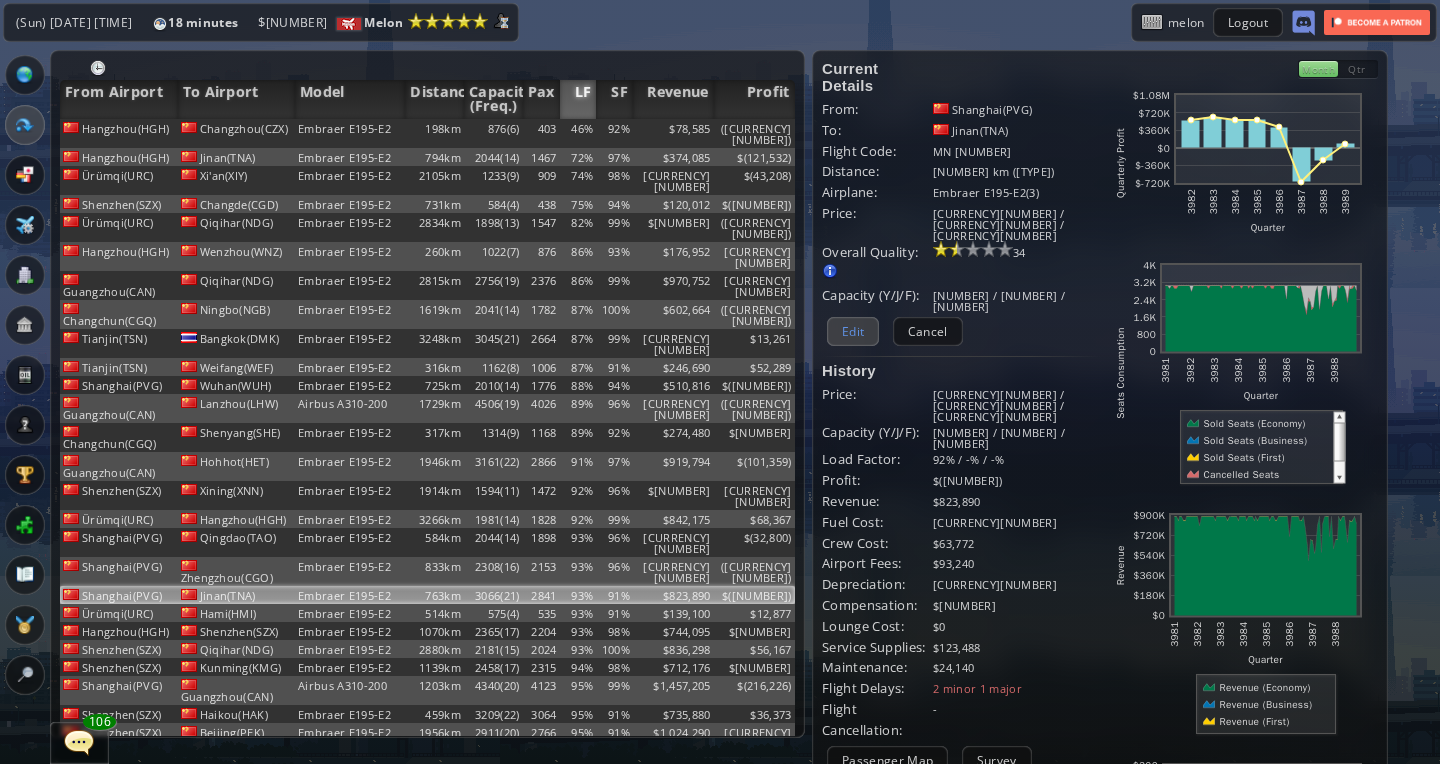 click on "Edit" at bounding box center (853, 331) 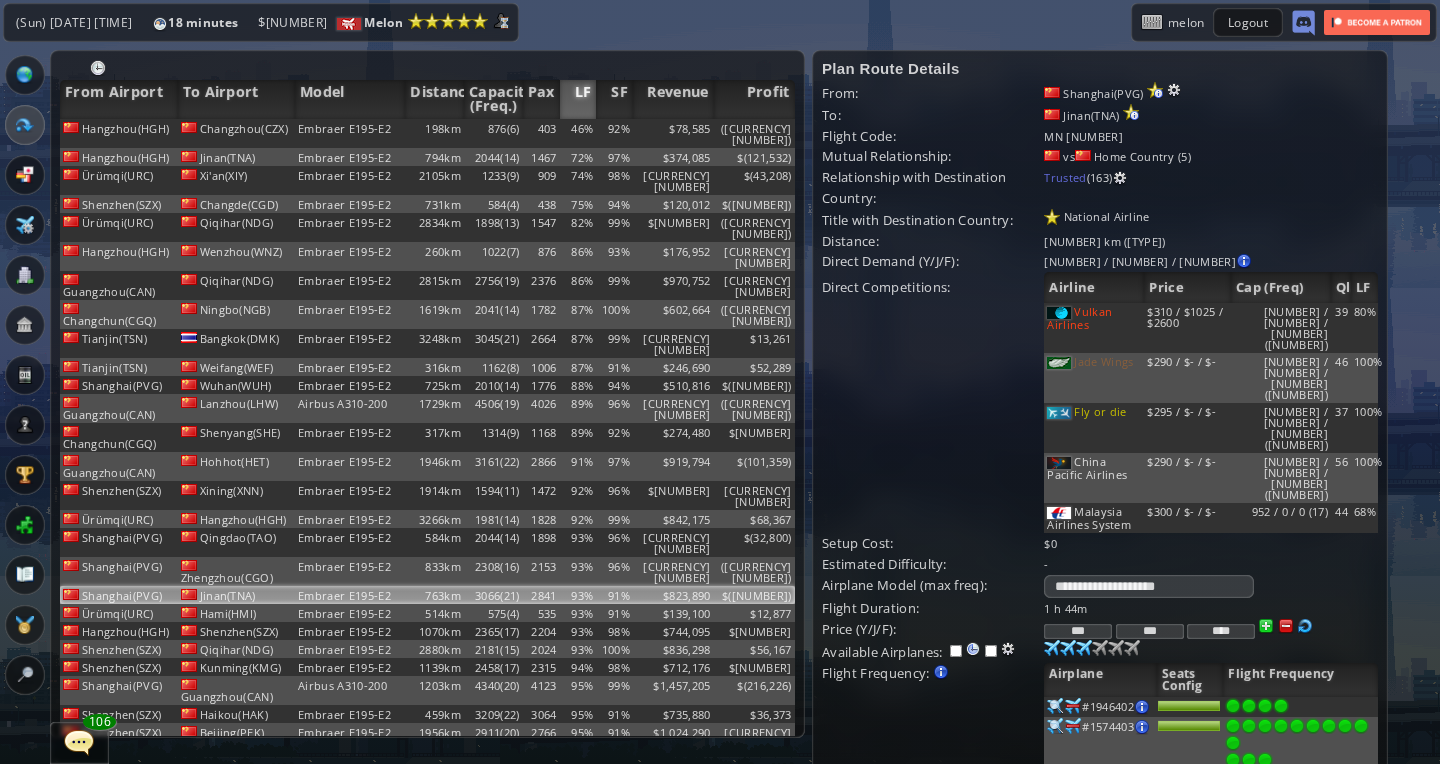 drag, startPoint x: 1075, startPoint y: 512, endPoint x: 1107, endPoint y: 521, distance: 33.24154 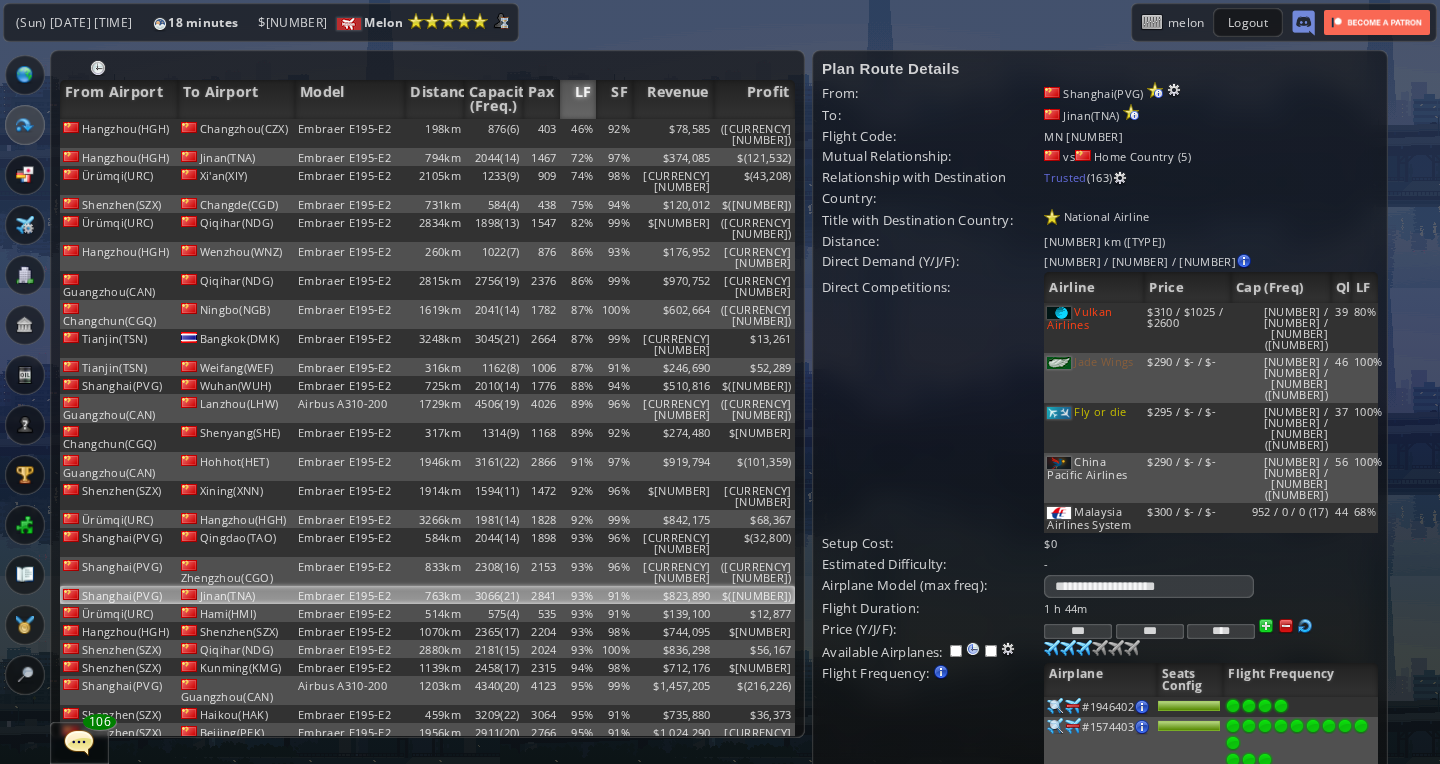 click on "***" at bounding box center [1078, 631] 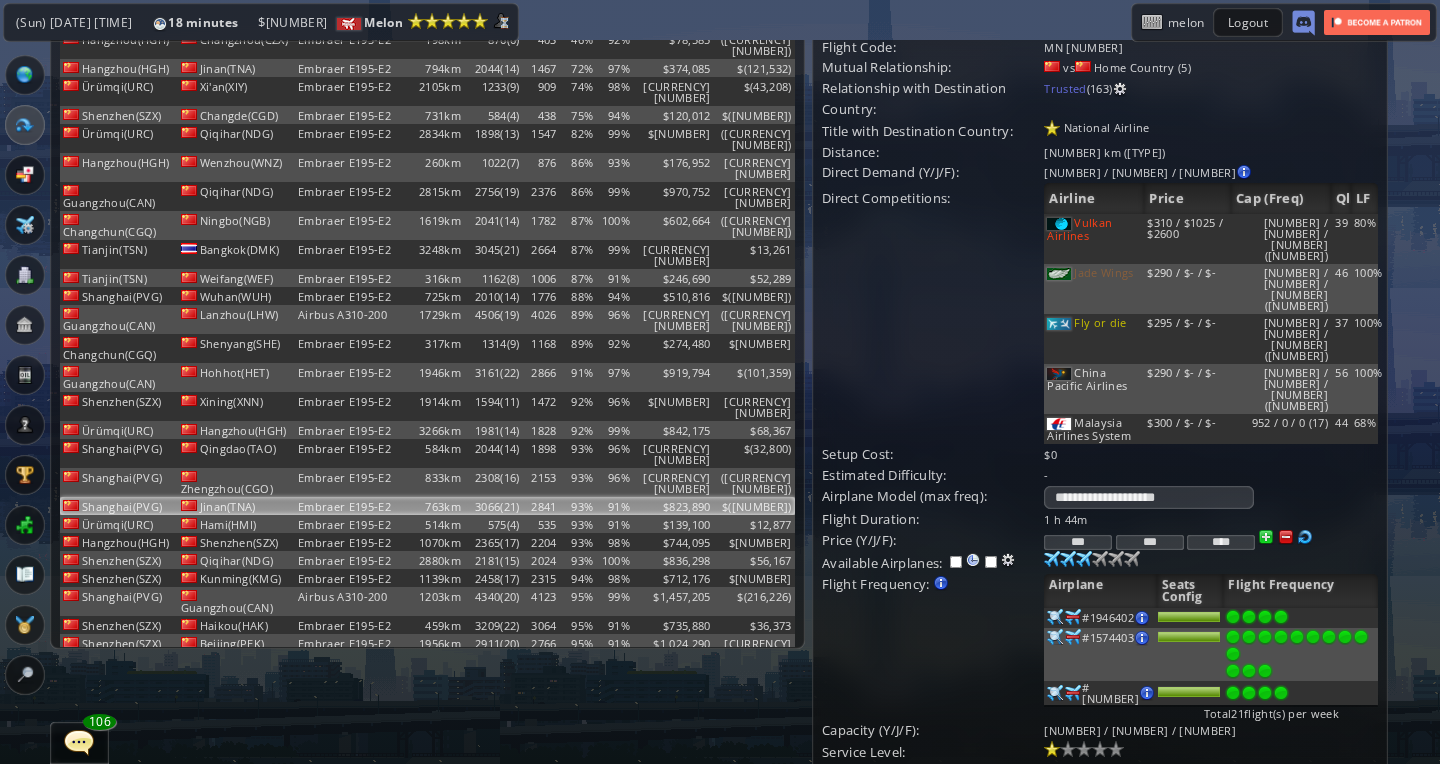 scroll, scrollTop: 91, scrollLeft: 0, axis: vertical 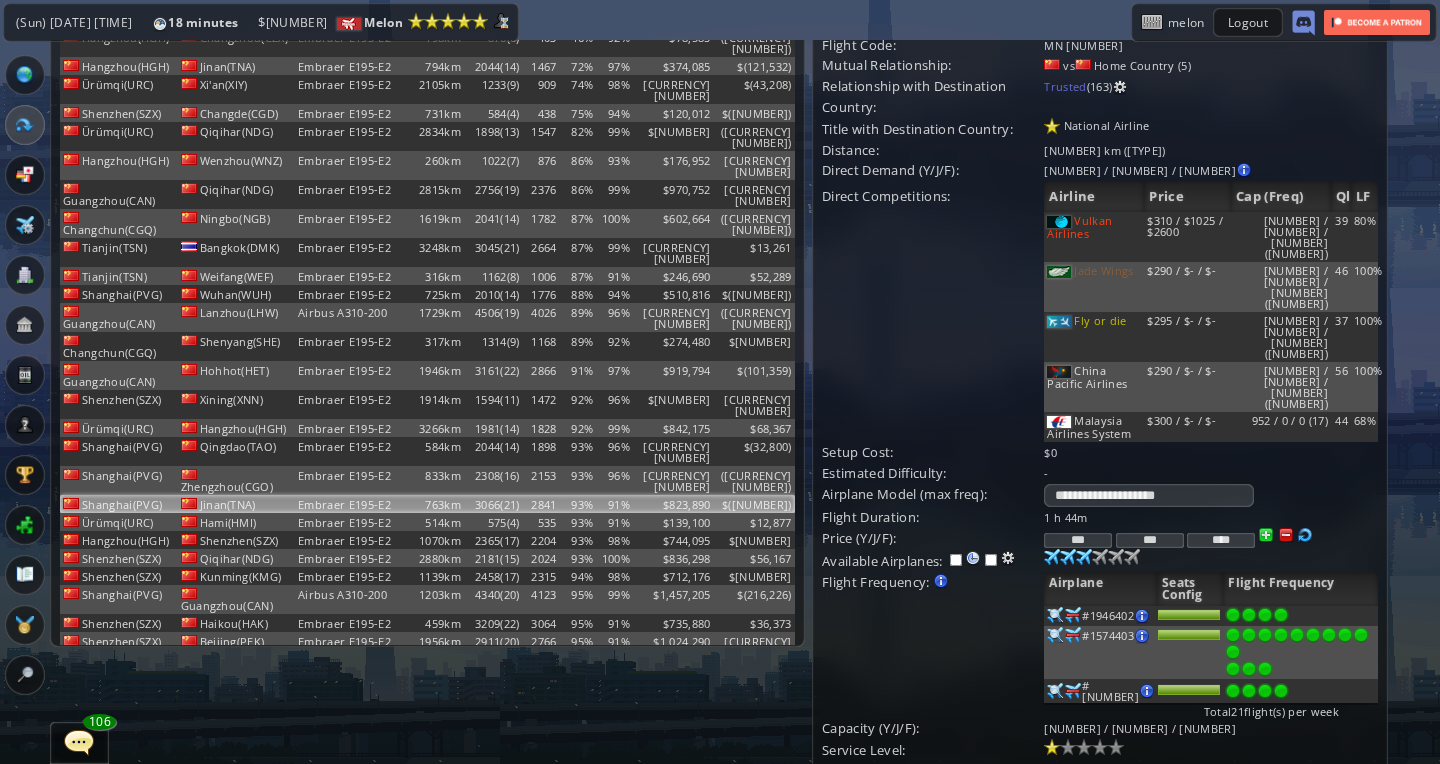 type on "***" 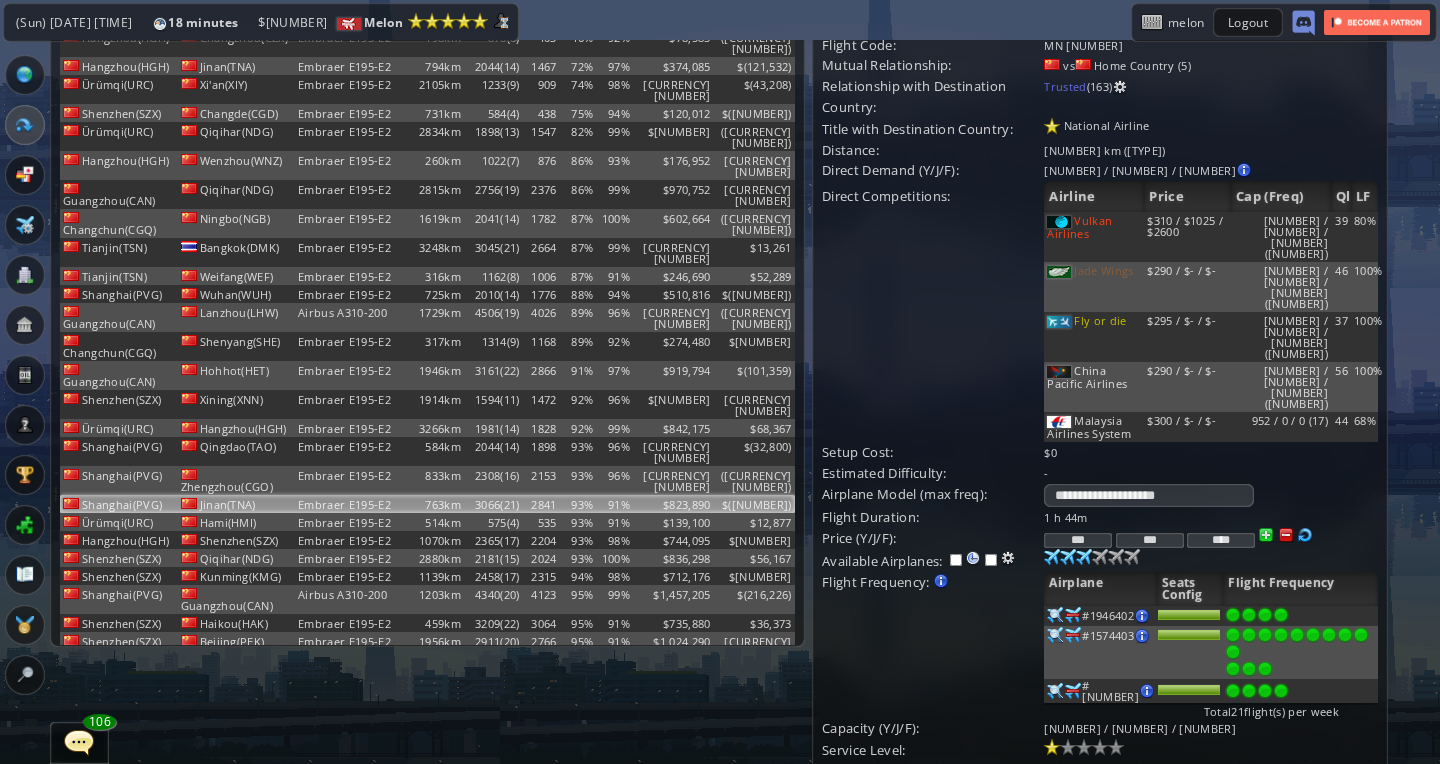 click on "Update" at bounding box center (863, 801) 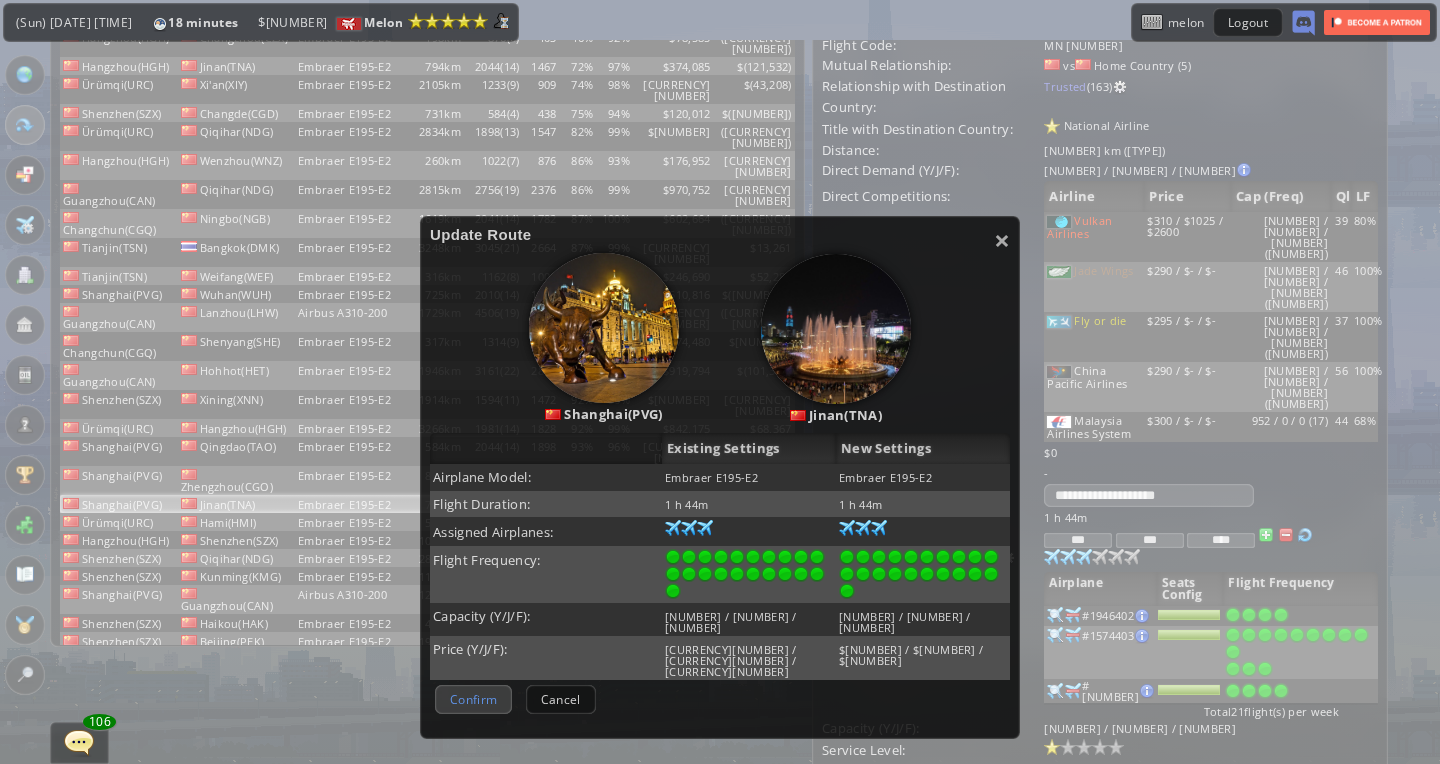 click on "Confirm" at bounding box center [473, 699] 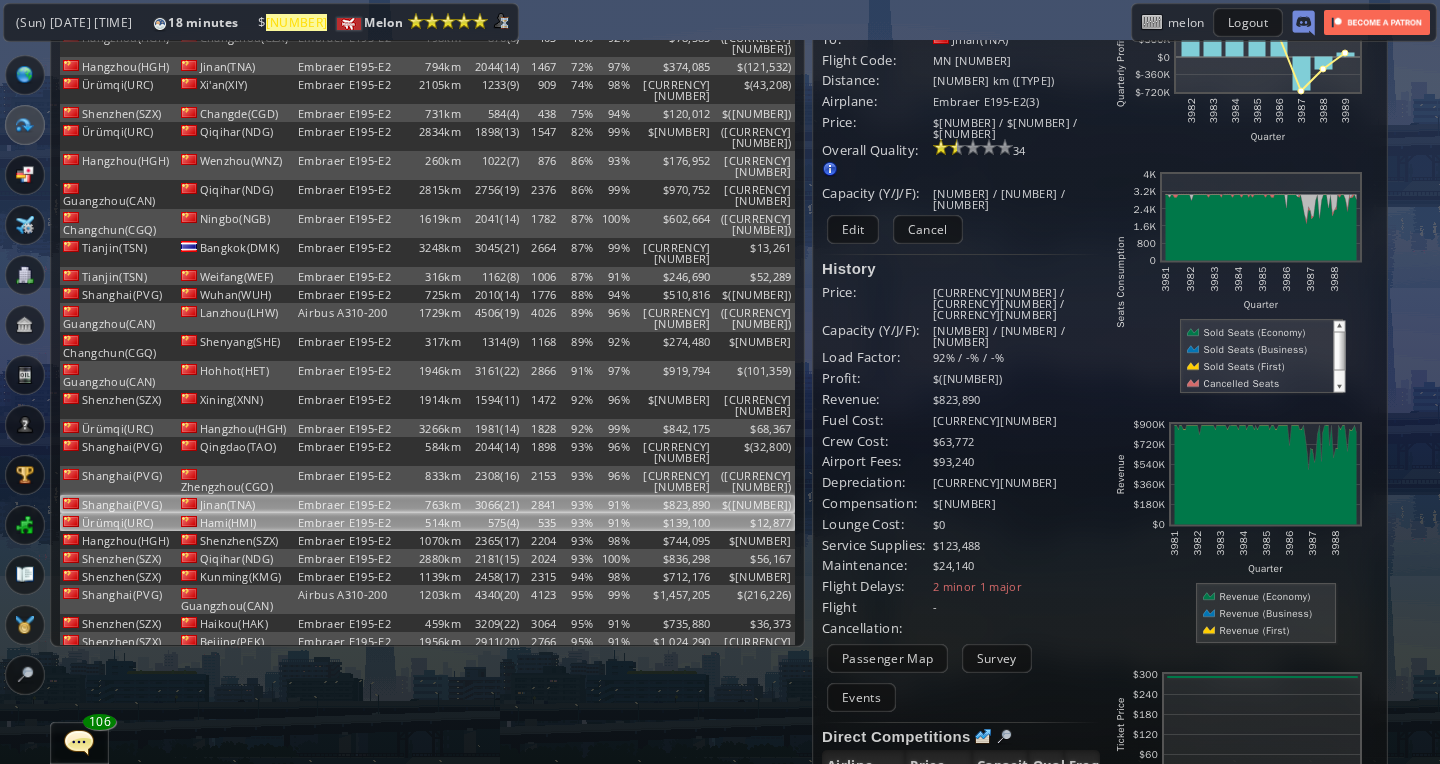 click on "Hami(HMI)" at bounding box center [237, 42] 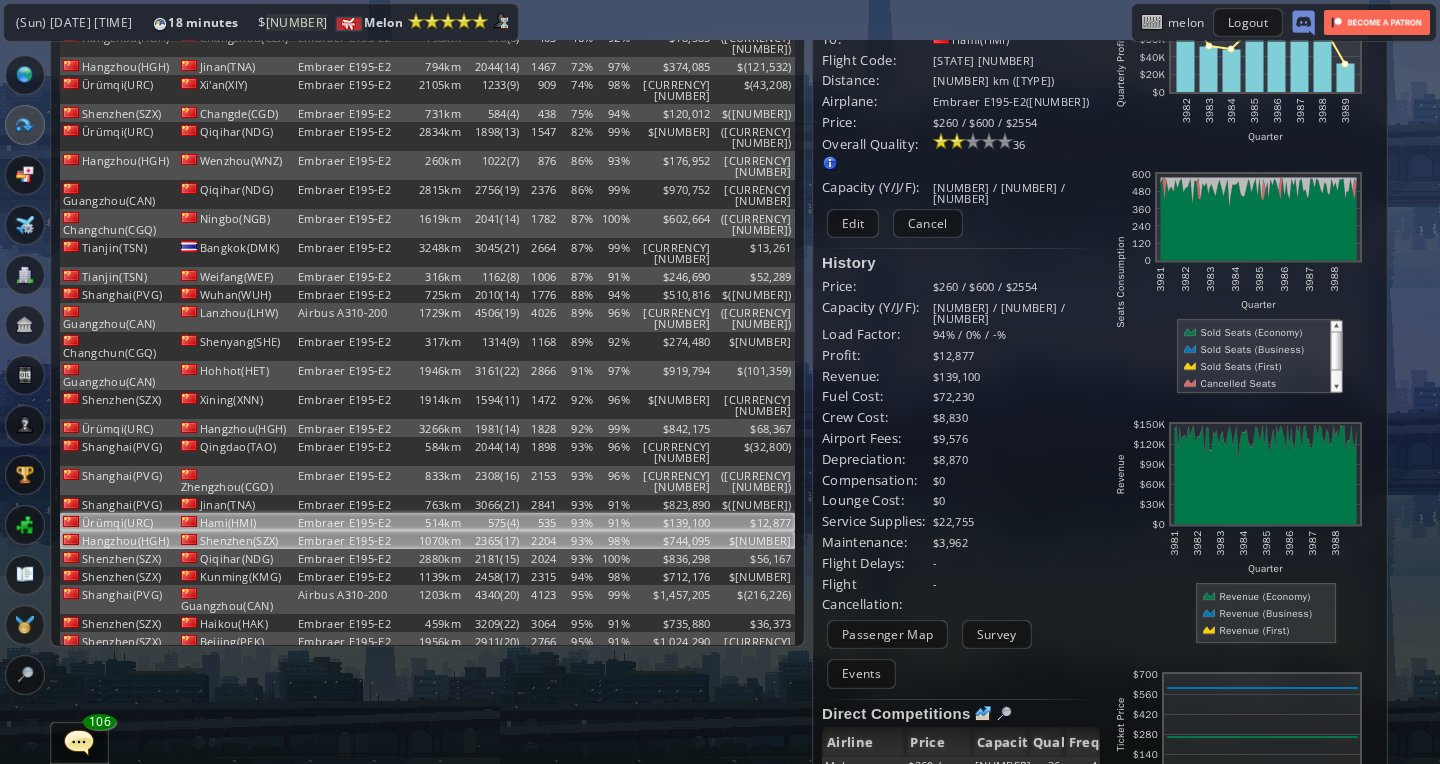 click on "Shenzhen(SZX)" at bounding box center [237, 42] 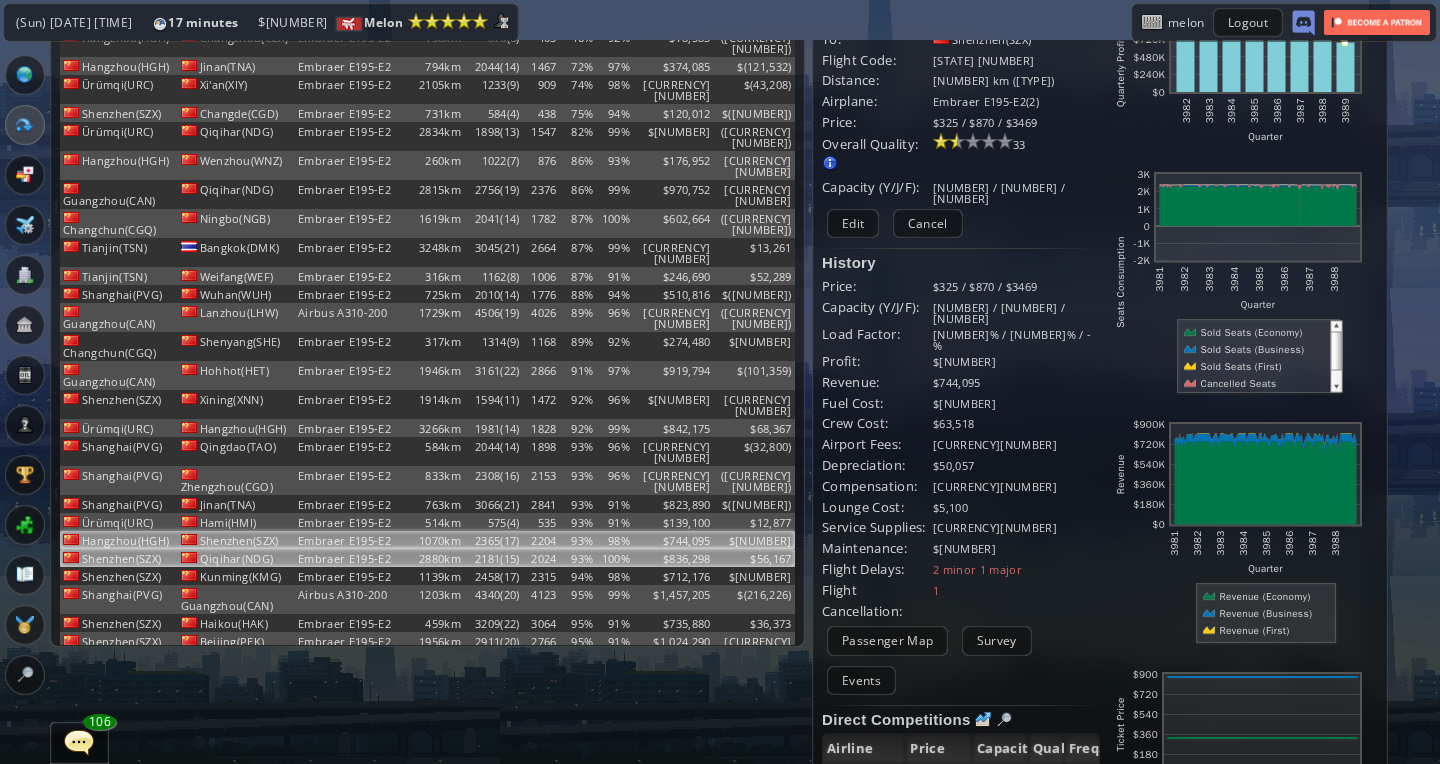 click on "Qiqihar(NDG)" at bounding box center (237, 42) 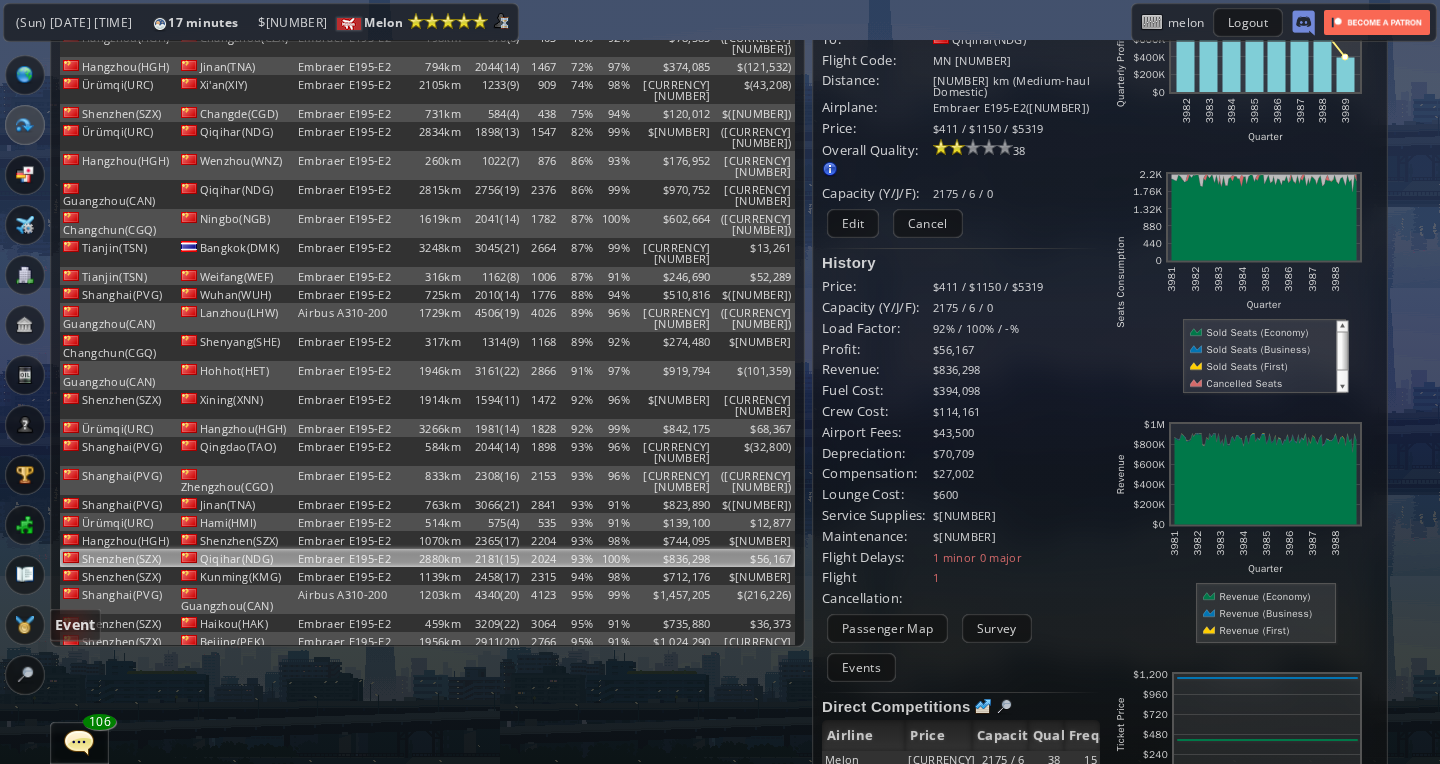 click at bounding box center [25, 625] 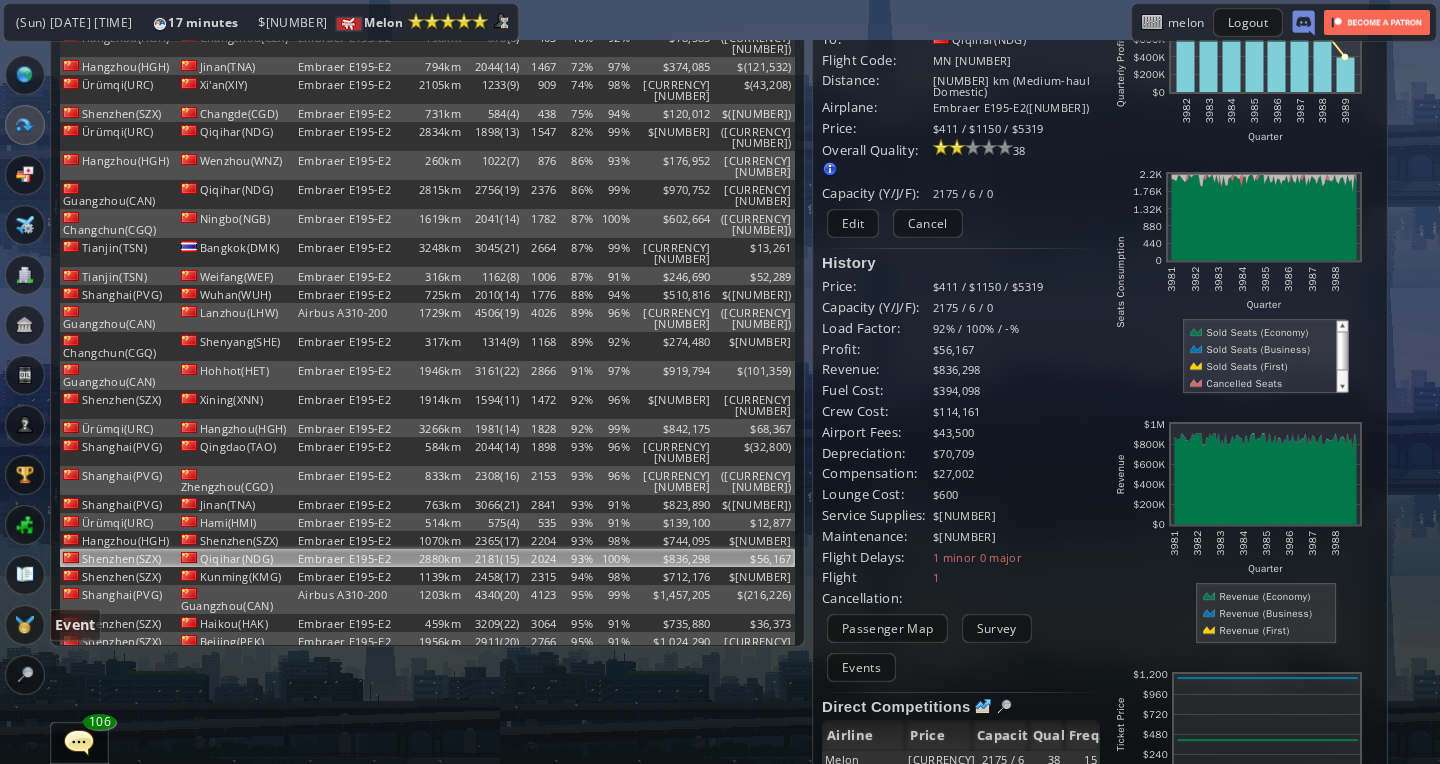scroll, scrollTop: 0, scrollLeft: 0, axis: both 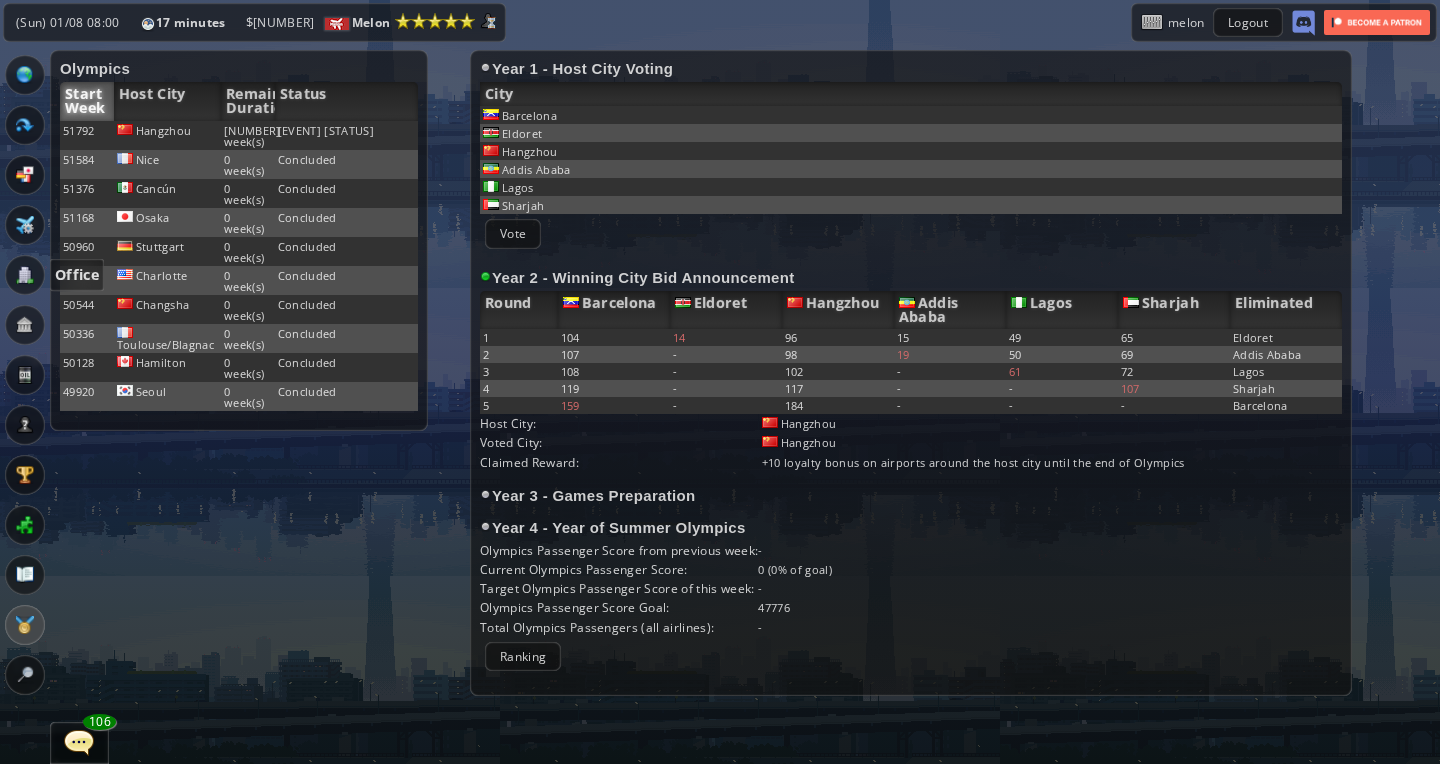 click at bounding box center (25, 275) 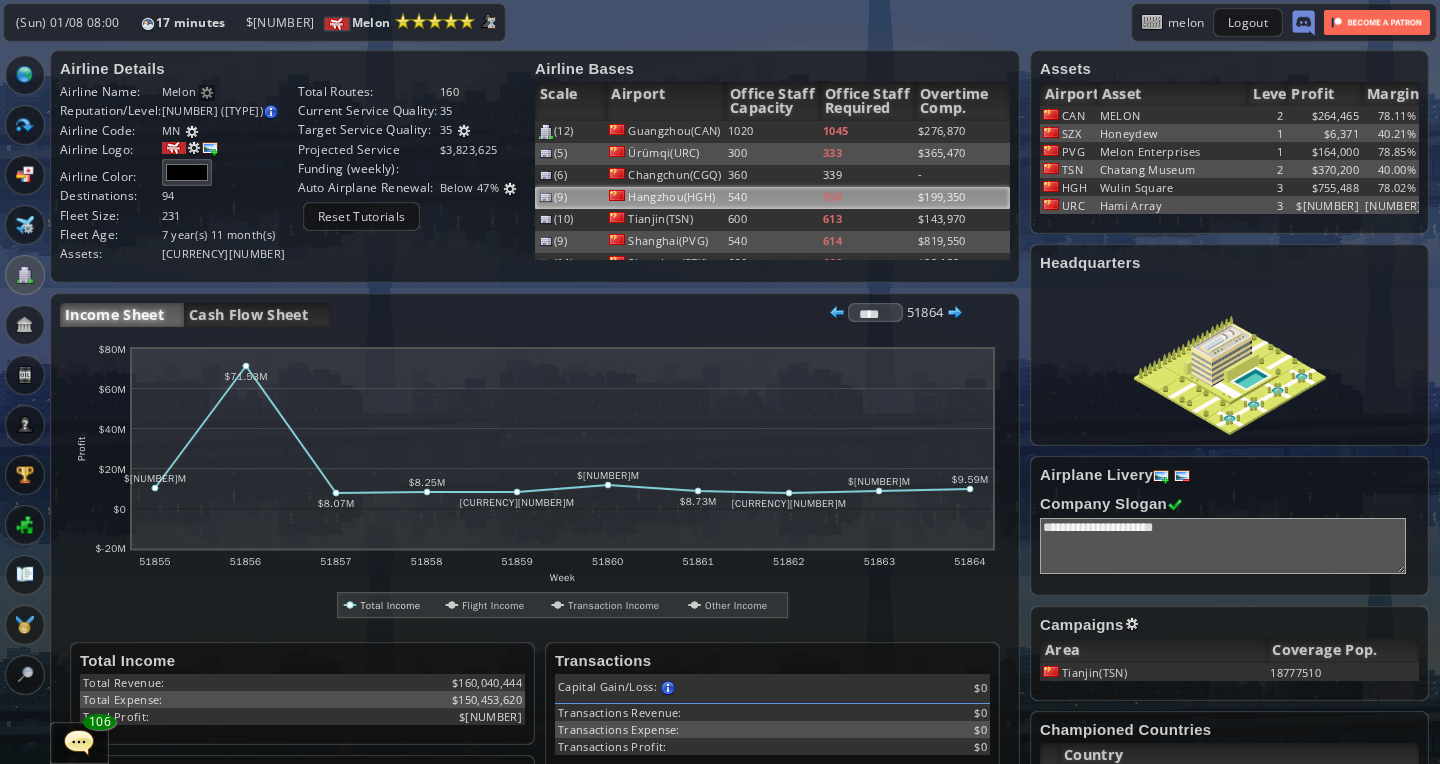 click on "Hangzhou(HGH)" at bounding box center [665, 132] 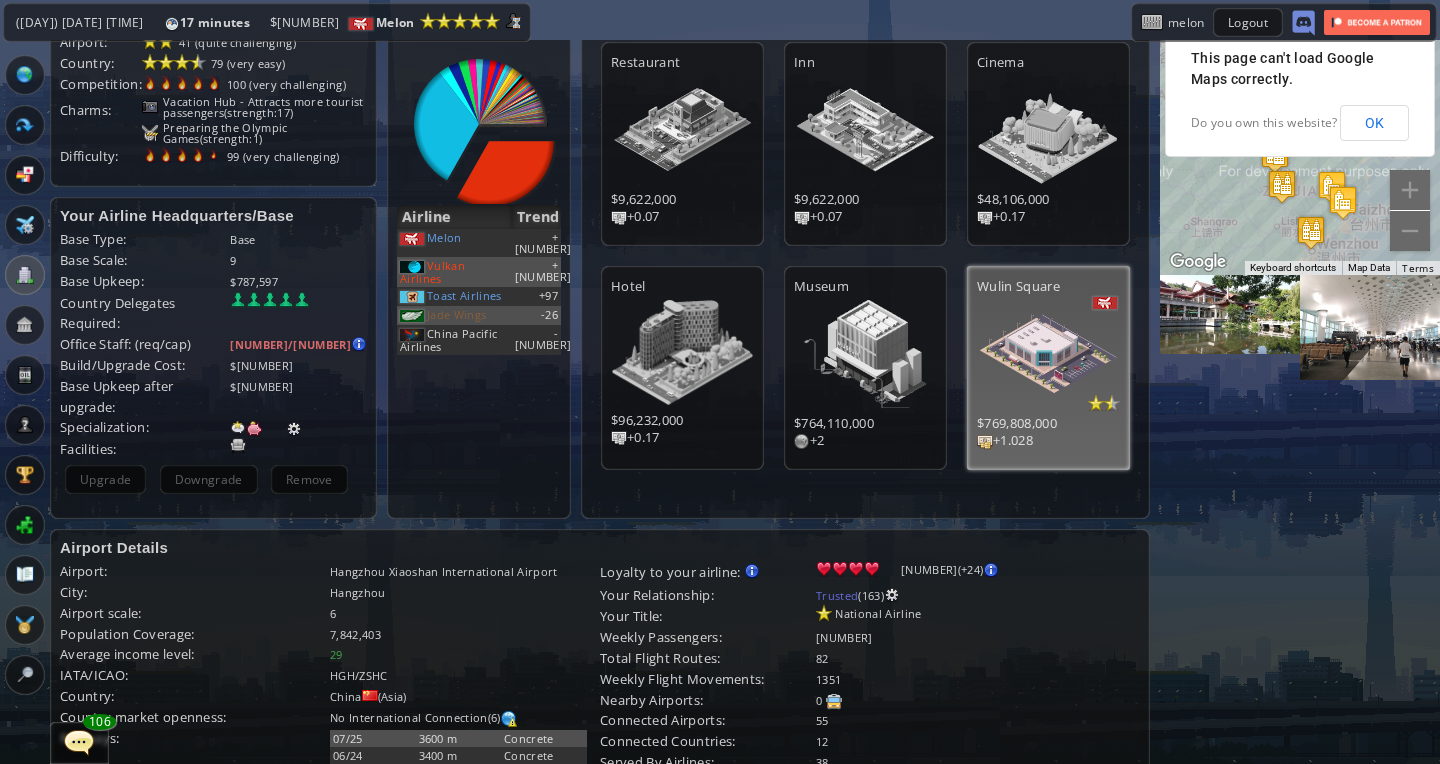 scroll, scrollTop: 52, scrollLeft: 0, axis: vertical 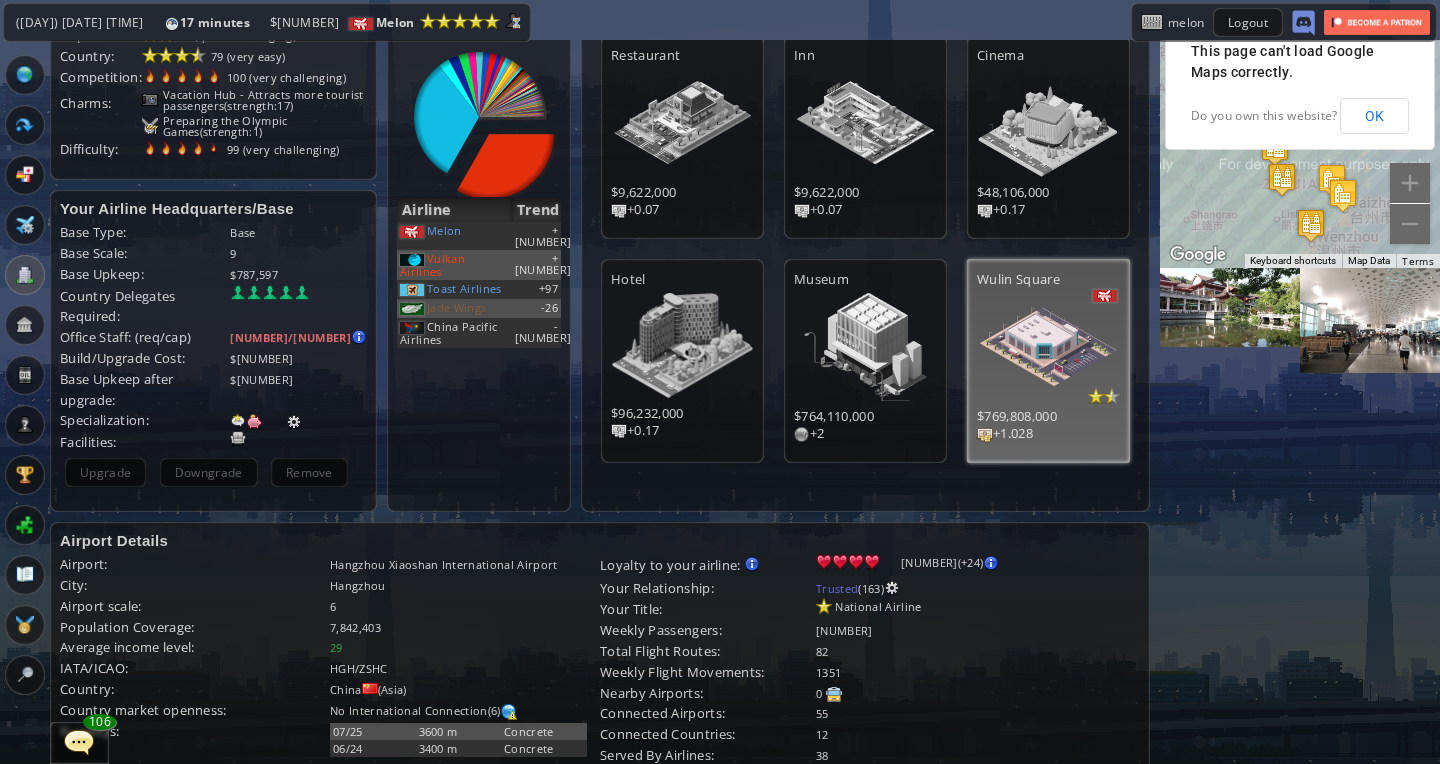 click at bounding box center (1048, 347) 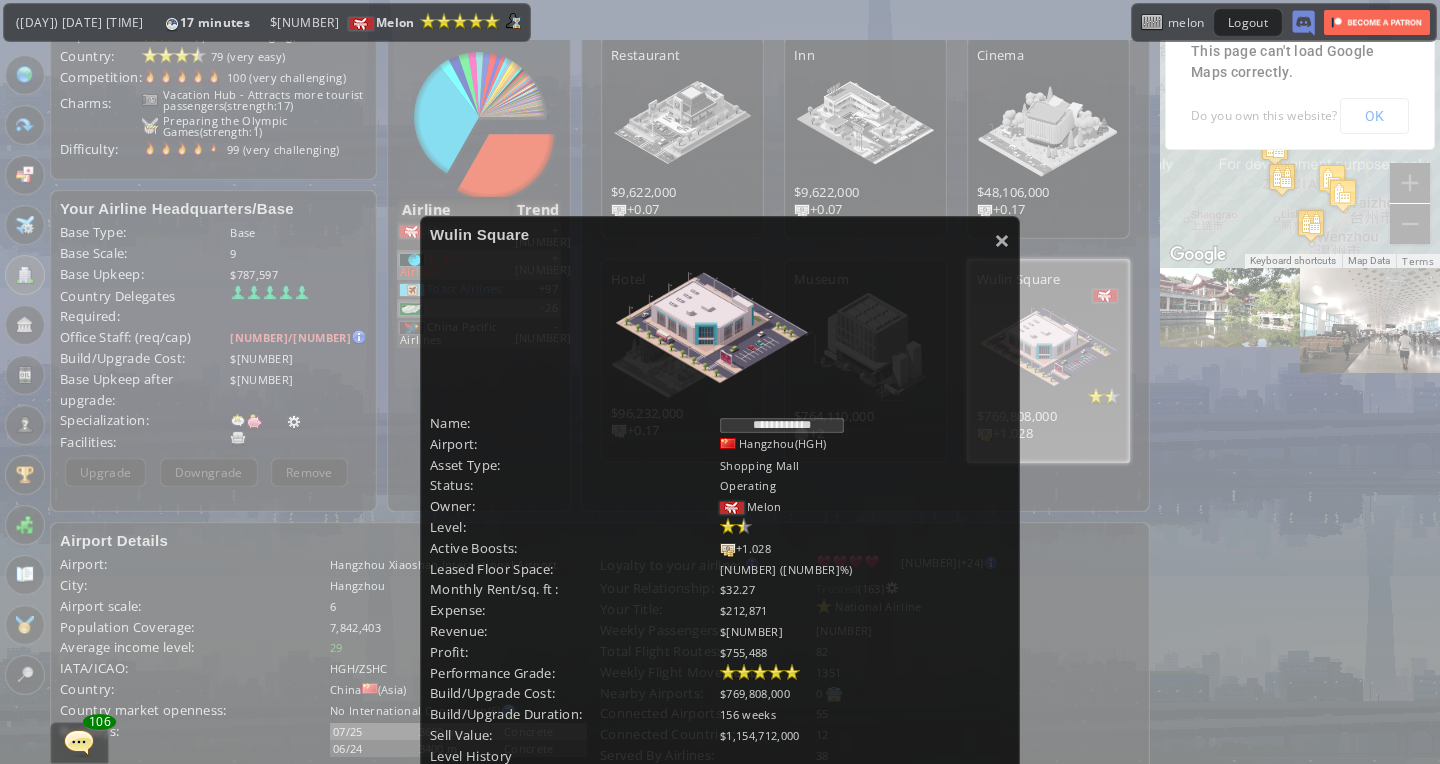 scroll, scrollTop: 143, scrollLeft: 0, axis: vertical 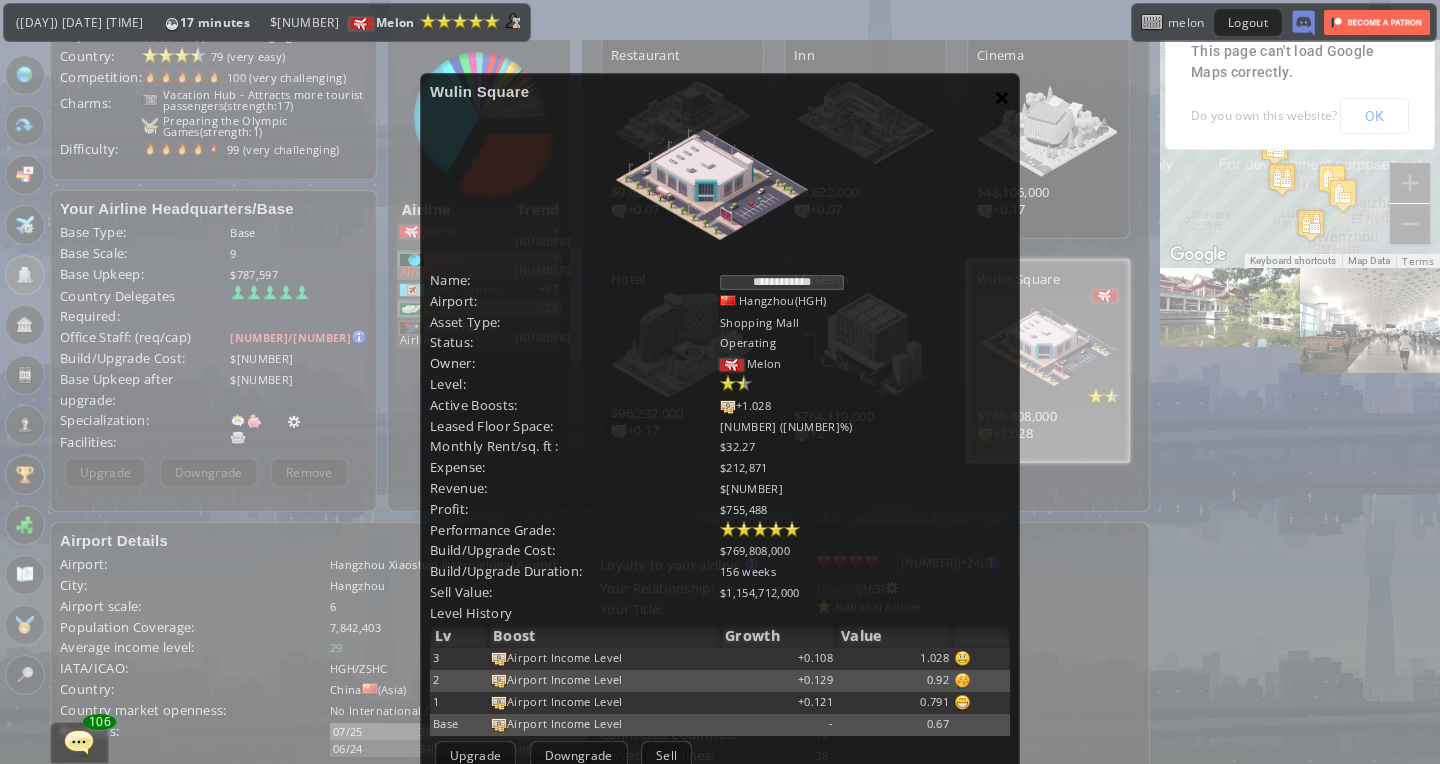 click on "×" at bounding box center [1002, 97] 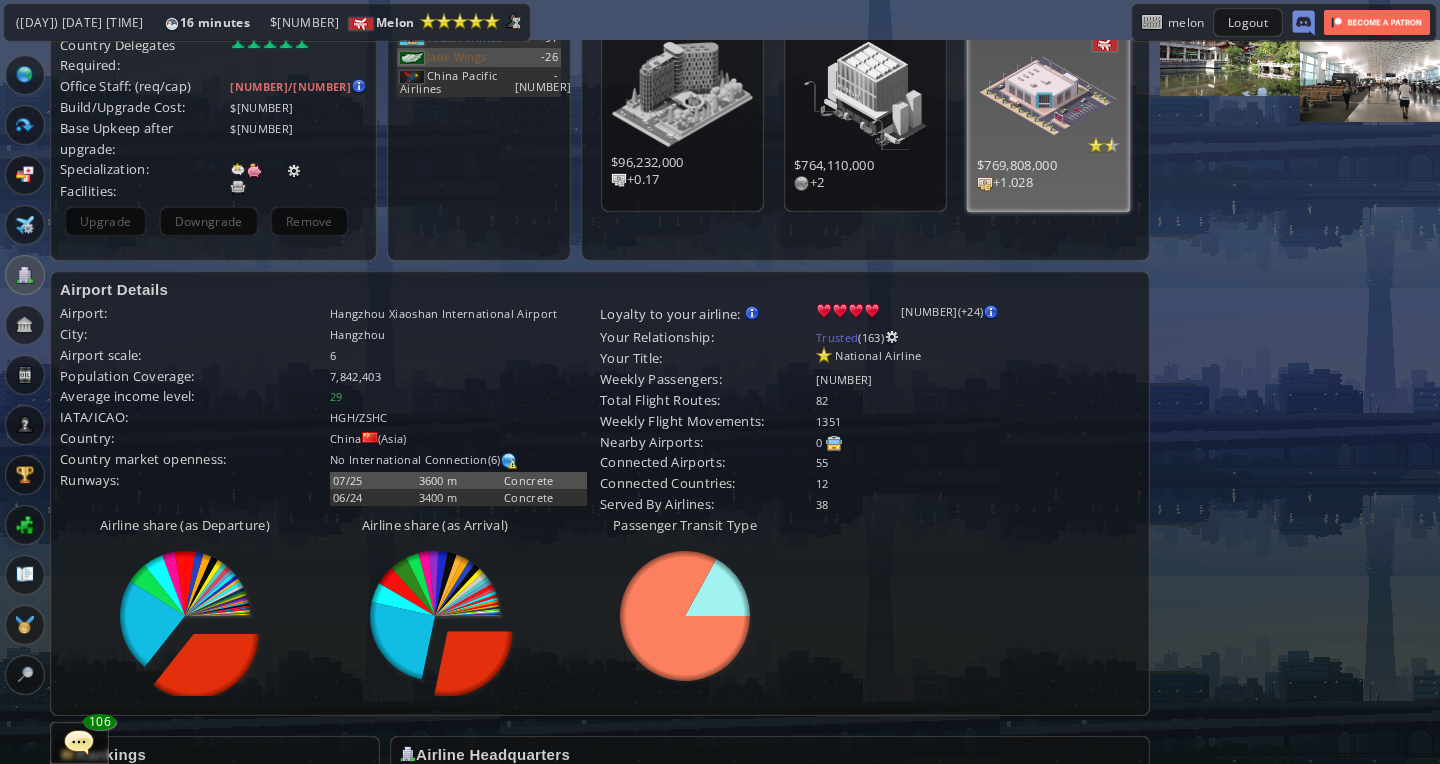 scroll, scrollTop: 302, scrollLeft: 0, axis: vertical 